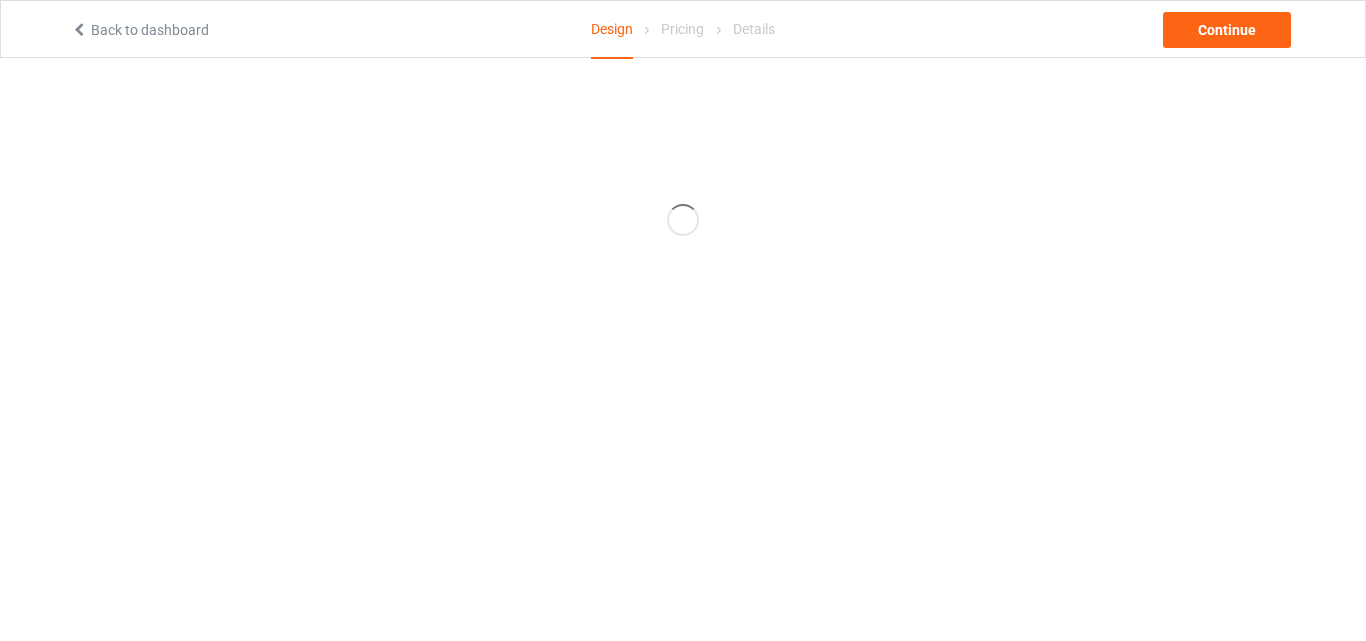scroll, scrollTop: 0, scrollLeft: 0, axis: both 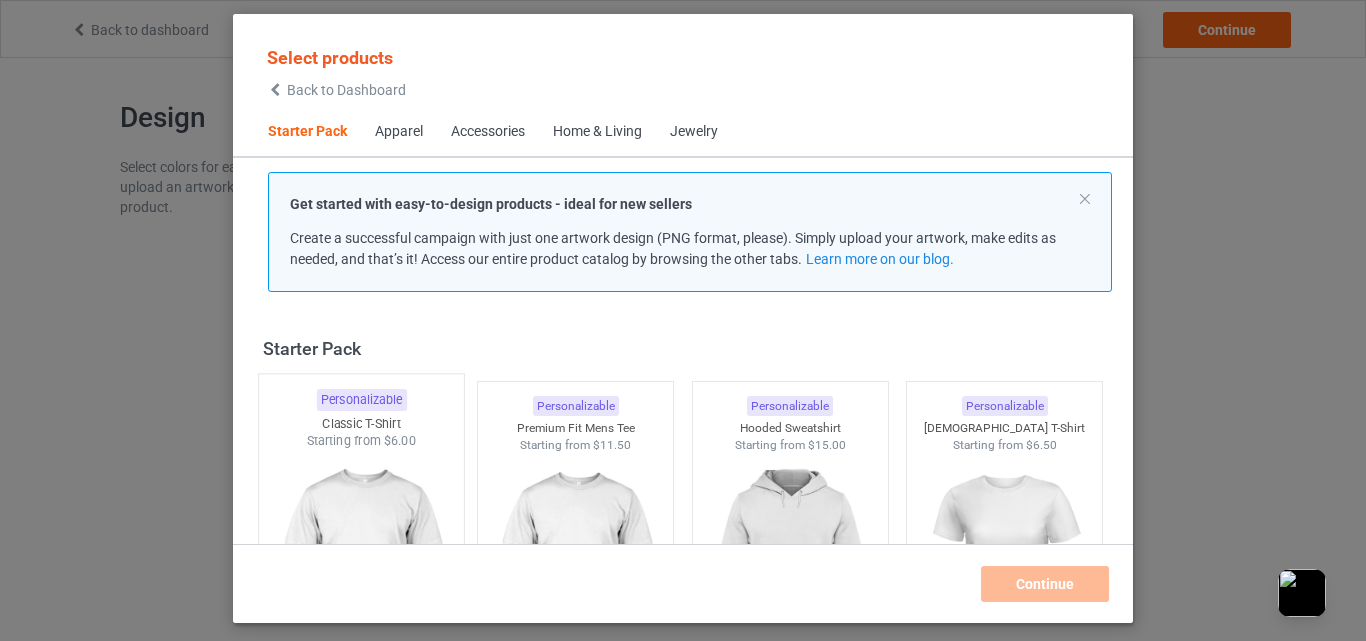 click at bounding box center (361, 567) 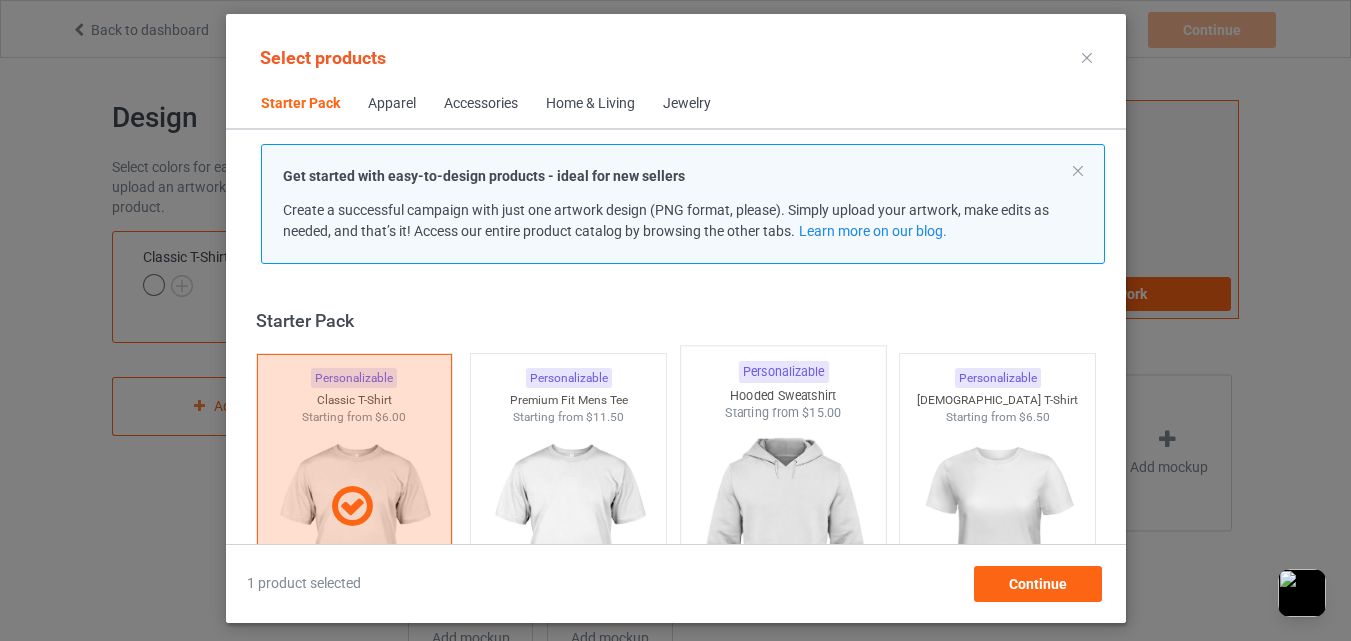 click at bounding box center (783, 539) 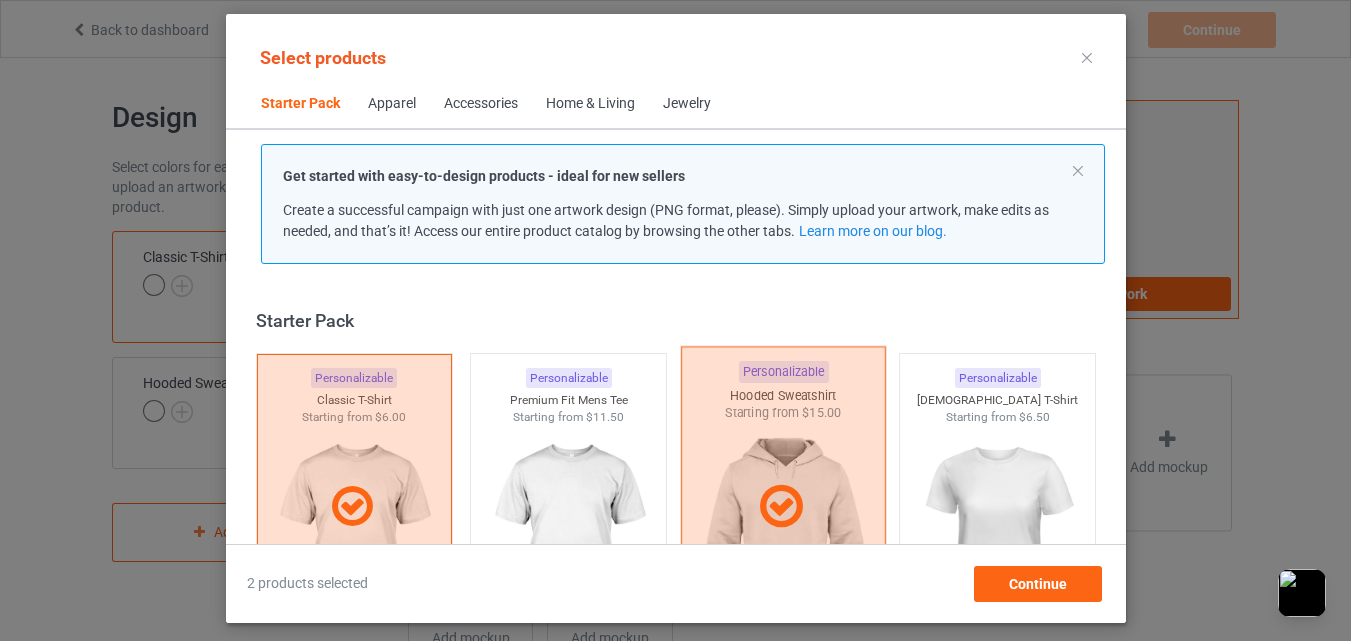 scroll, scrollTop: 500, scrollLeft: 0, axis: vertical 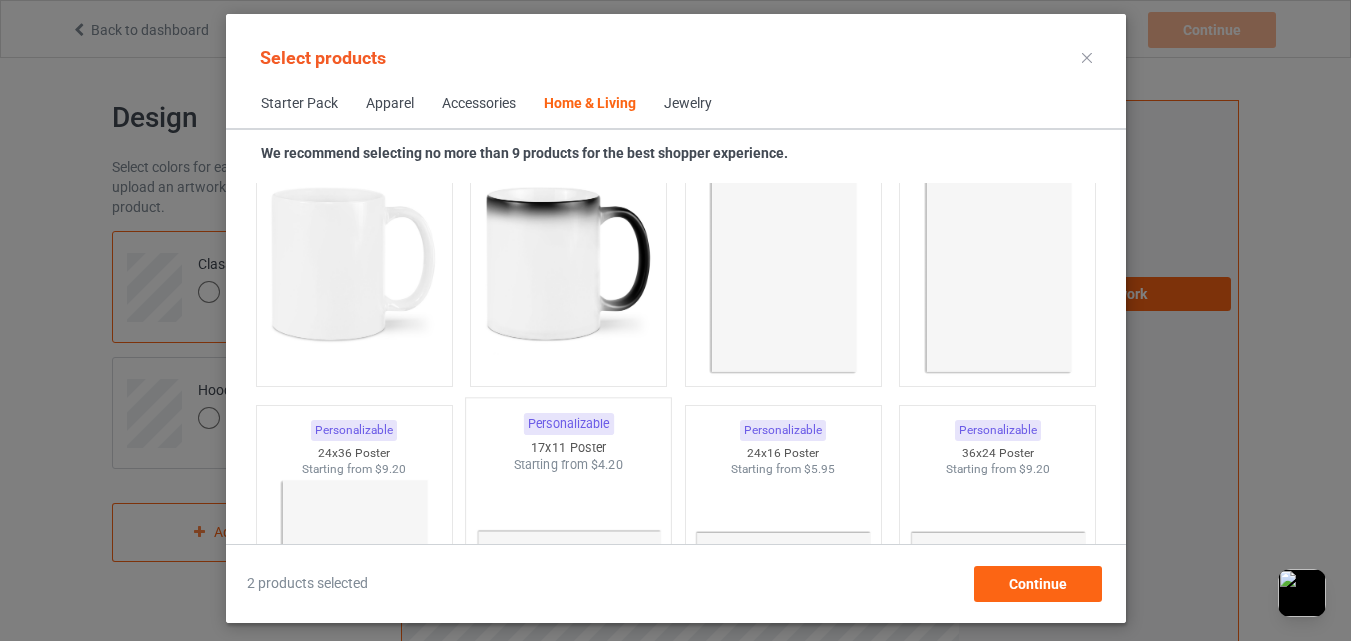 click on "Personalizable" at bounding box center (568, 424) 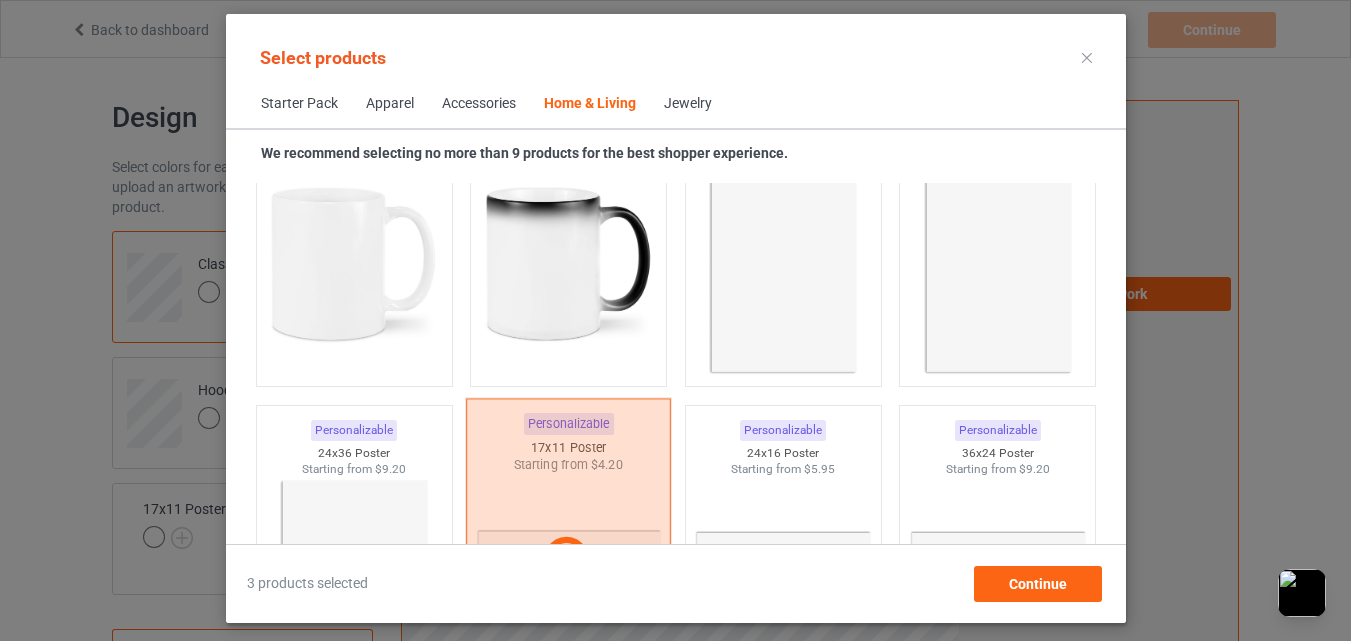 click at bounding box center (568, 558) 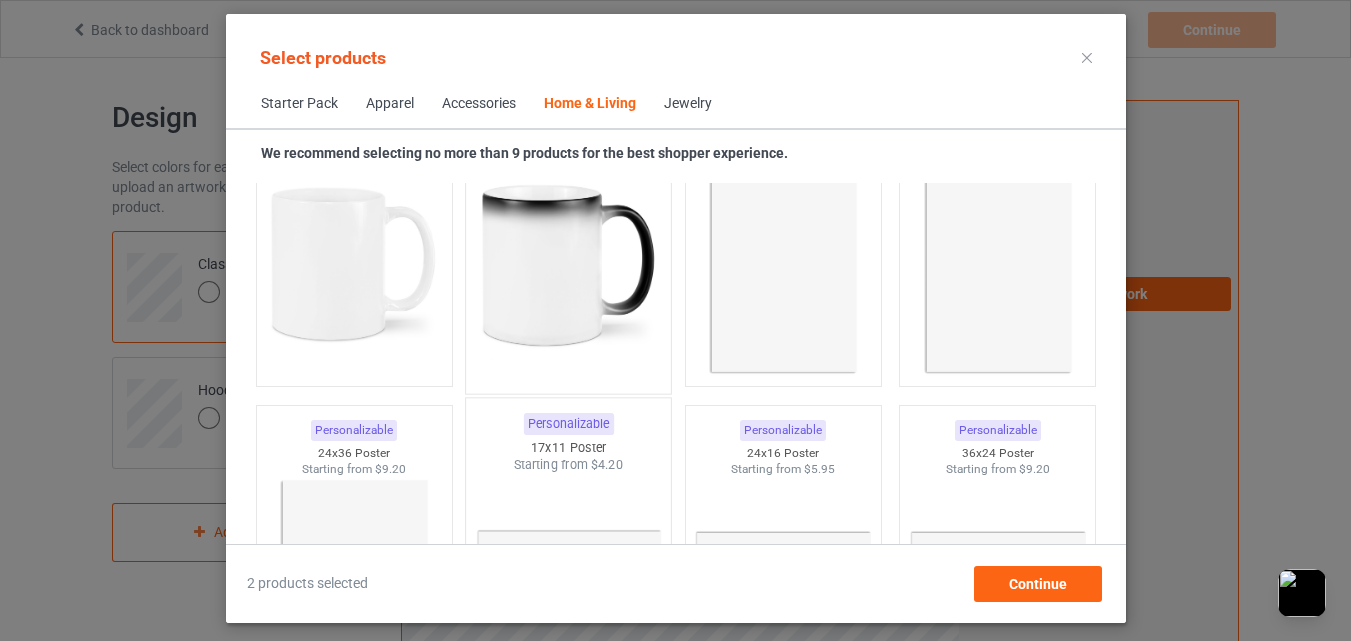click at bounding box center (568, 265) 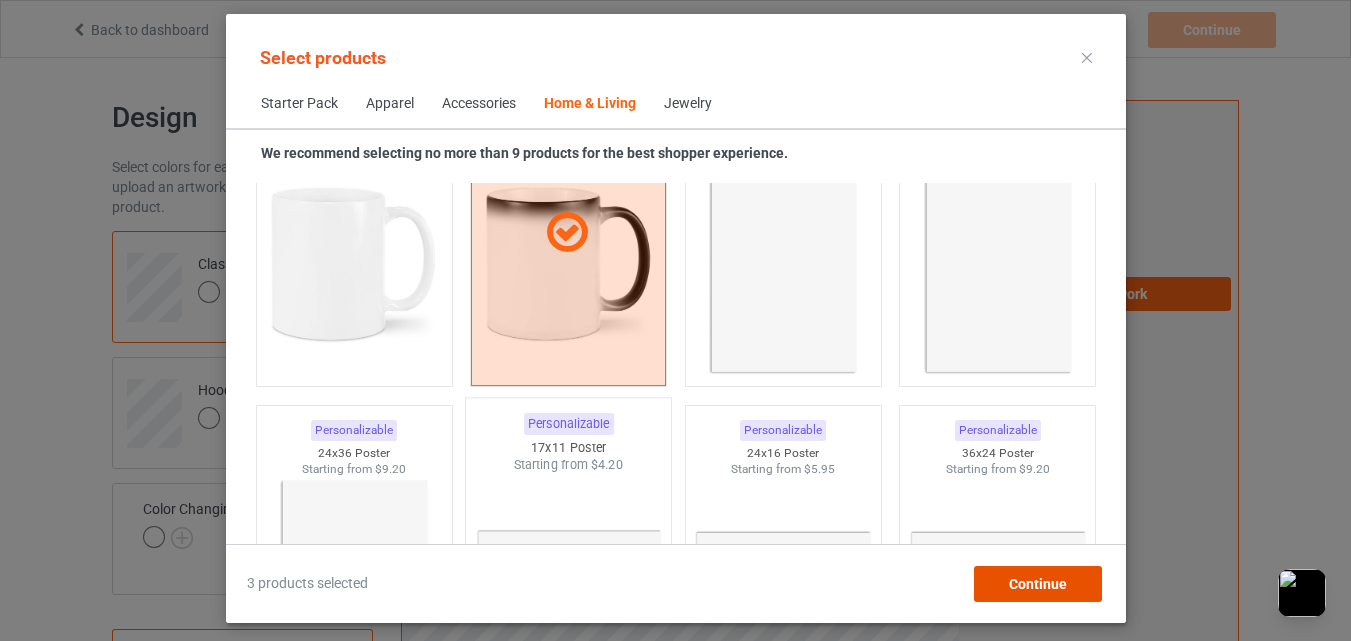 click on "Continue" at bounding box center (1037, 584) 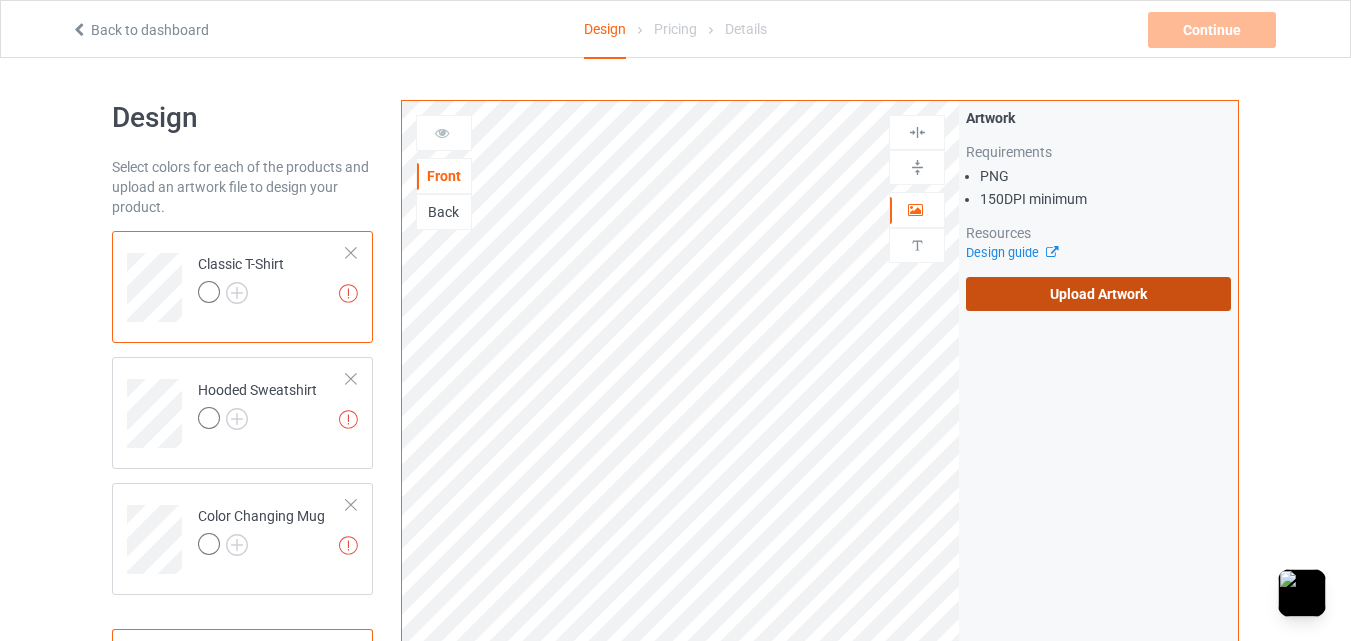 click on "Upload Artwork" at bounding box center [1098, 294] 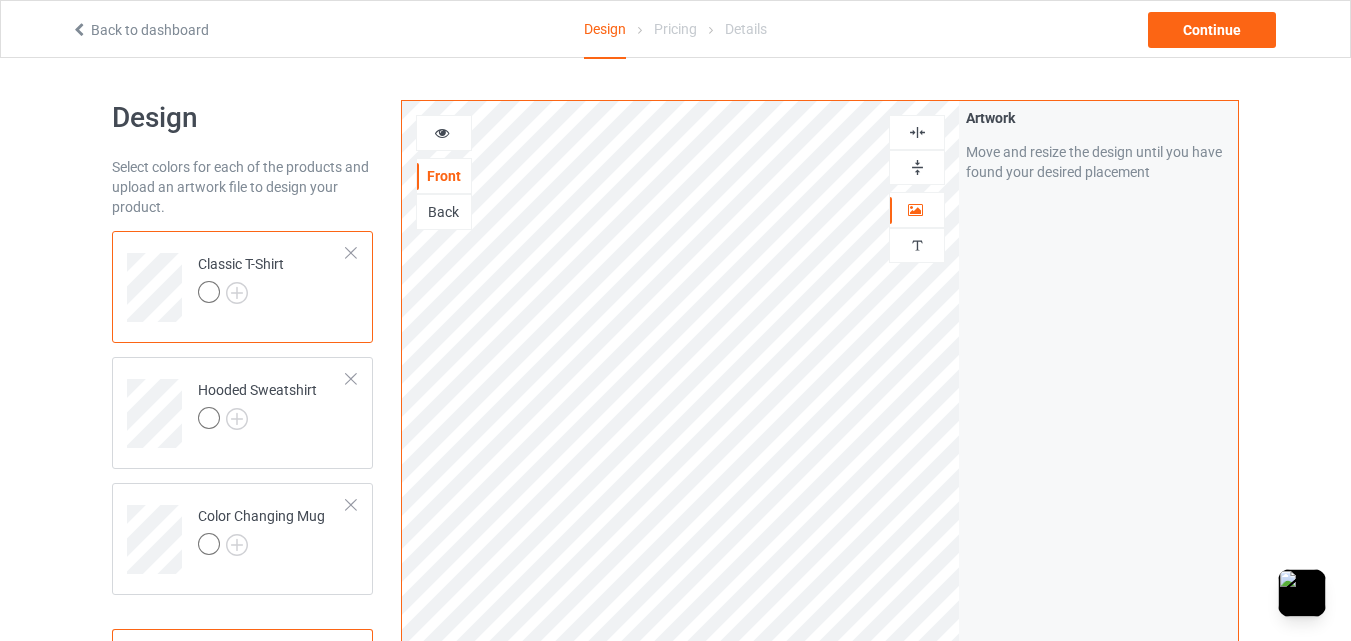 click at bounding box center [442, 130] 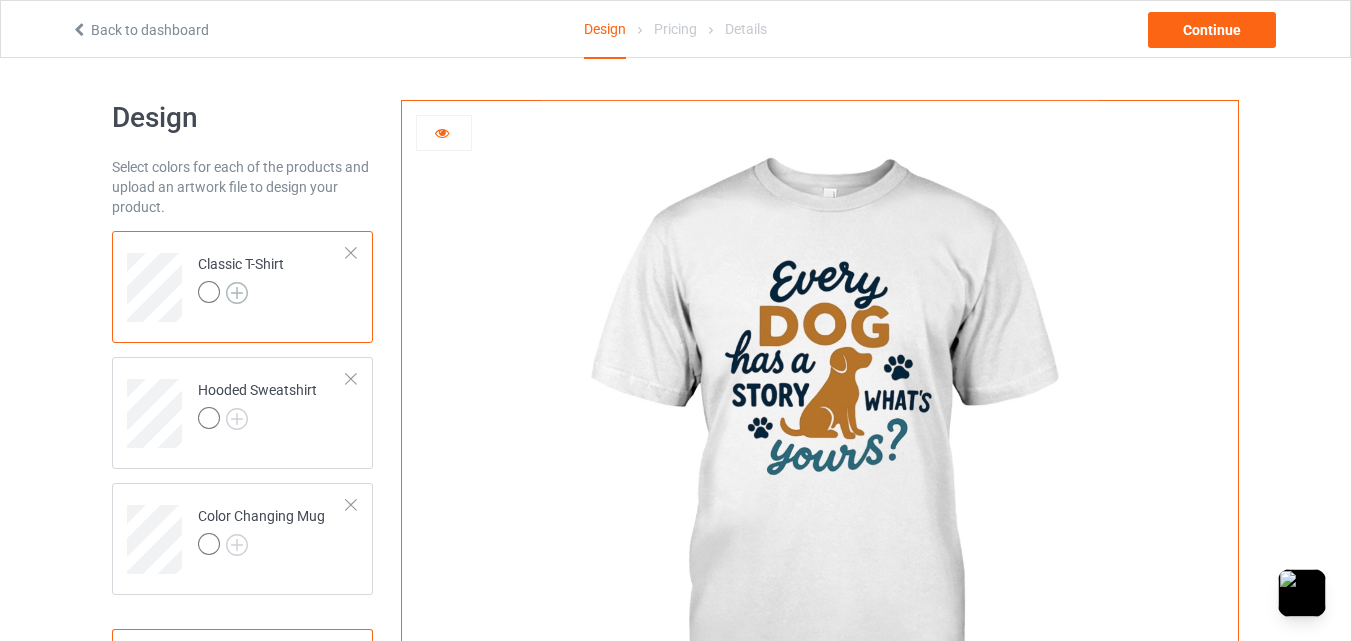 click at bounding box center (237, 293) 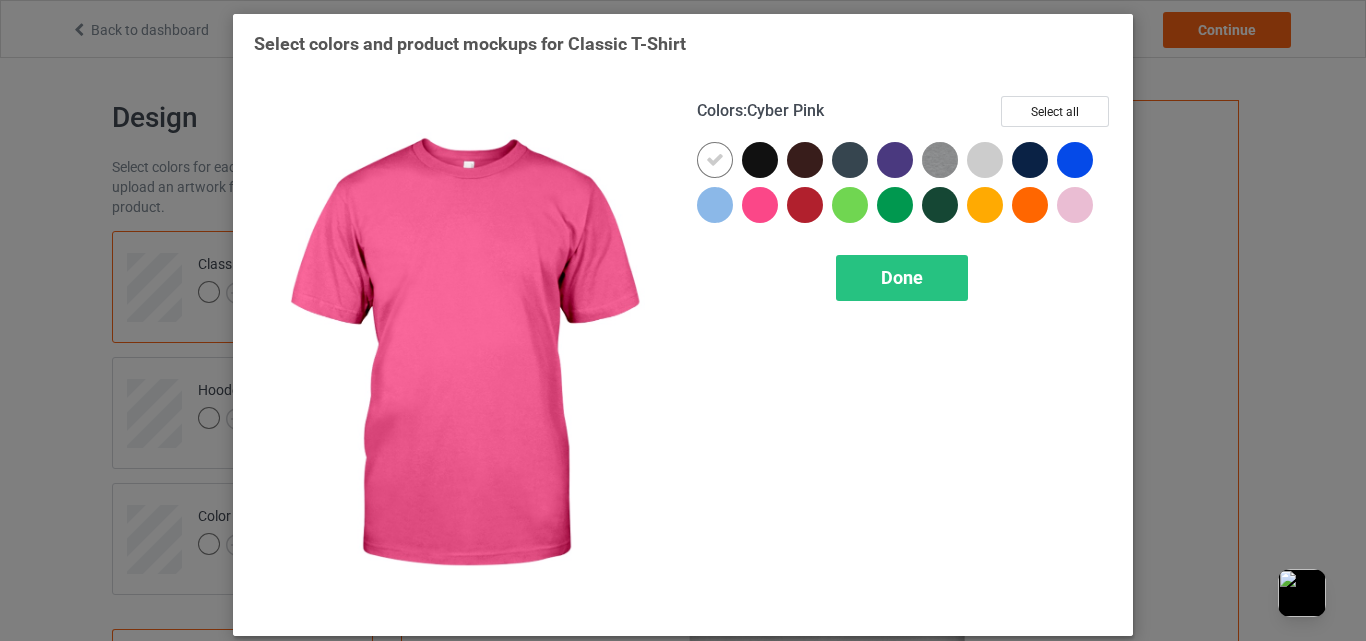 click at bounding box center [760, 205] 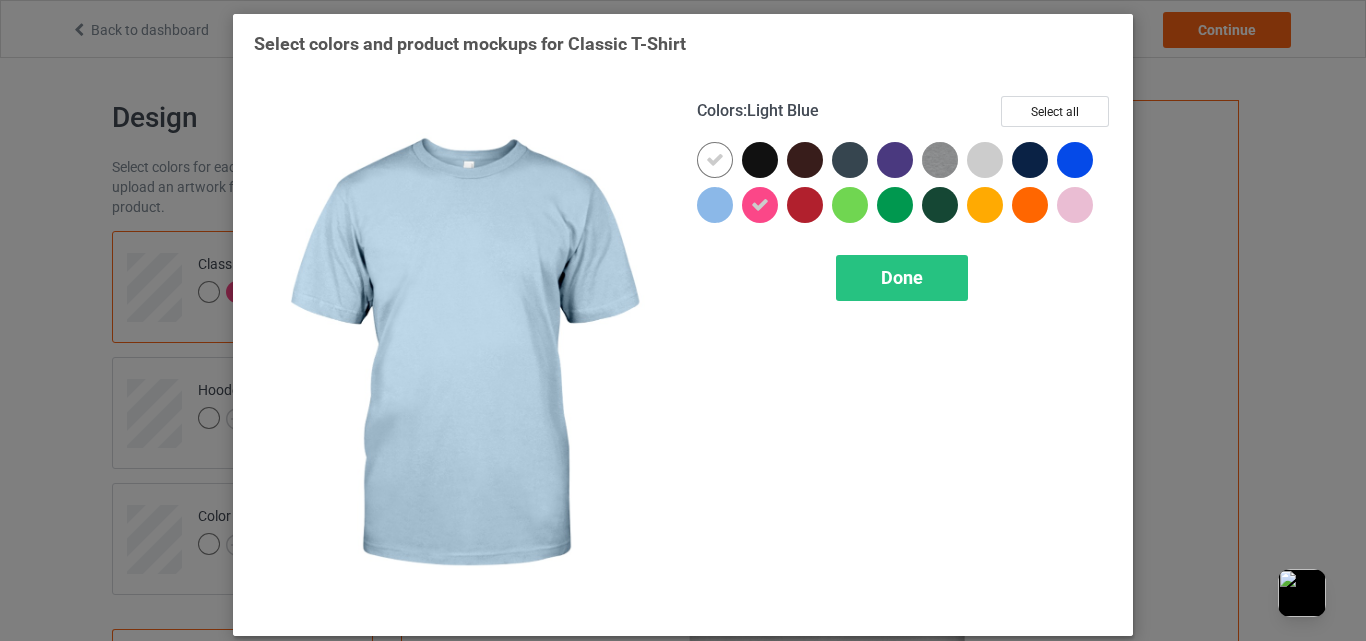 drag, startPoint x: 708, startPoint y: 203, endPoint x: 706, endPoint y: 216, distance: 13.152946 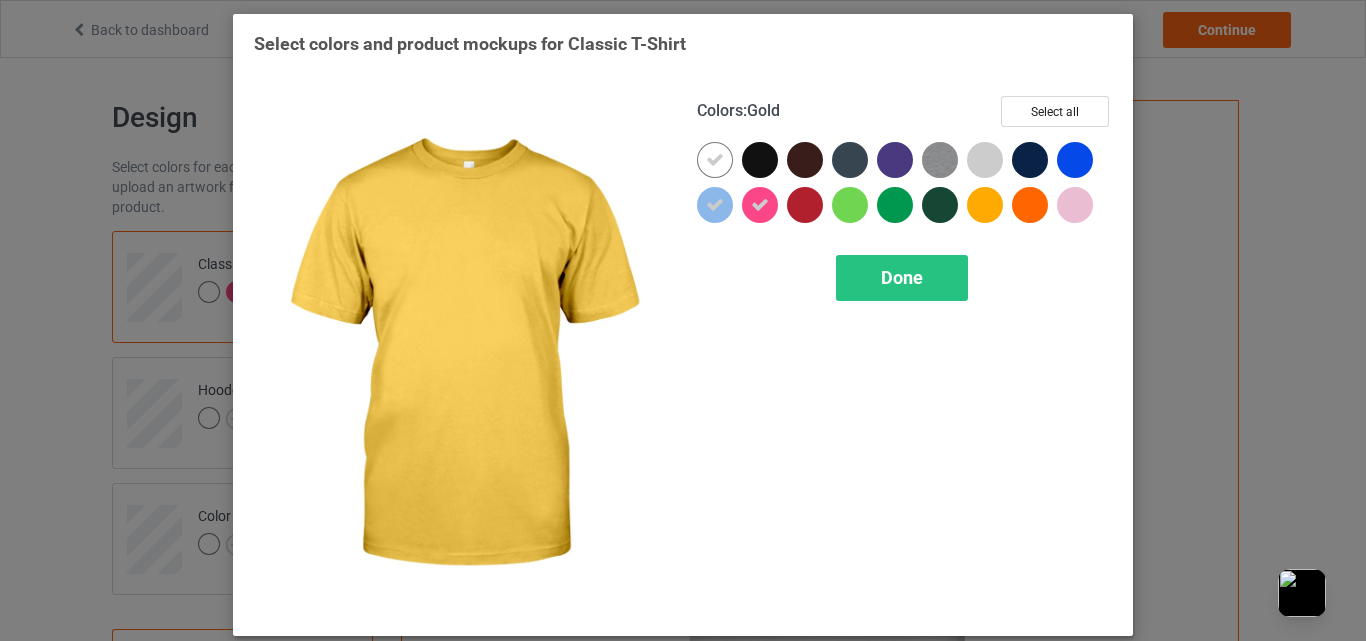 click at bounding box center [985, 205] 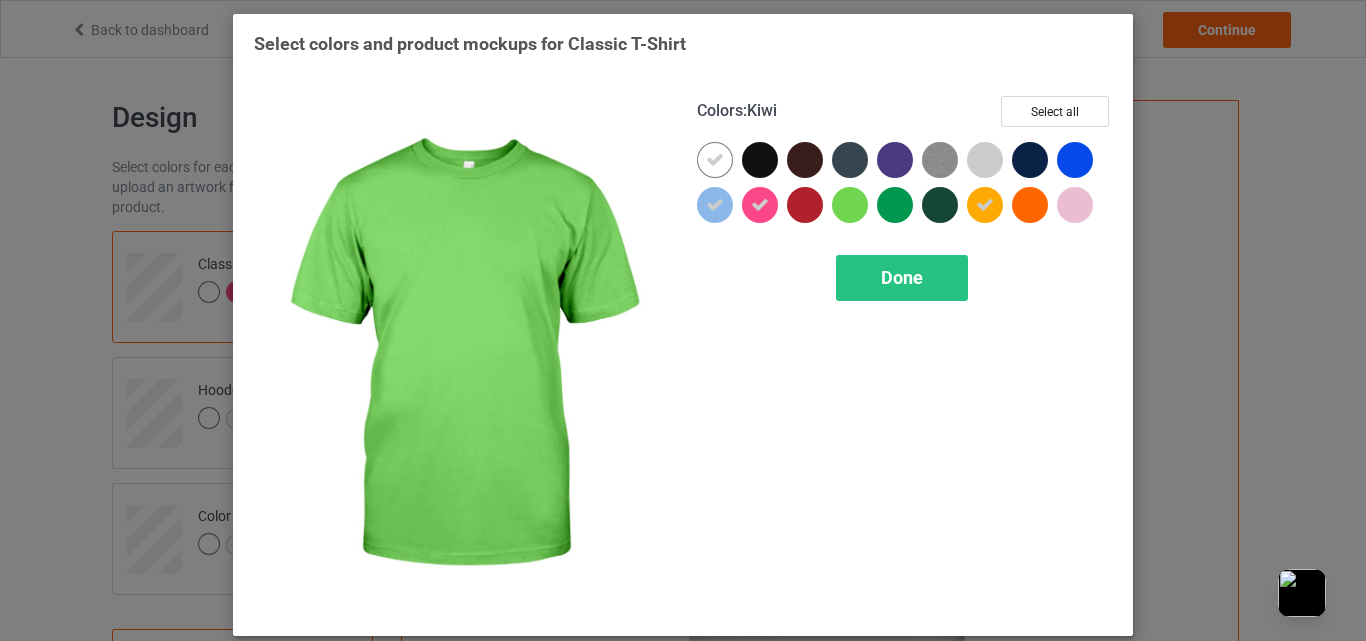 click at bounding box center (850, 205) 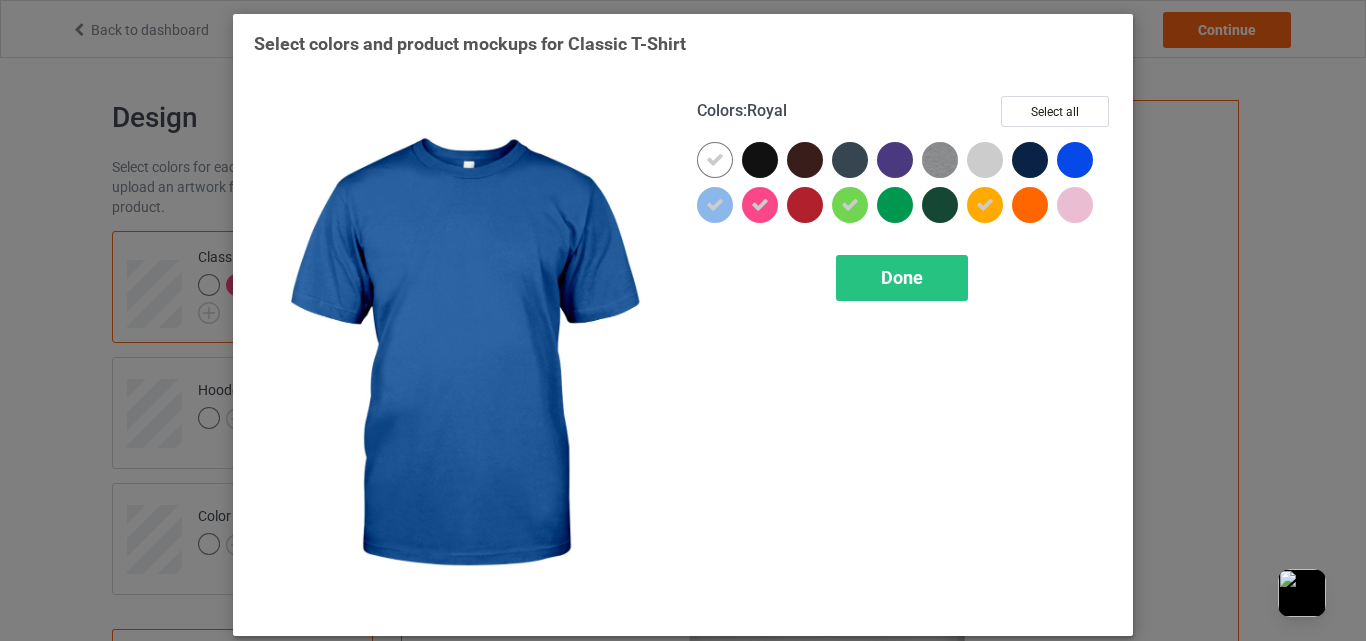 click at bounding box center [1075, 205] 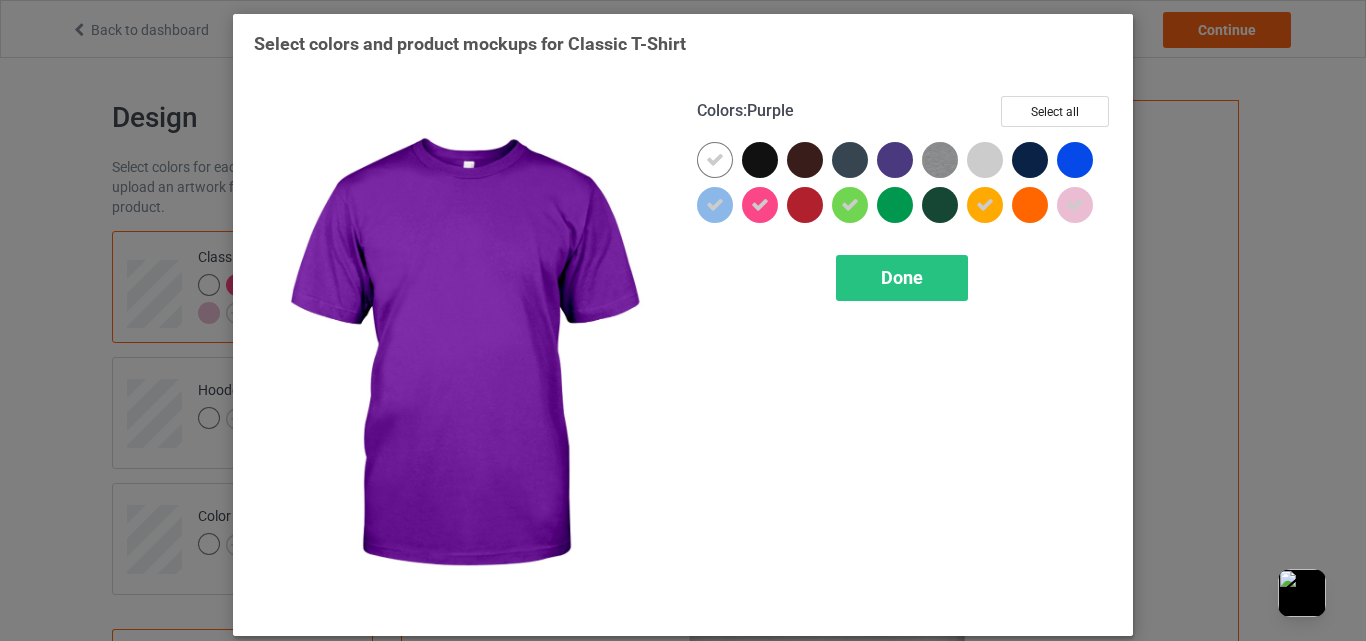 click at bounding box center [895, 160] 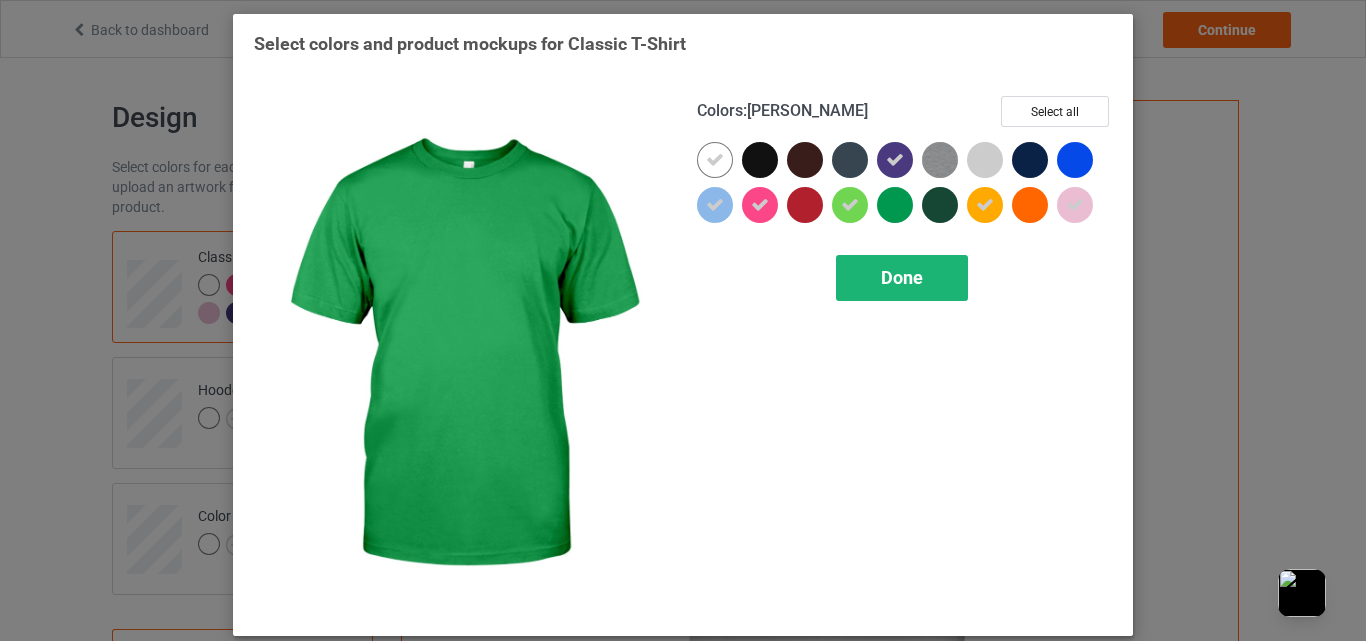 click on "Done" at bounding box center [902, 278] 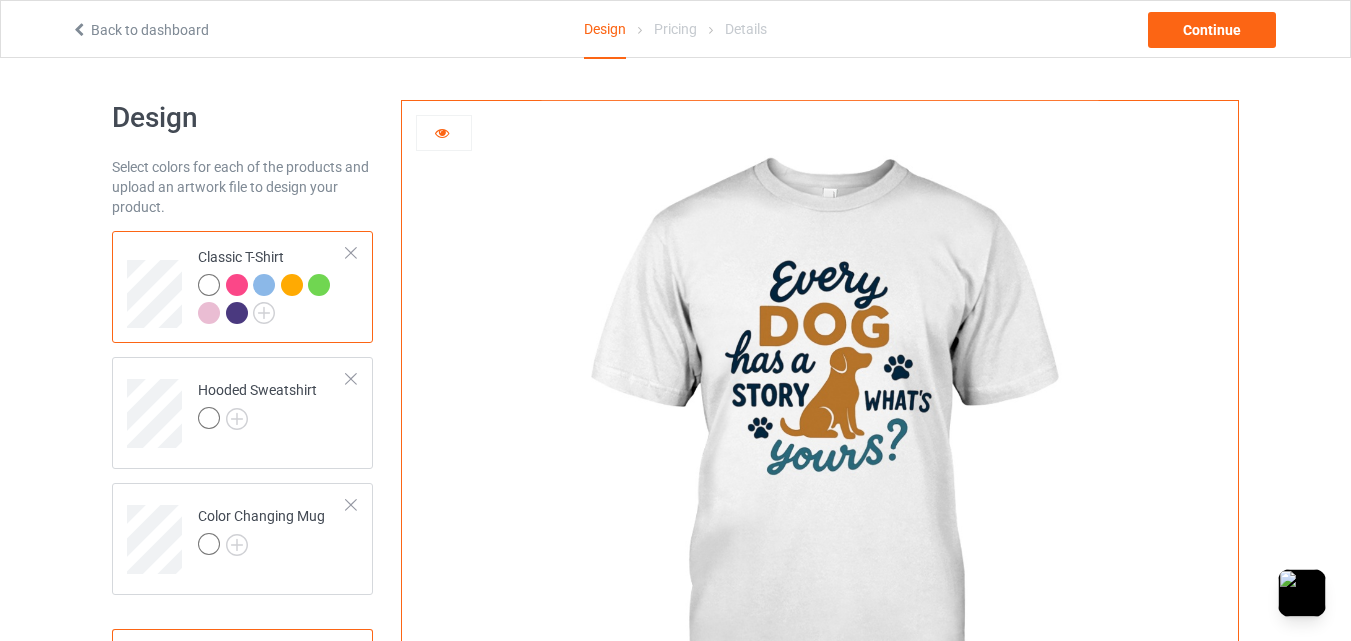 click at bounding box center (237, 285) 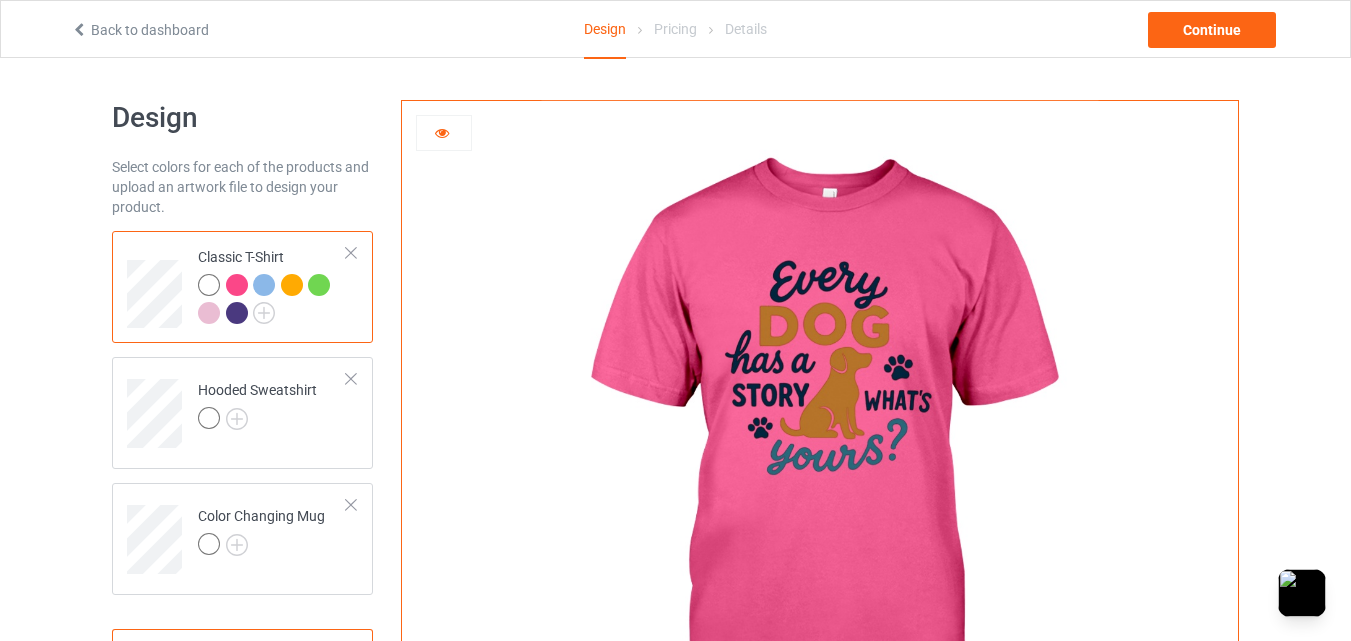 click at bounding box center (264, 285) 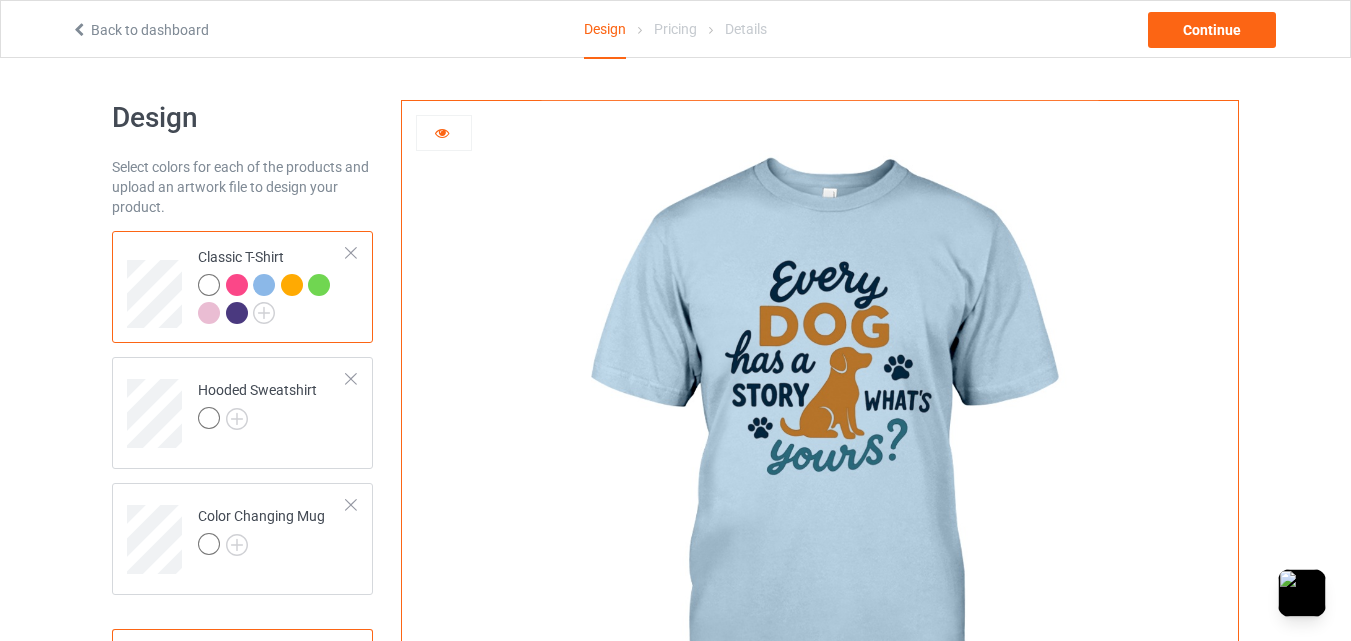 click at bounding box center (292, 285) 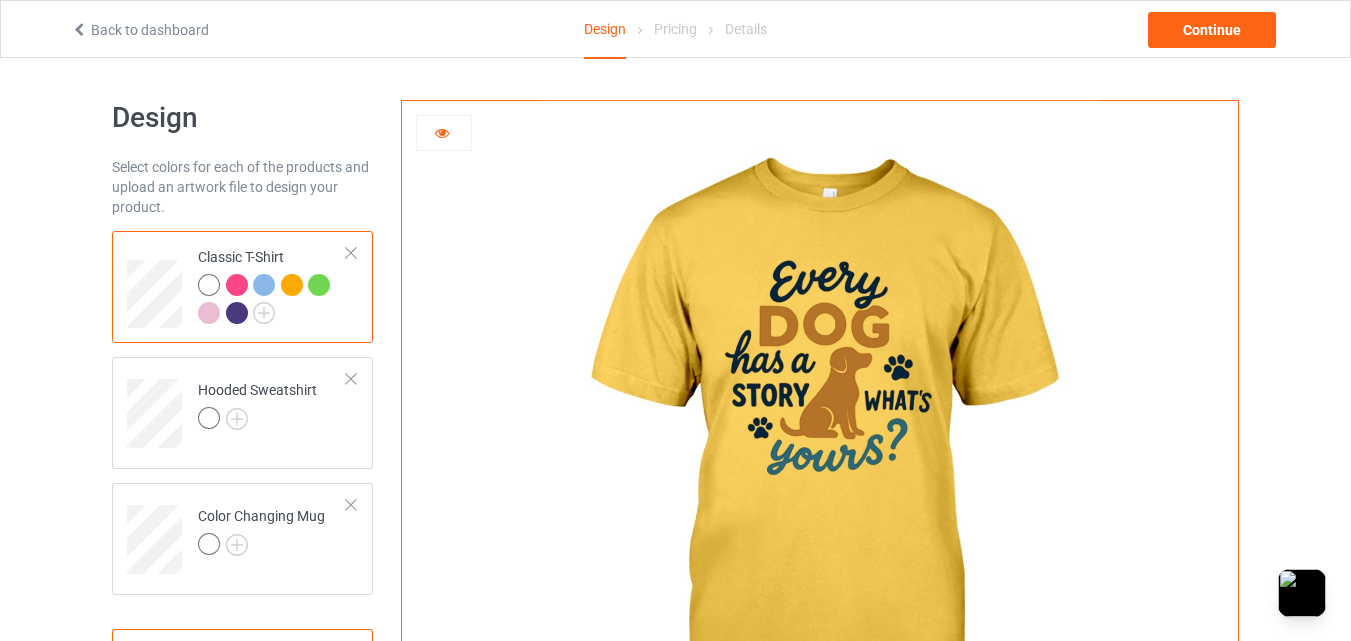click at bounding box center (319, 285) 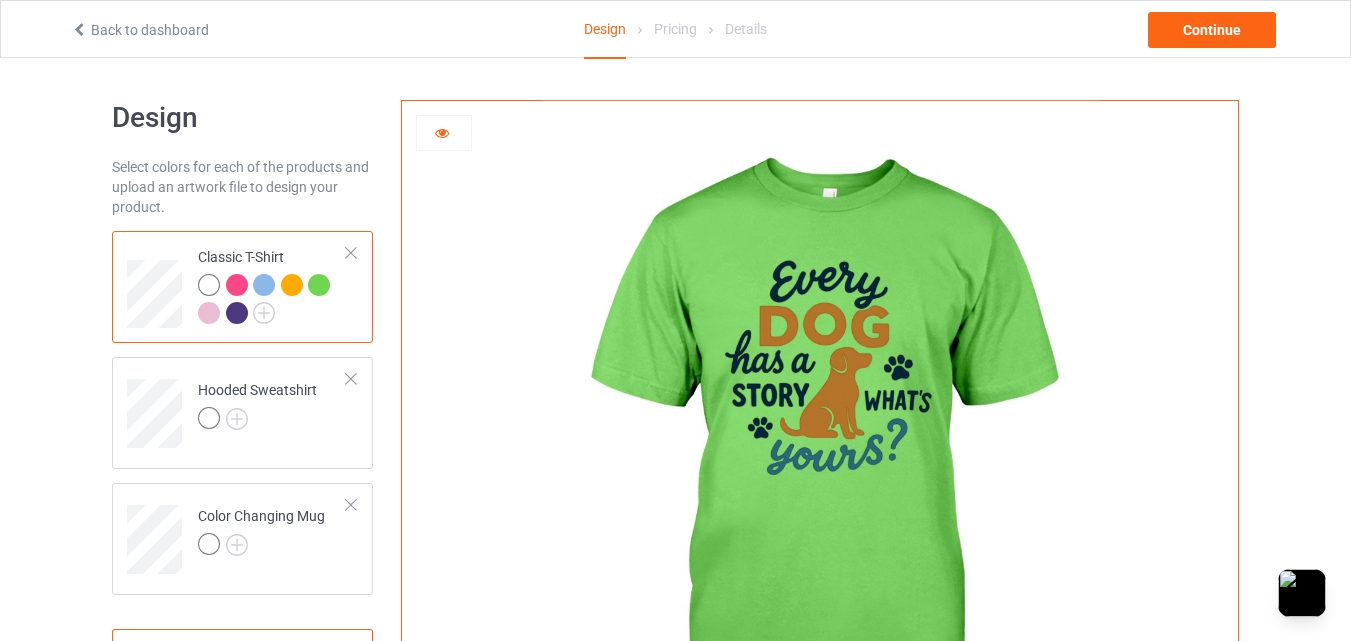 click at bounding box center (209, 313) 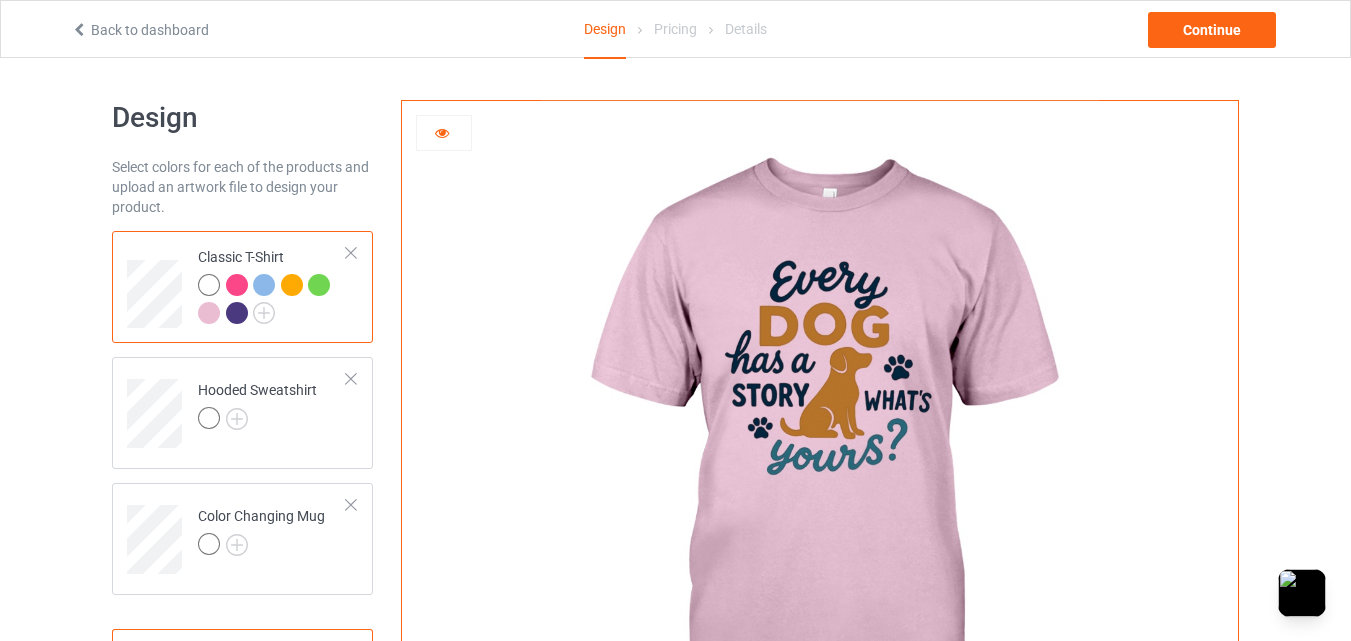 click at bounding box center (237, 313) 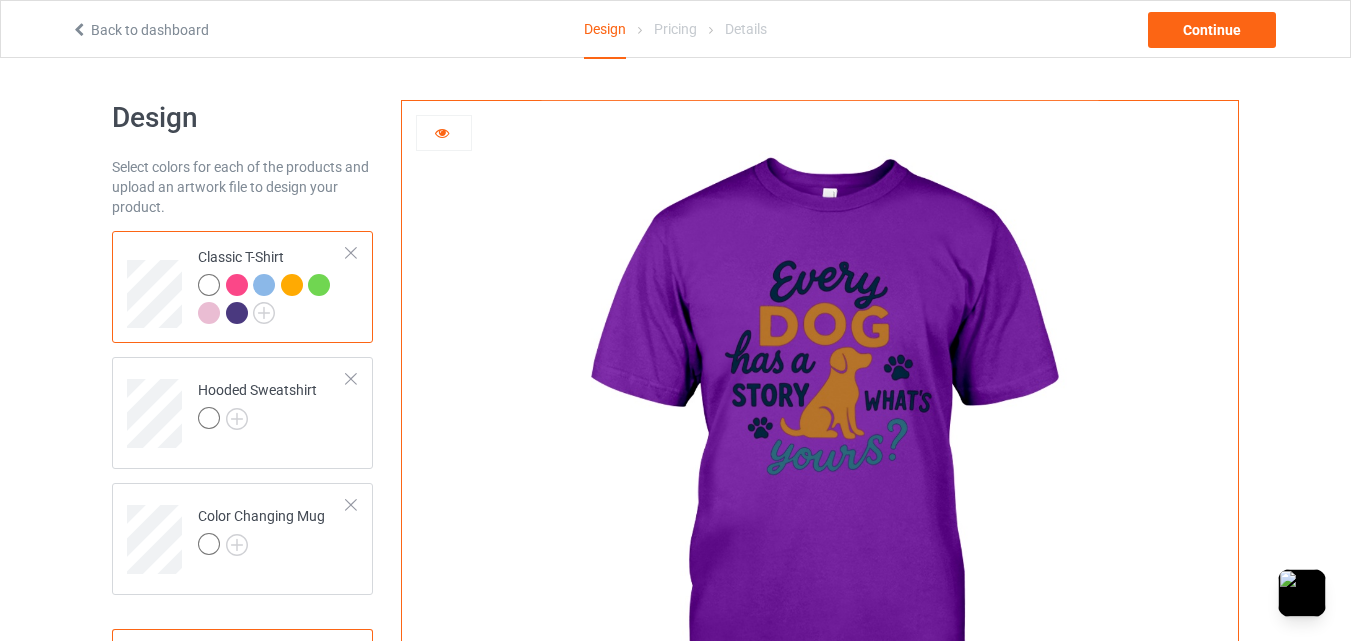 click at bounding box center (237, 285) 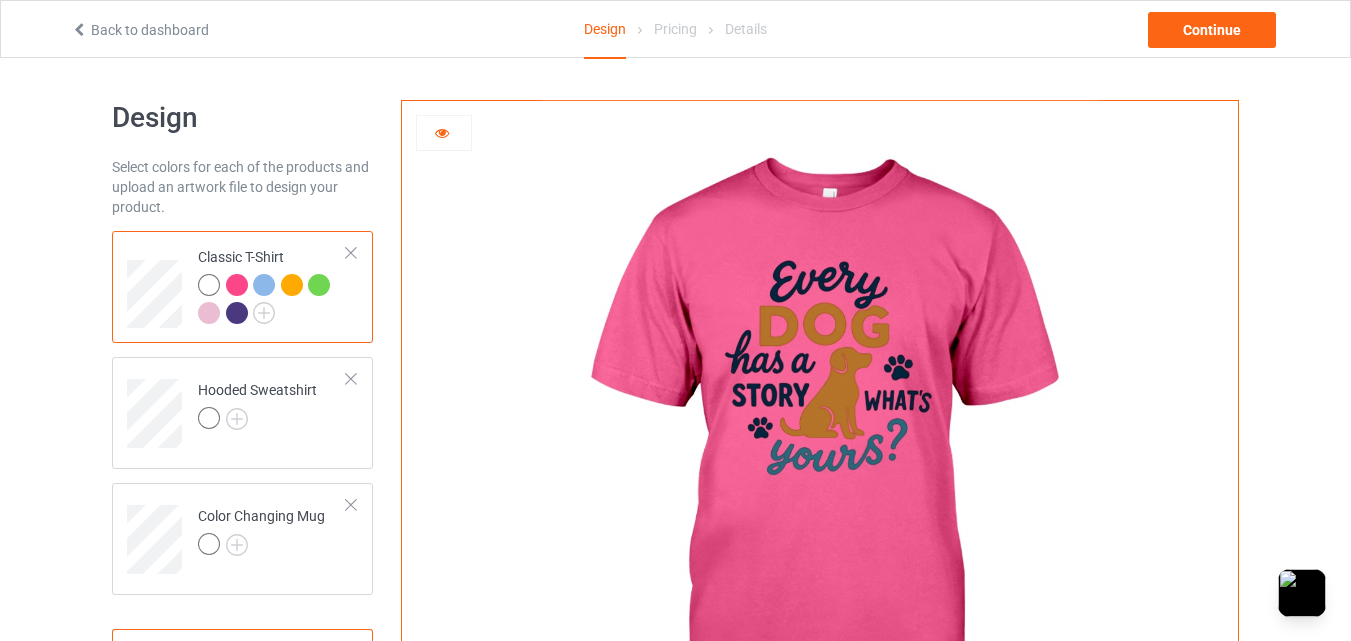 click at bounding box center [264, 285] 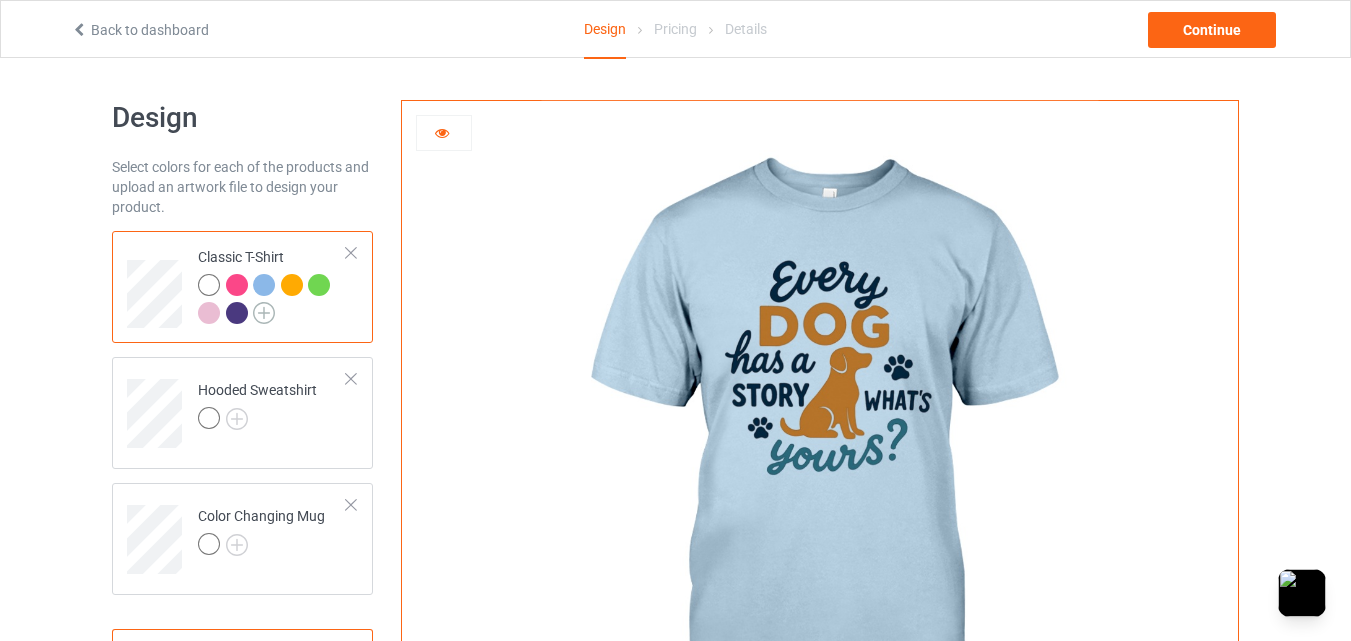 click at bounding box center (264, 313) 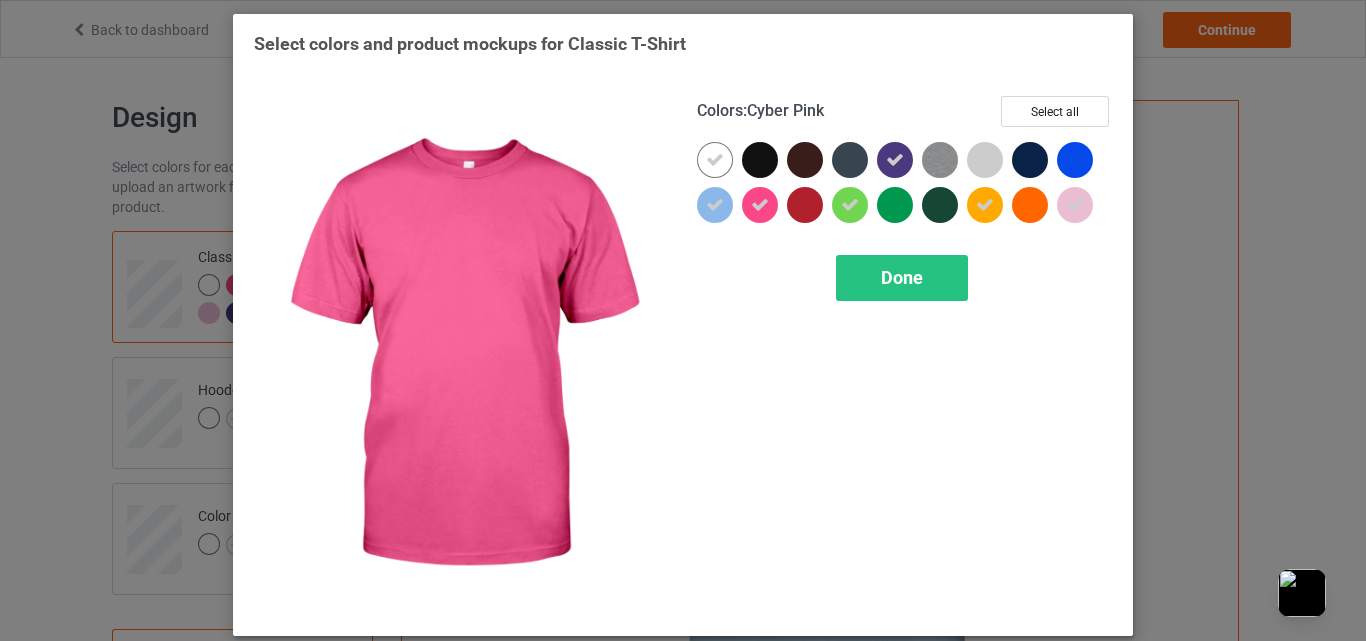 click at bounding box center [760, 205] 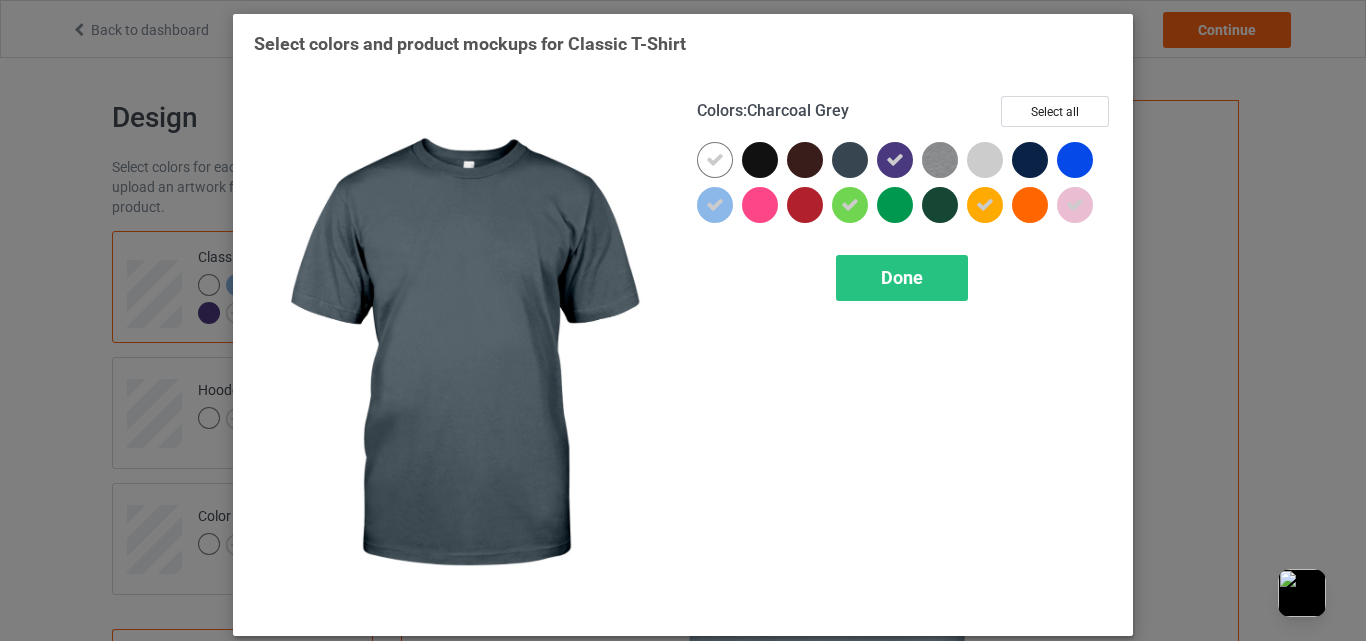 click at bounding box center [895, 160] 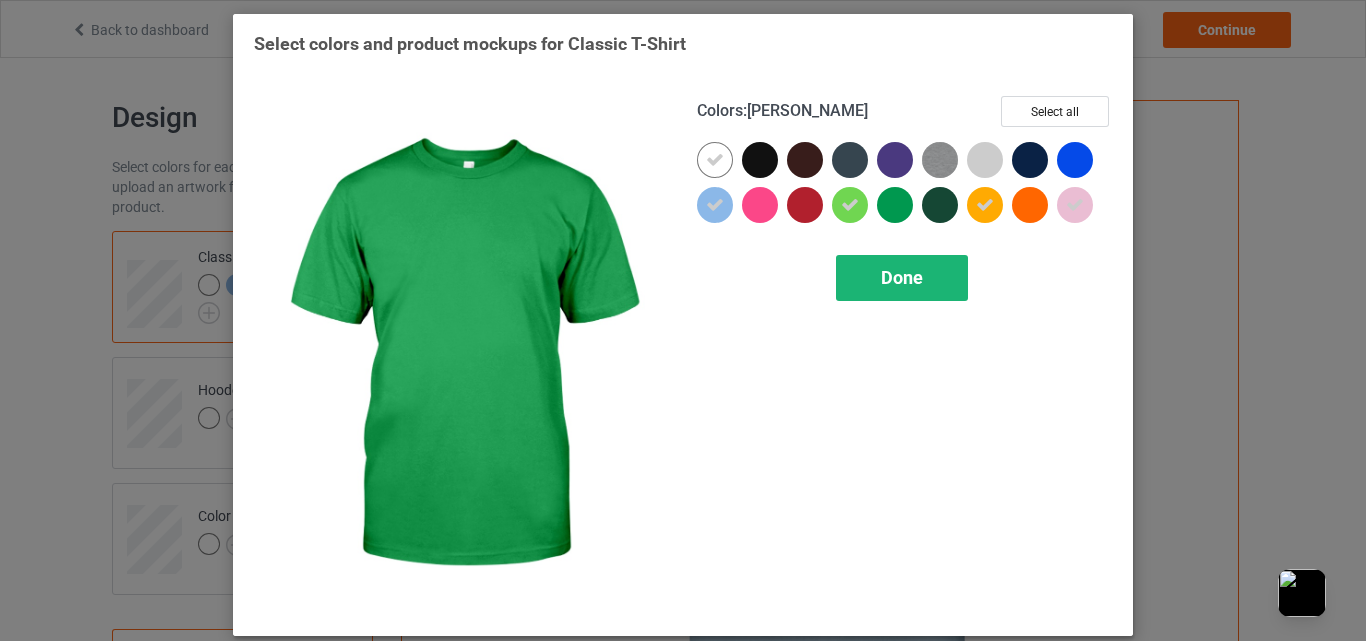 click on "Done" at bounding box center [902, 277] 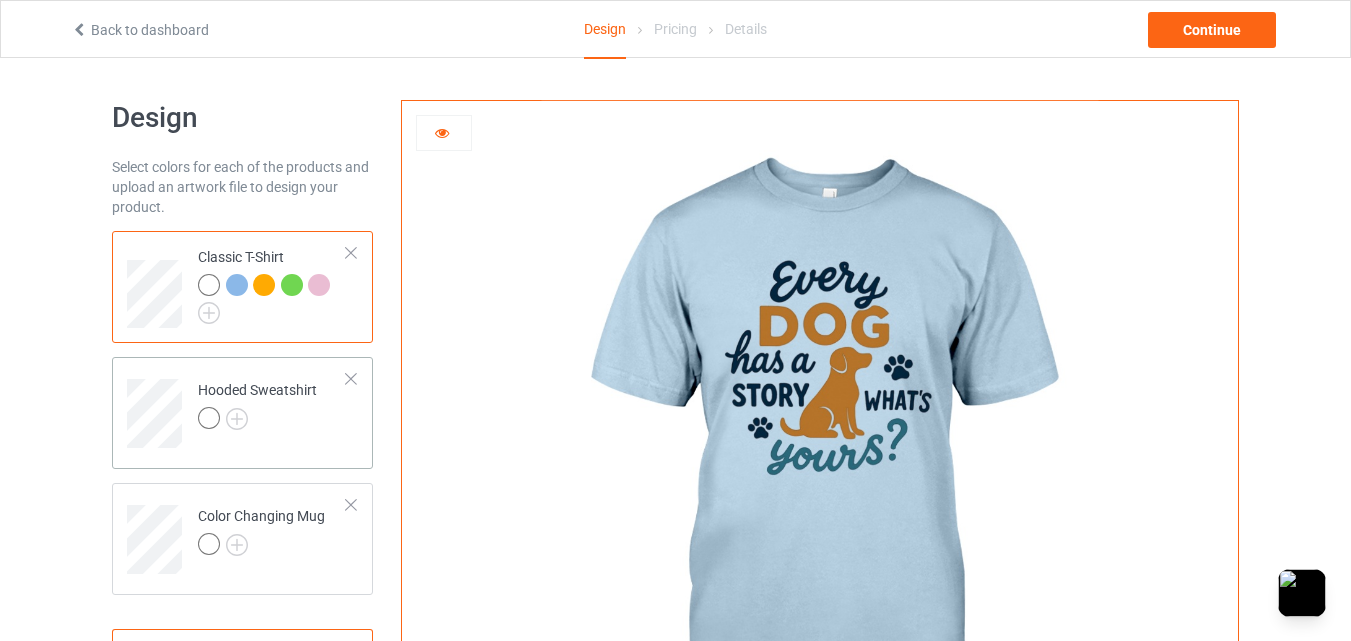 click at bounding box center [257, 421] 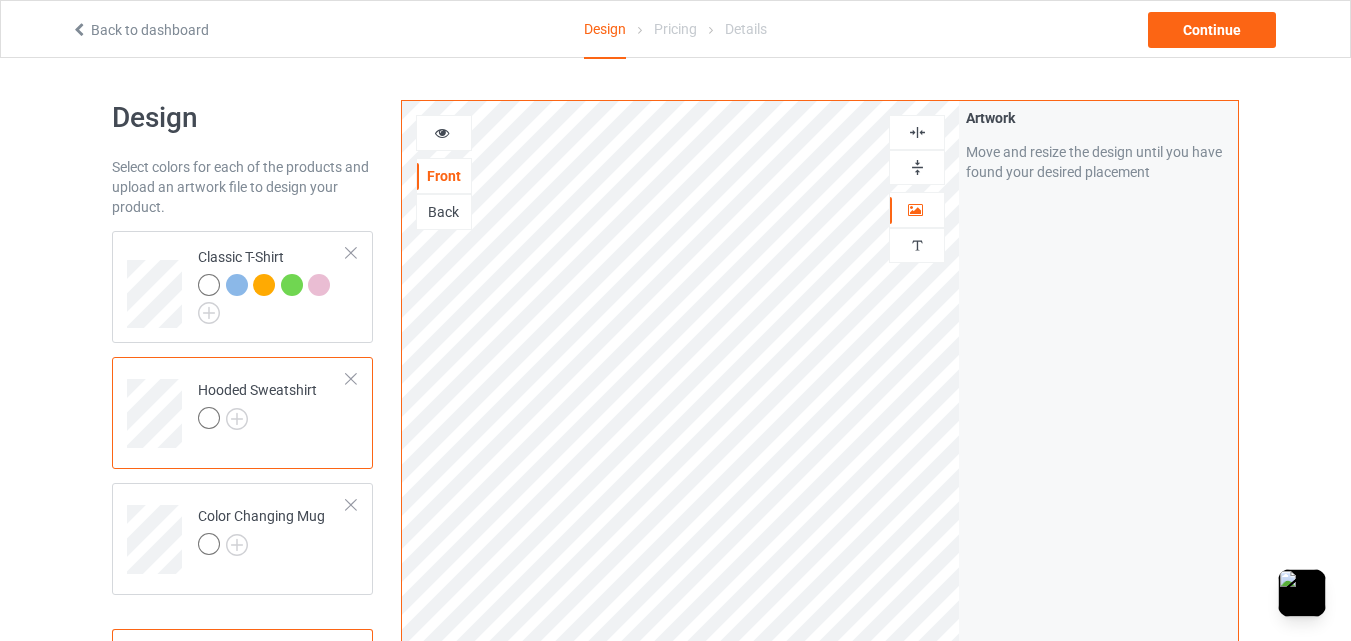 click at bounding box center (444, 133) 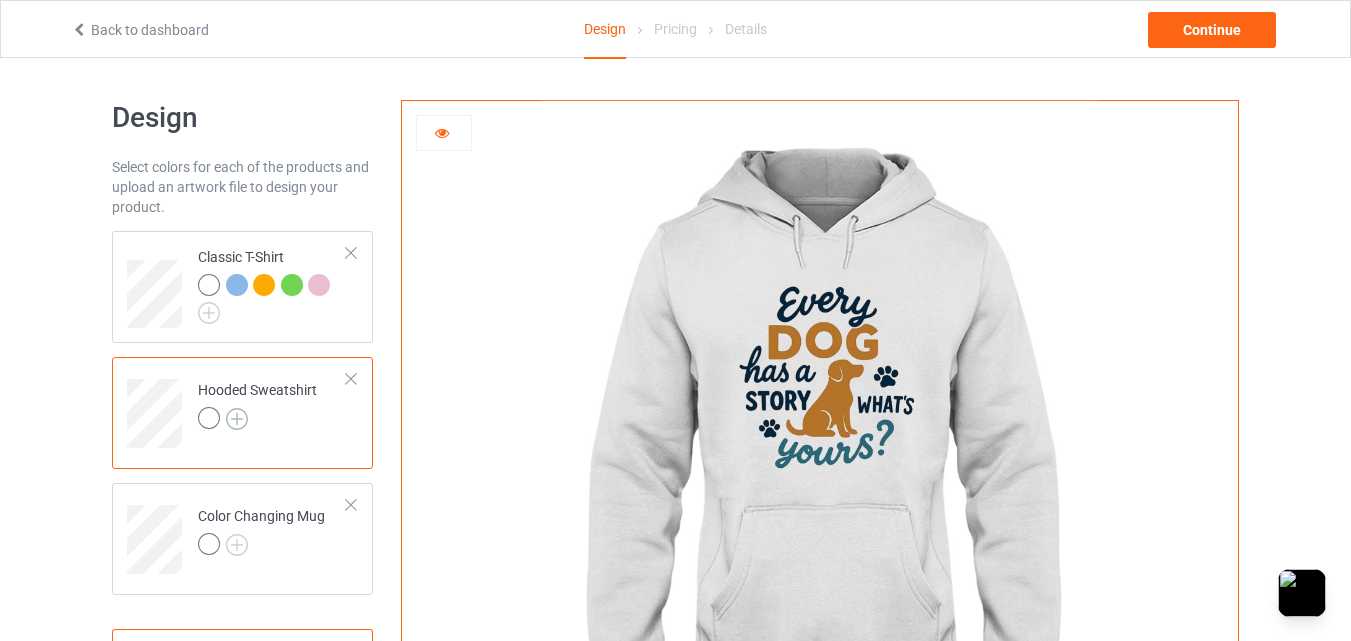 click at bounding box center (237, 419) 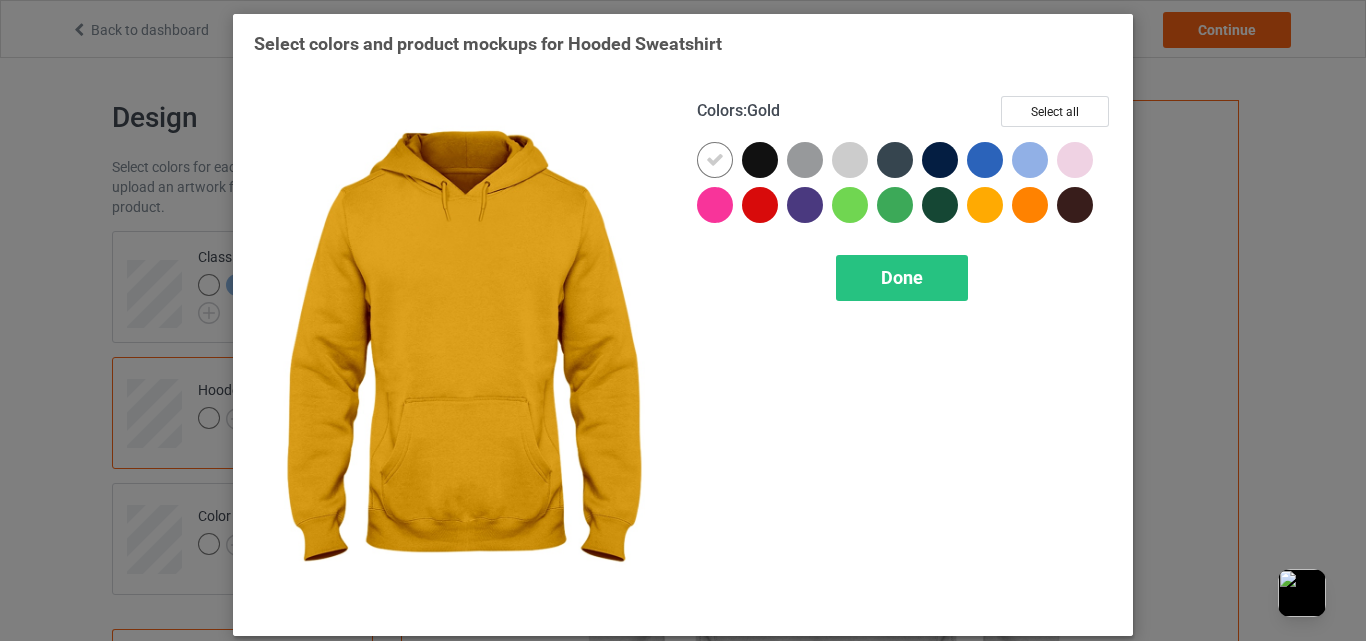 click at bounding box center [985, 205] 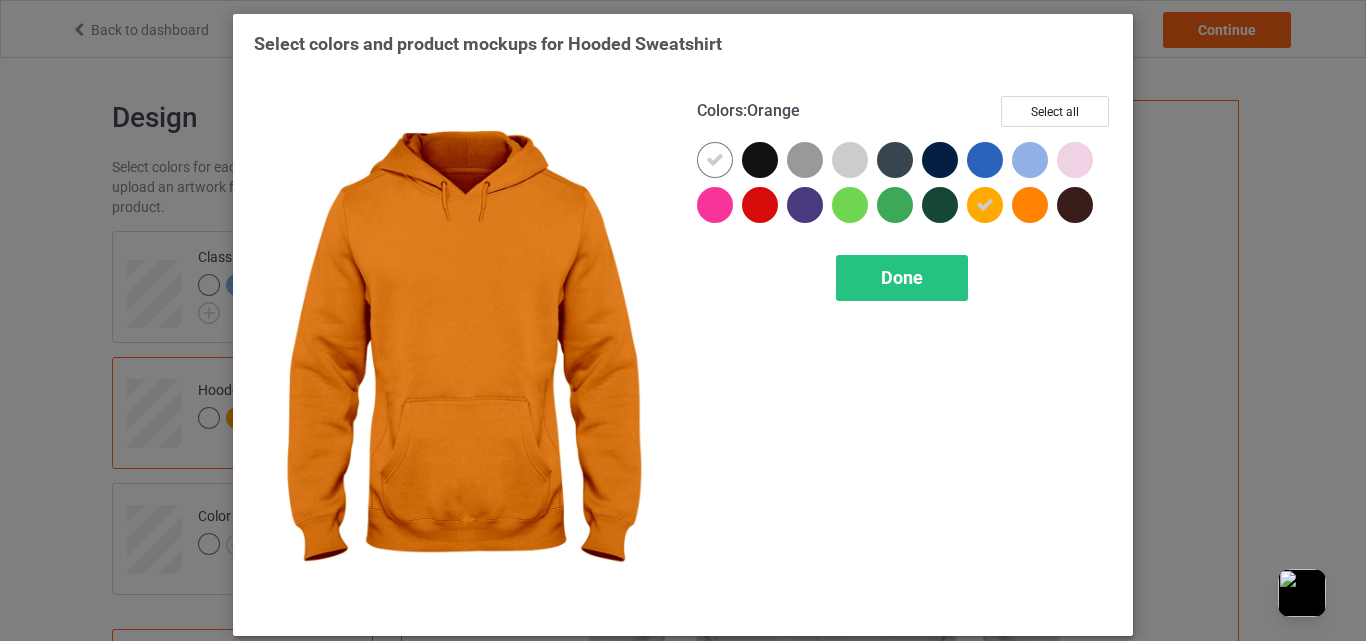 click at bounding box center (1075, 160) 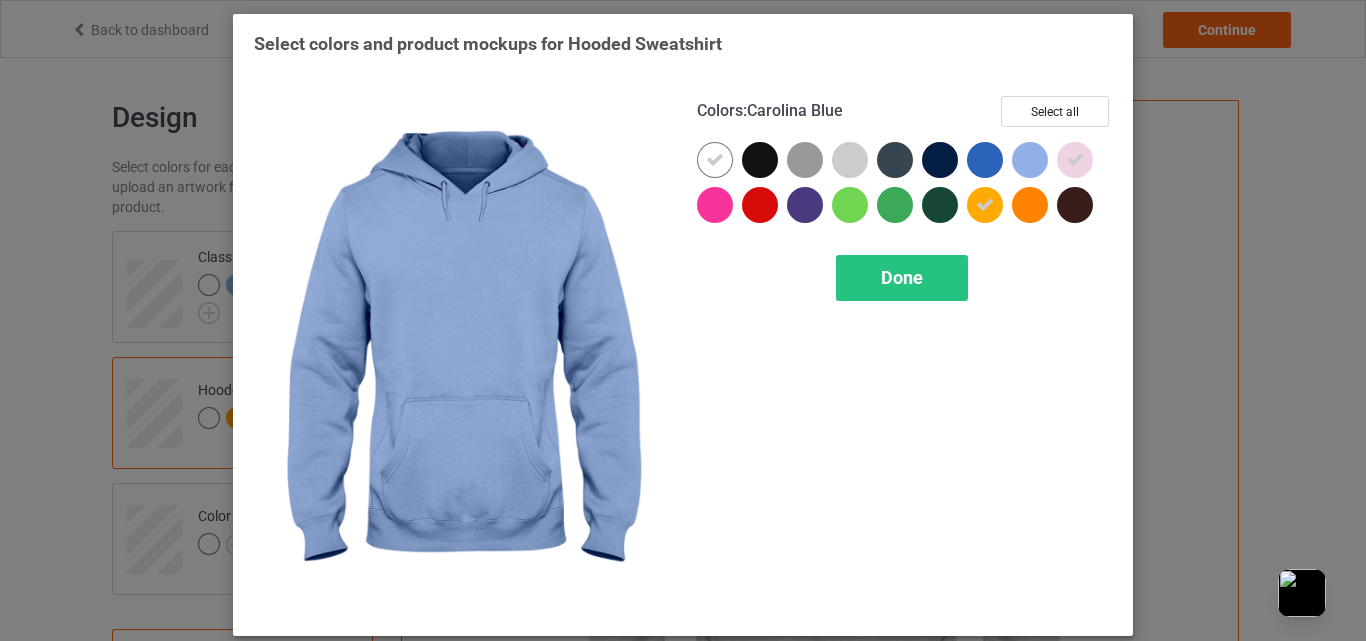 click at bounding box center [850, 205] 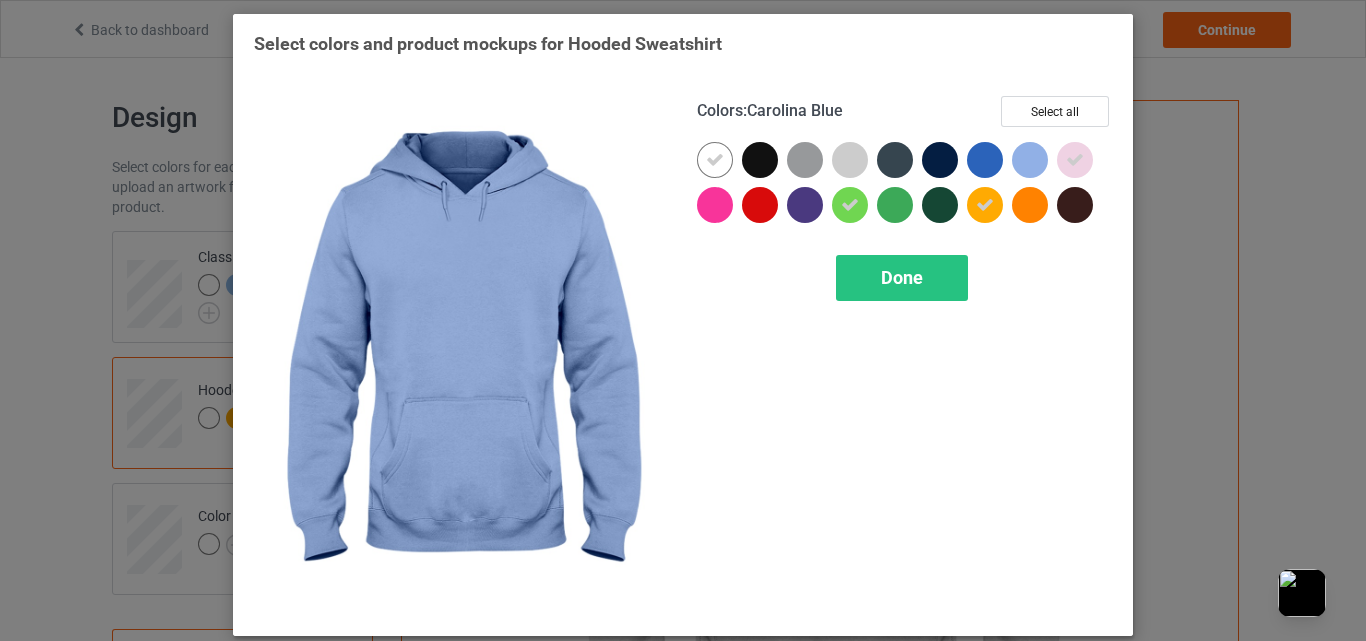 click at bounding box center [1030, 160] 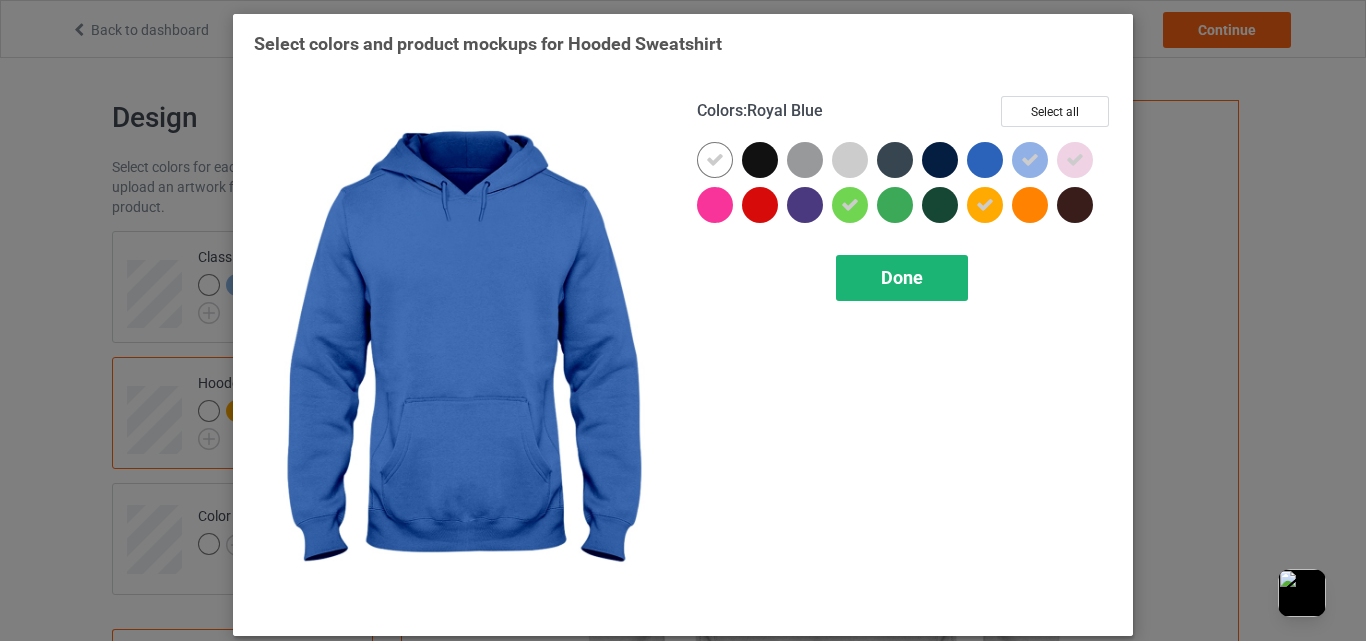 click on "Done" at bounding box center (902, 277) 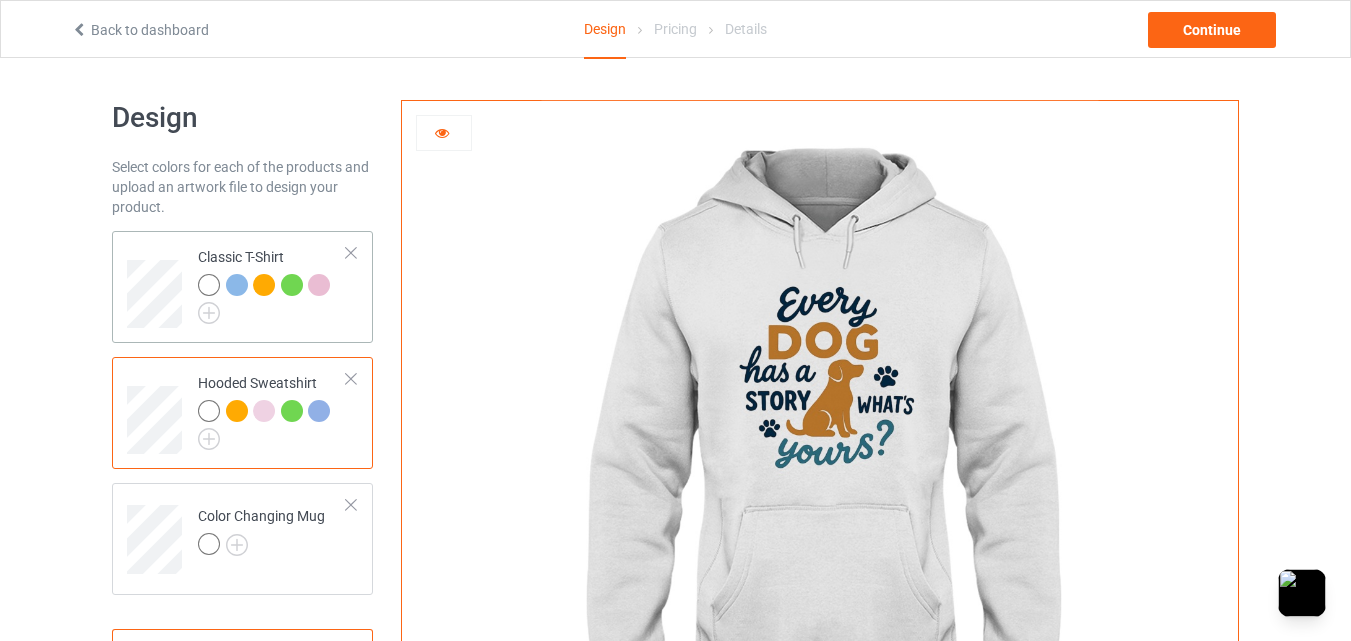 click at bounding box center (272, 299) 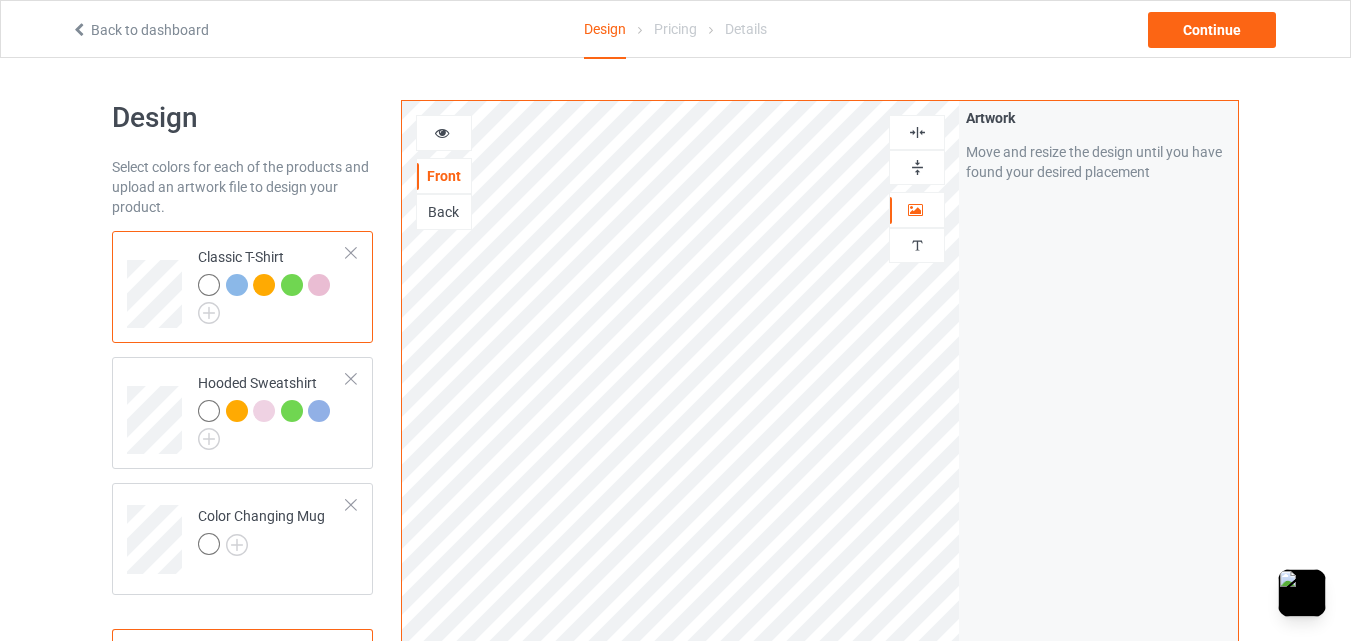 click at bounding box center (442, 130) 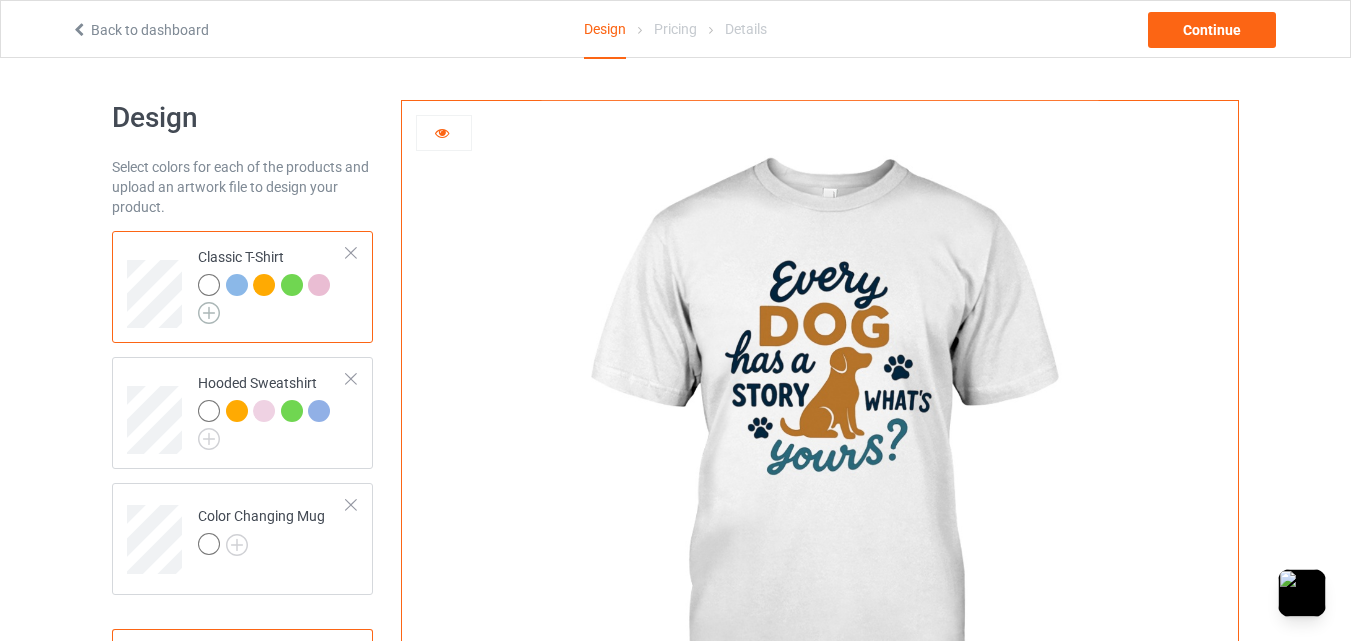 click at bounding box center [209, 313] 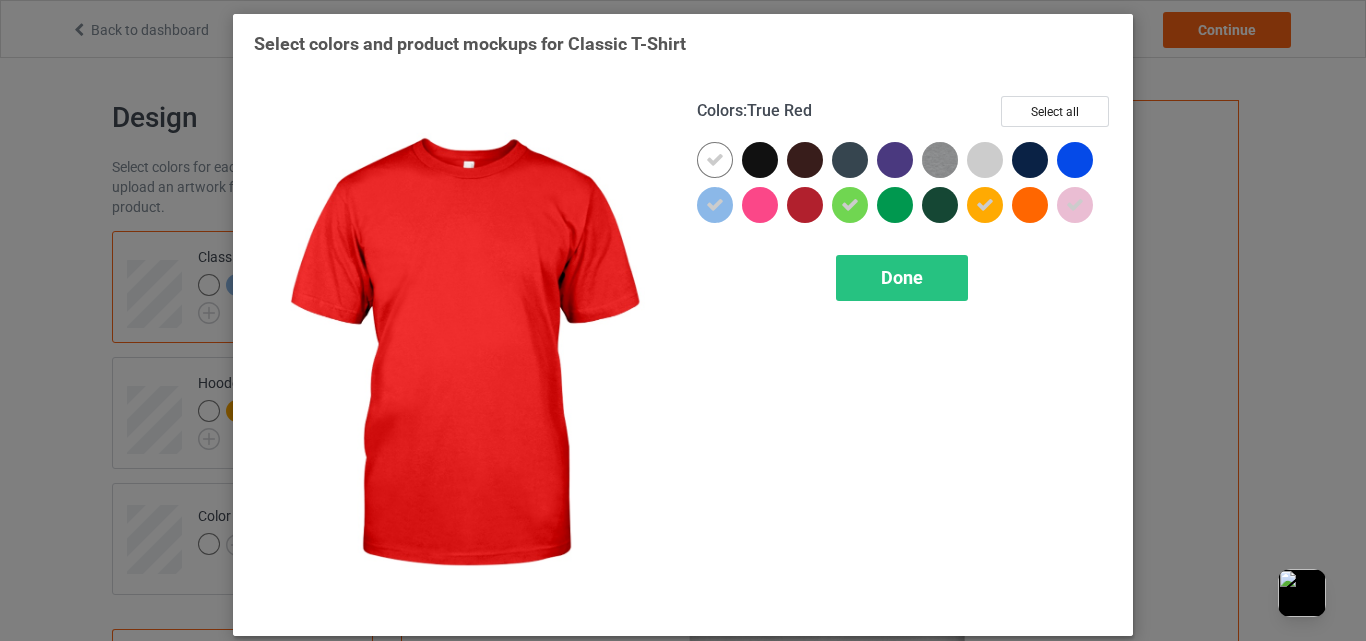 click at bounding box center (805, 205) 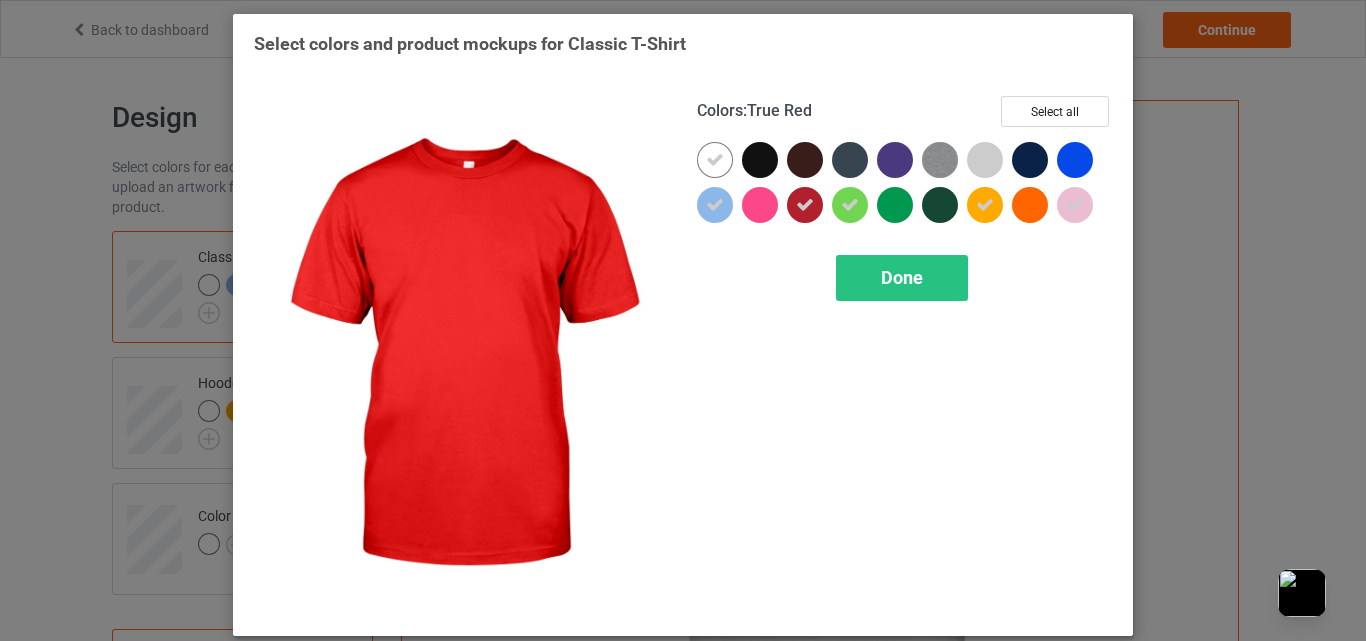 click on "Done" at bounding box center [902, 278] 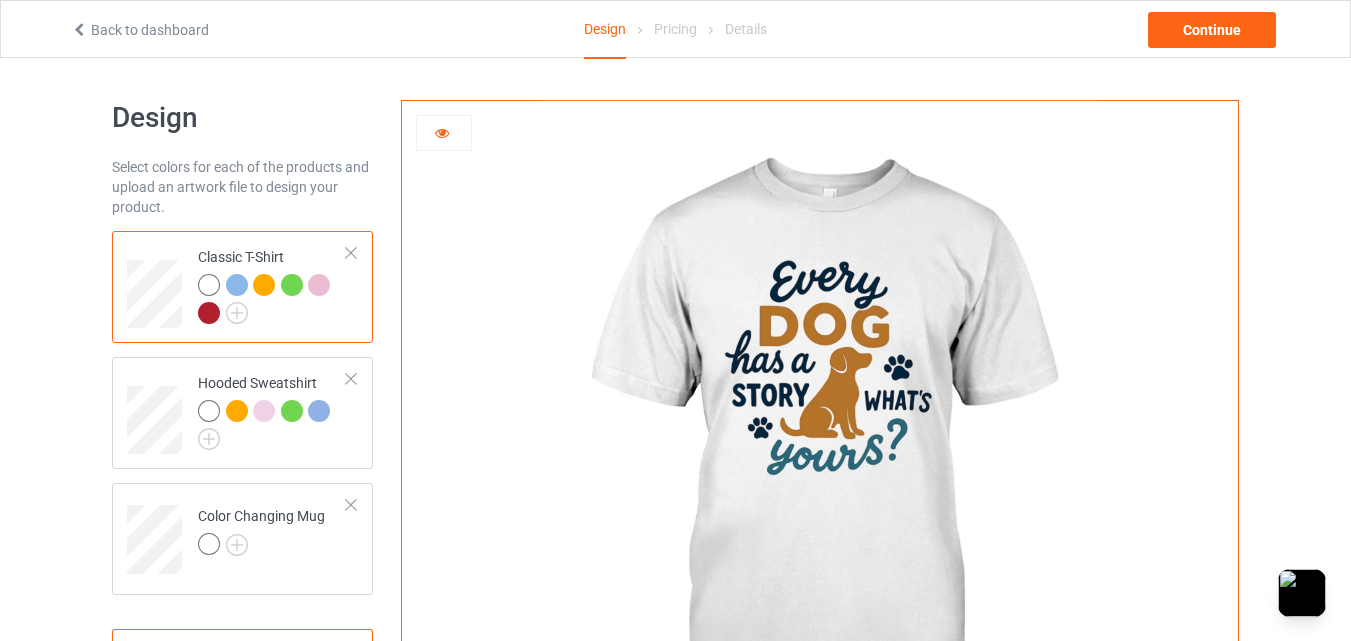 click at bounding box center (209, 313) 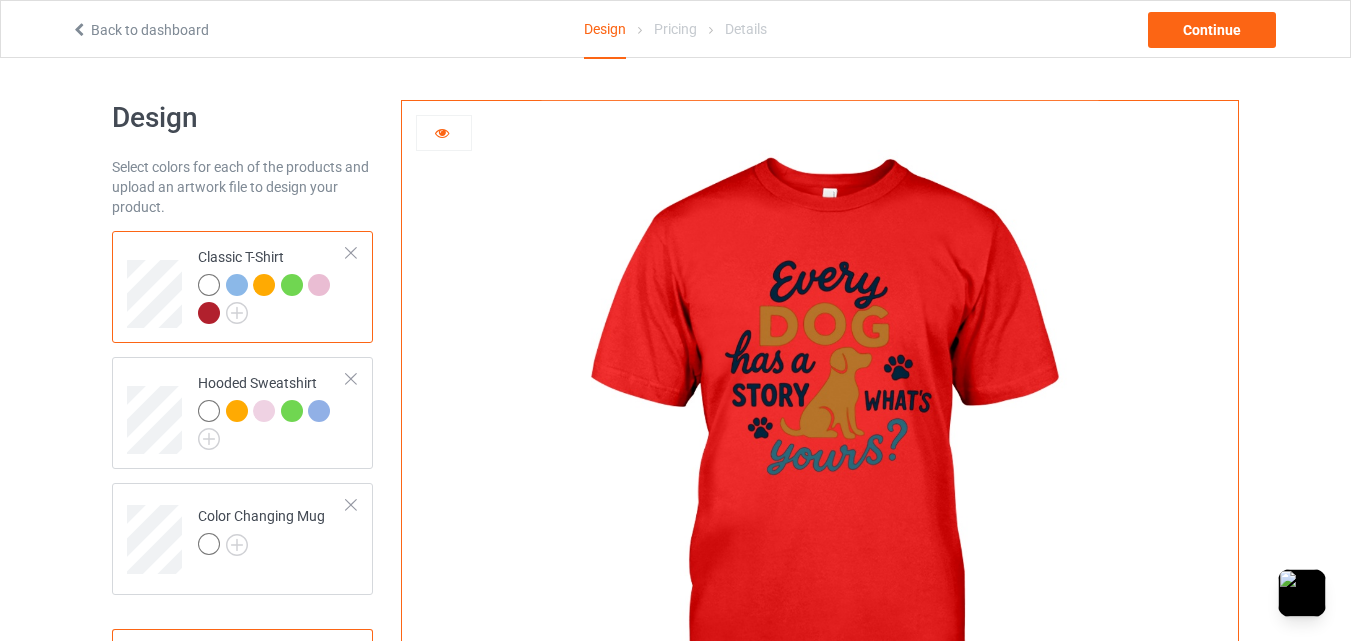 click at bounding box center (209, 313) 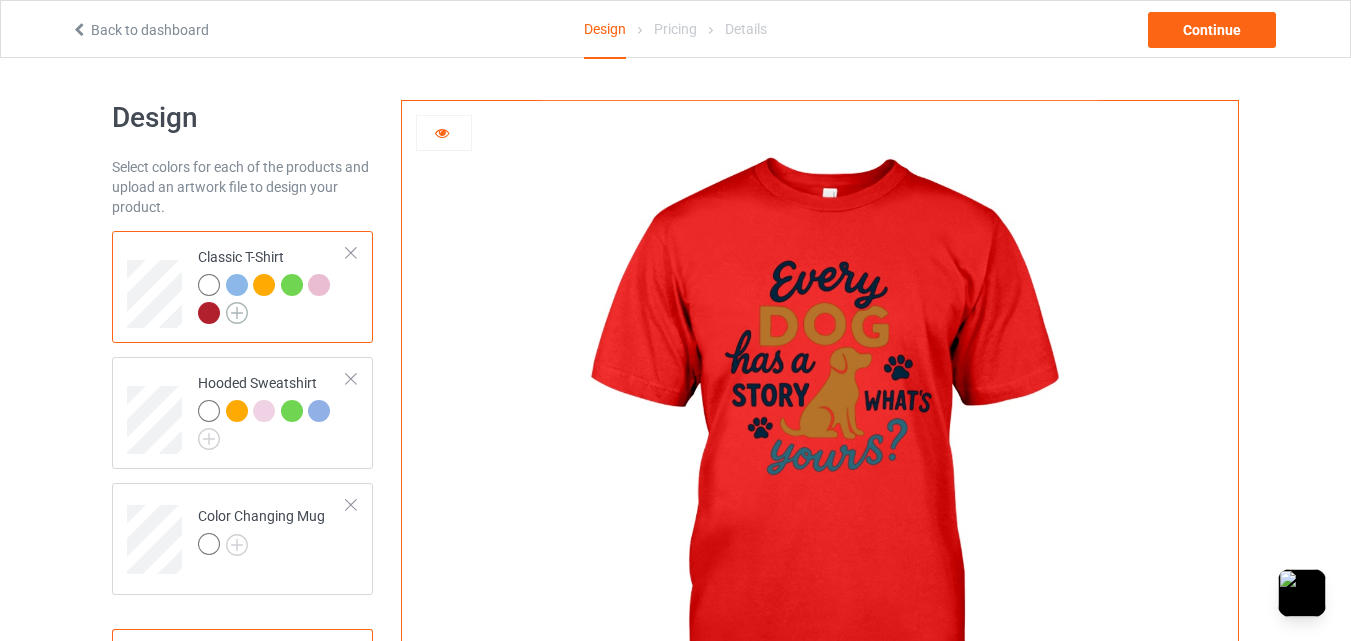 click at bounding box center [237, 313] 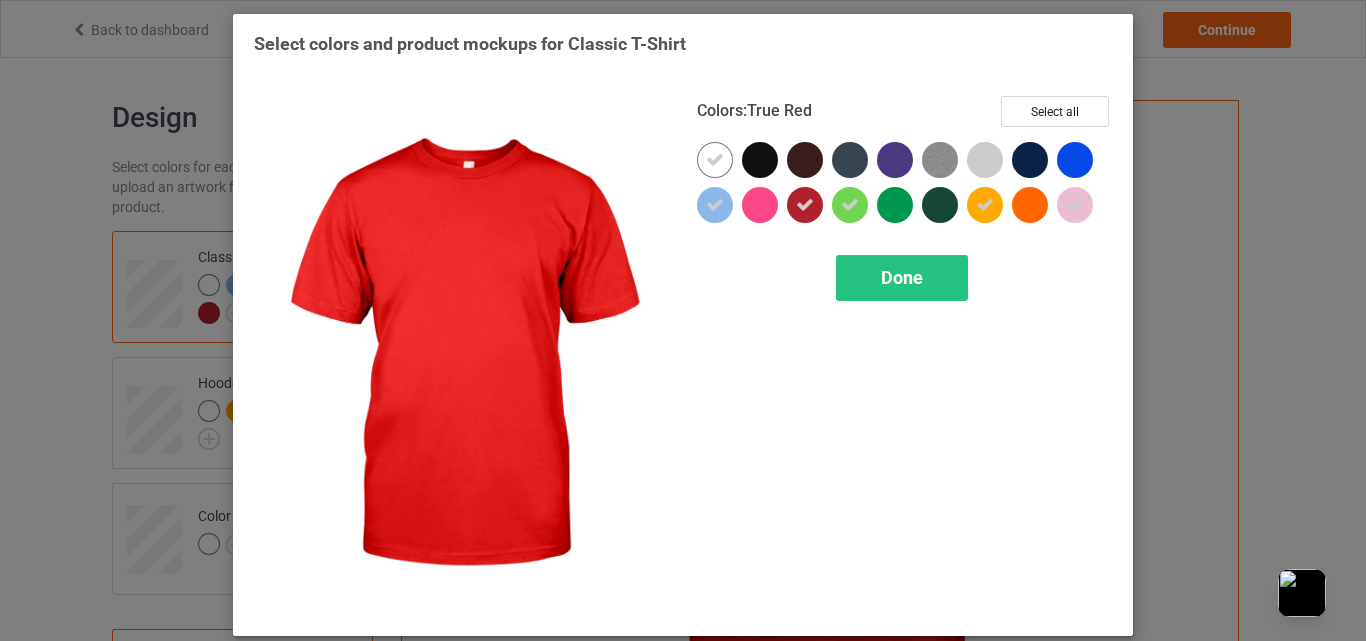 click at bounding box center [805, 205] 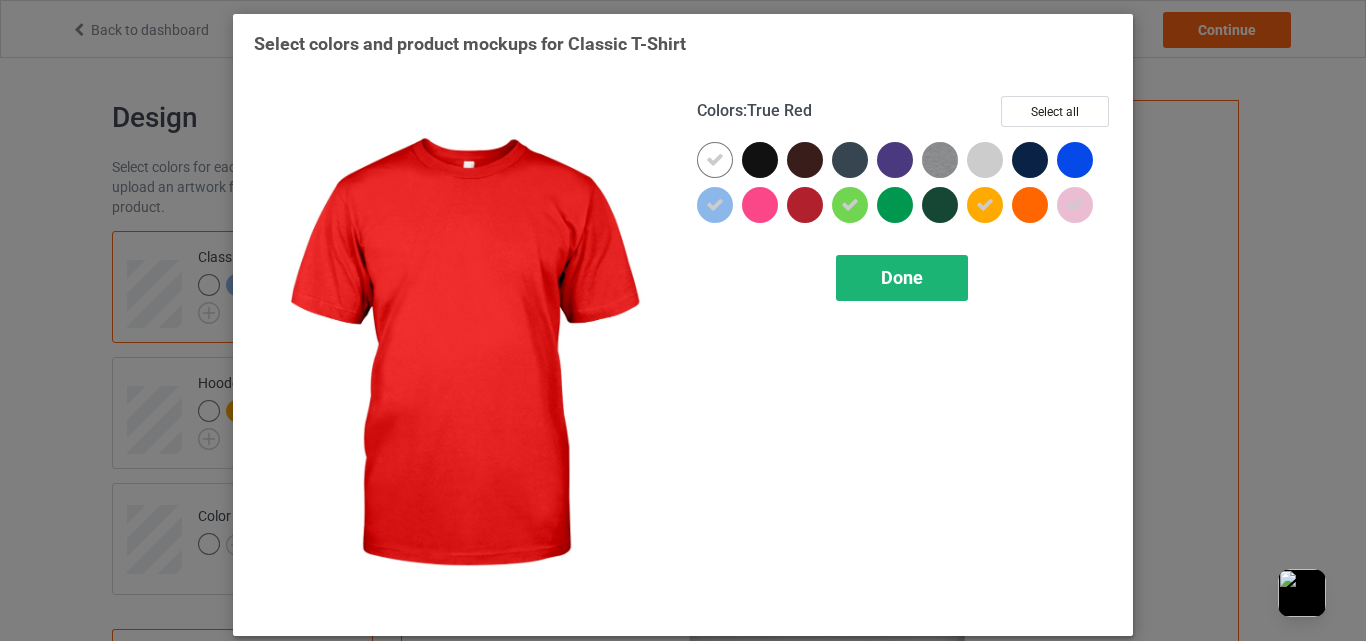 click on "Done" at bounding box center [902, 278] 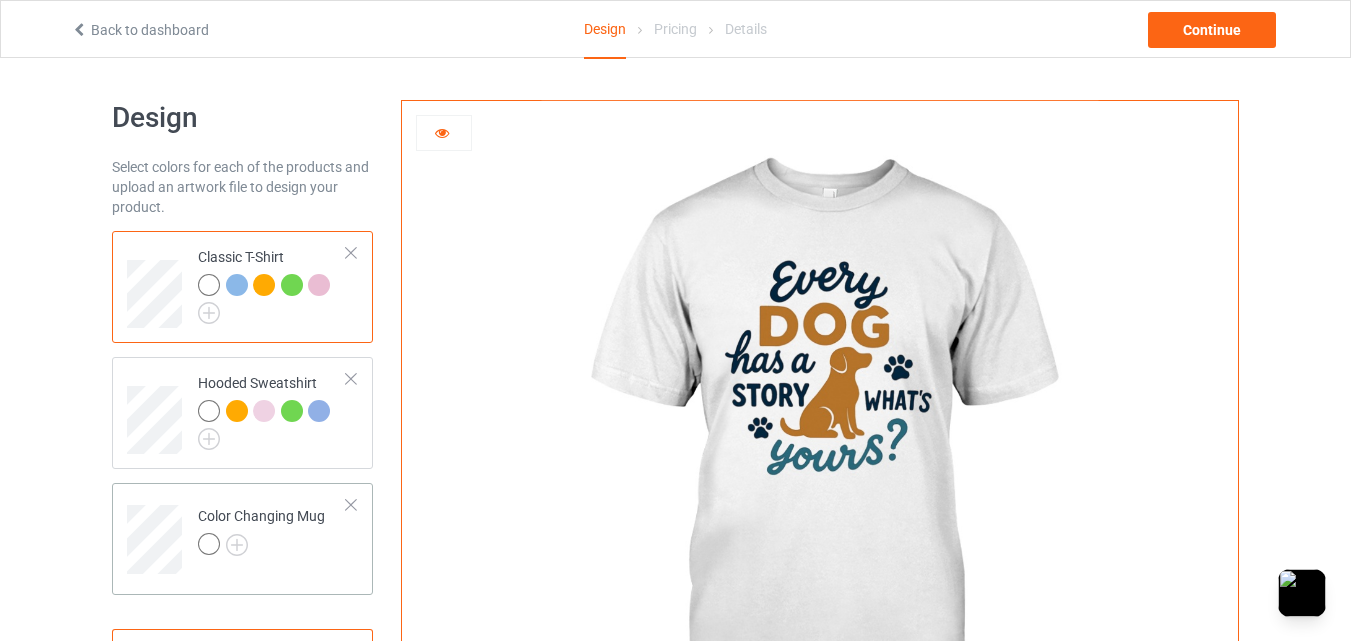 click on "Color Changing Mug" at bounding box center (261, 530) 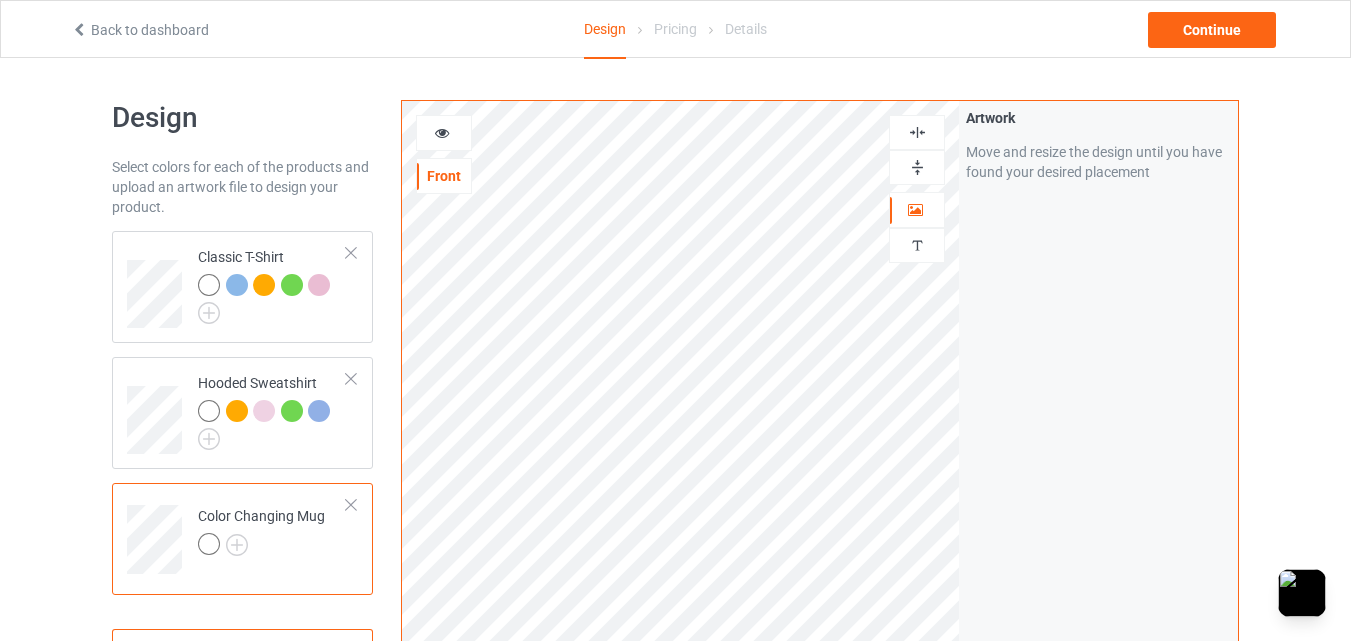 click at bounding box center [442, 130] 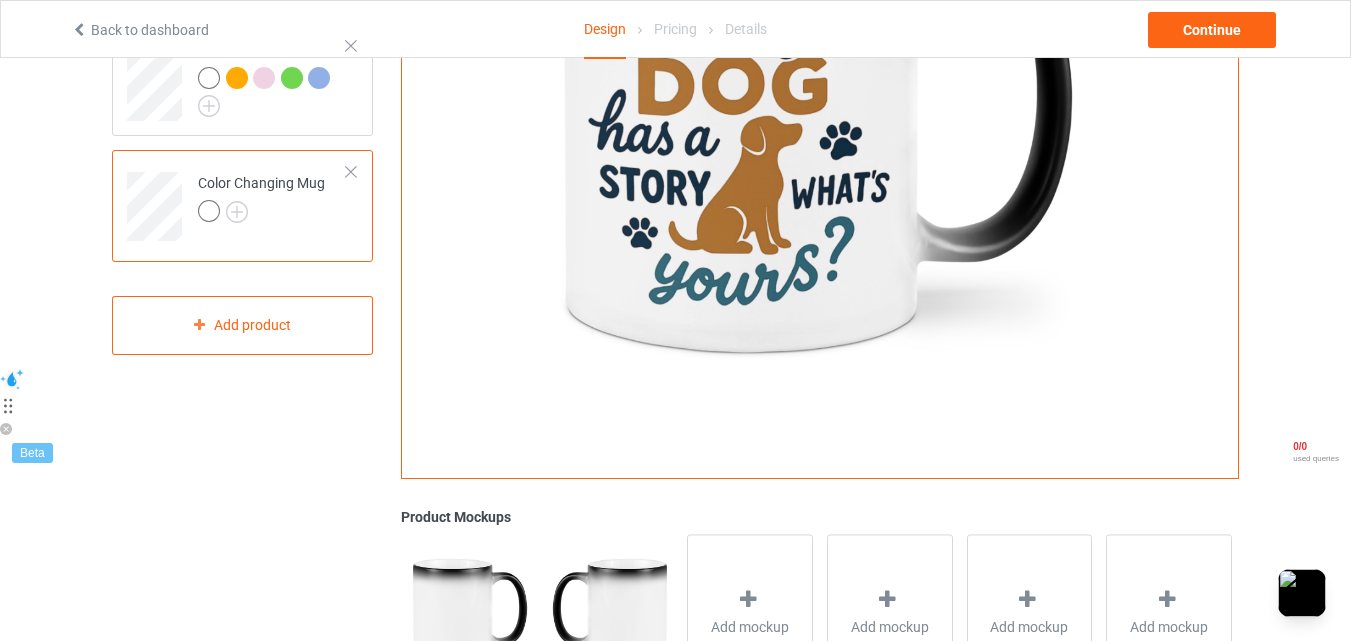 scroll, scrollTop: 167, scrollLeft: 0, axis: vertical 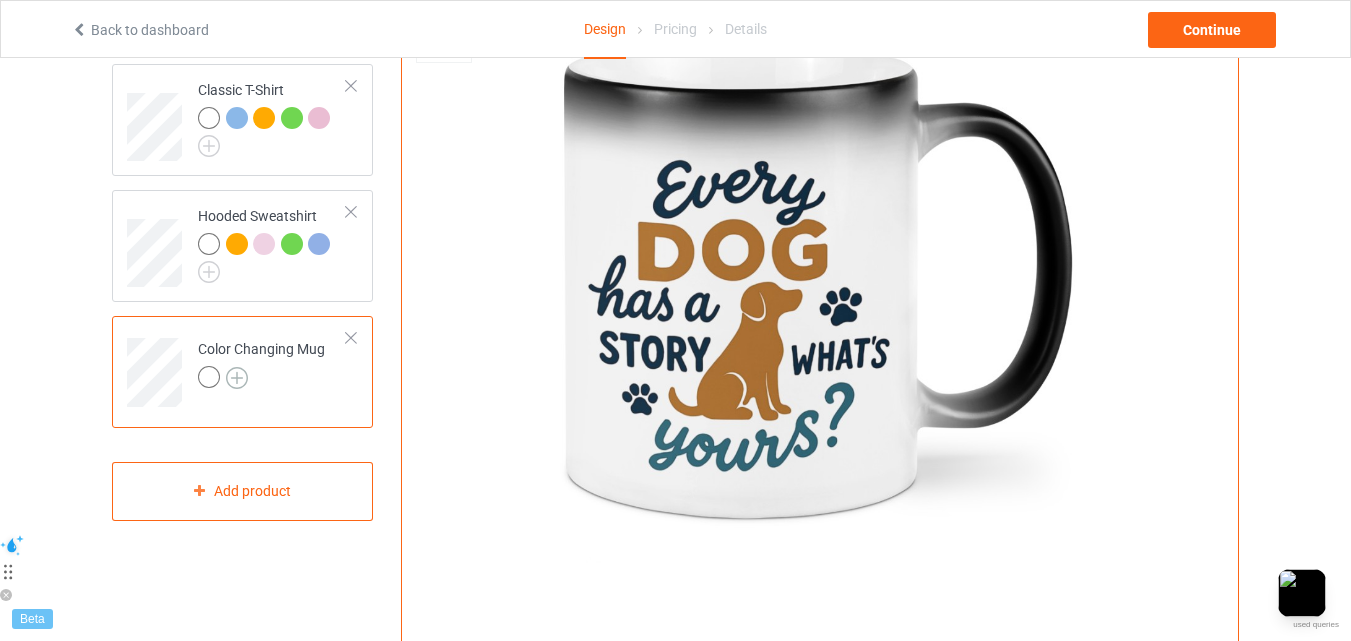 click at bounding box center (237, 378) 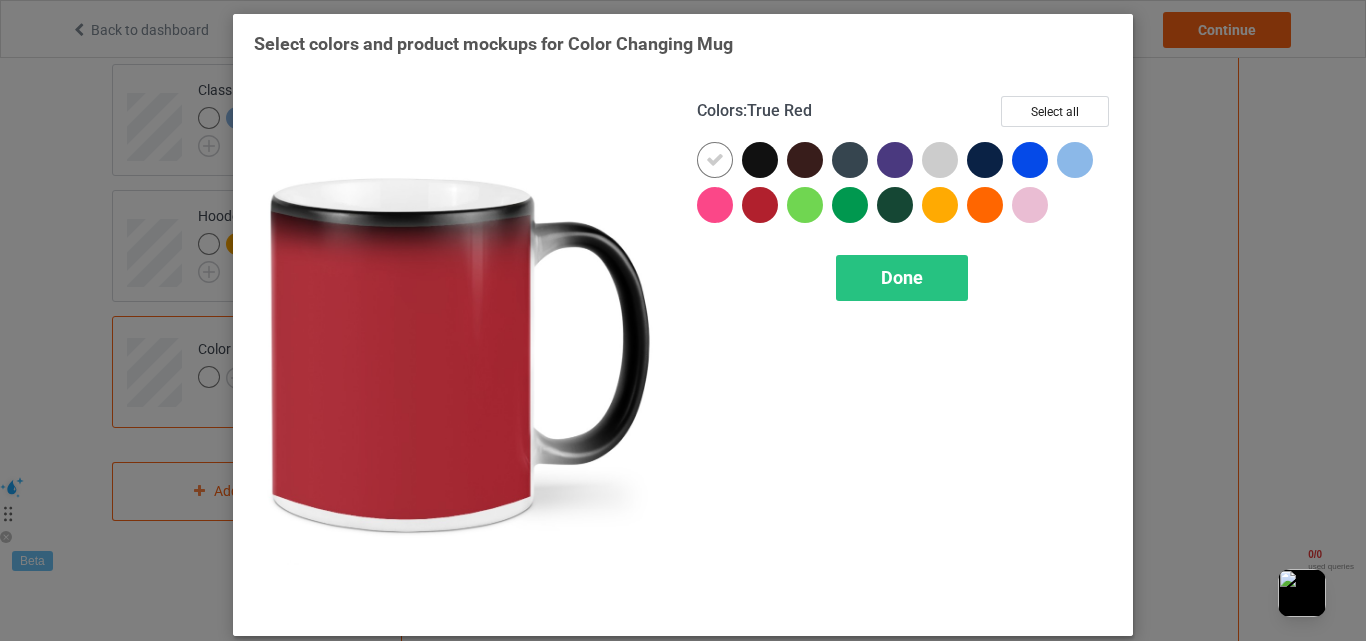 click at bounding box center (940, 205) 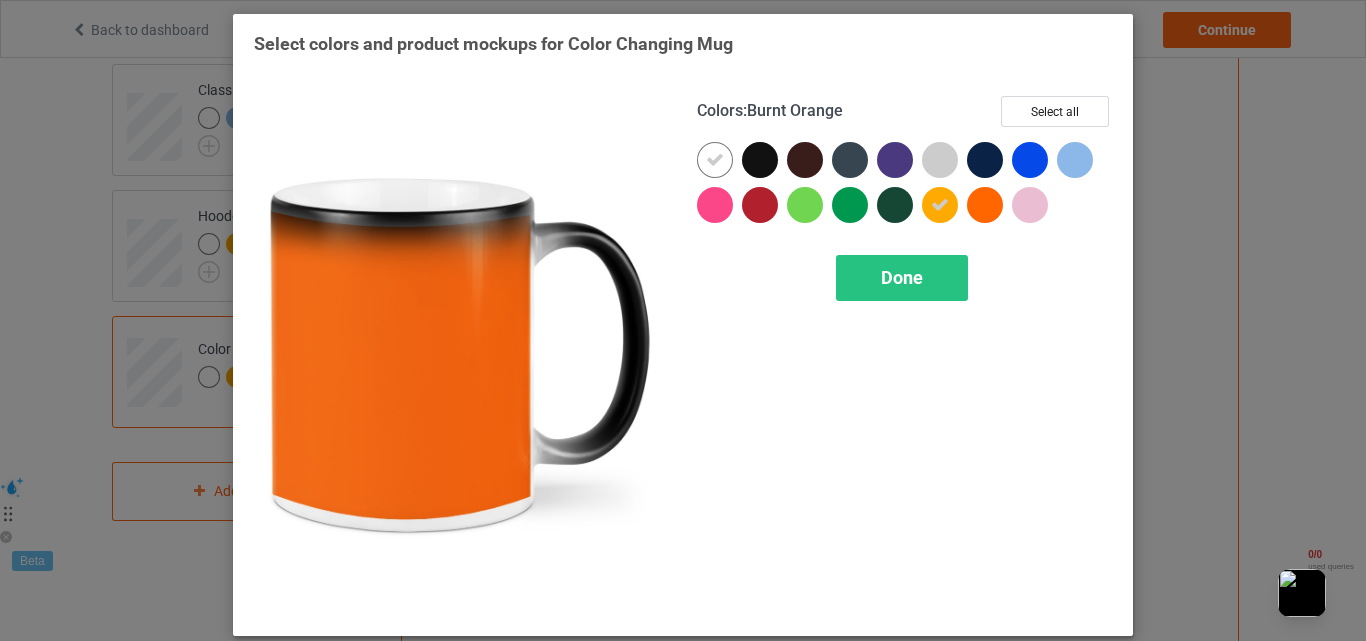 click at bounding box center [1075, 160] 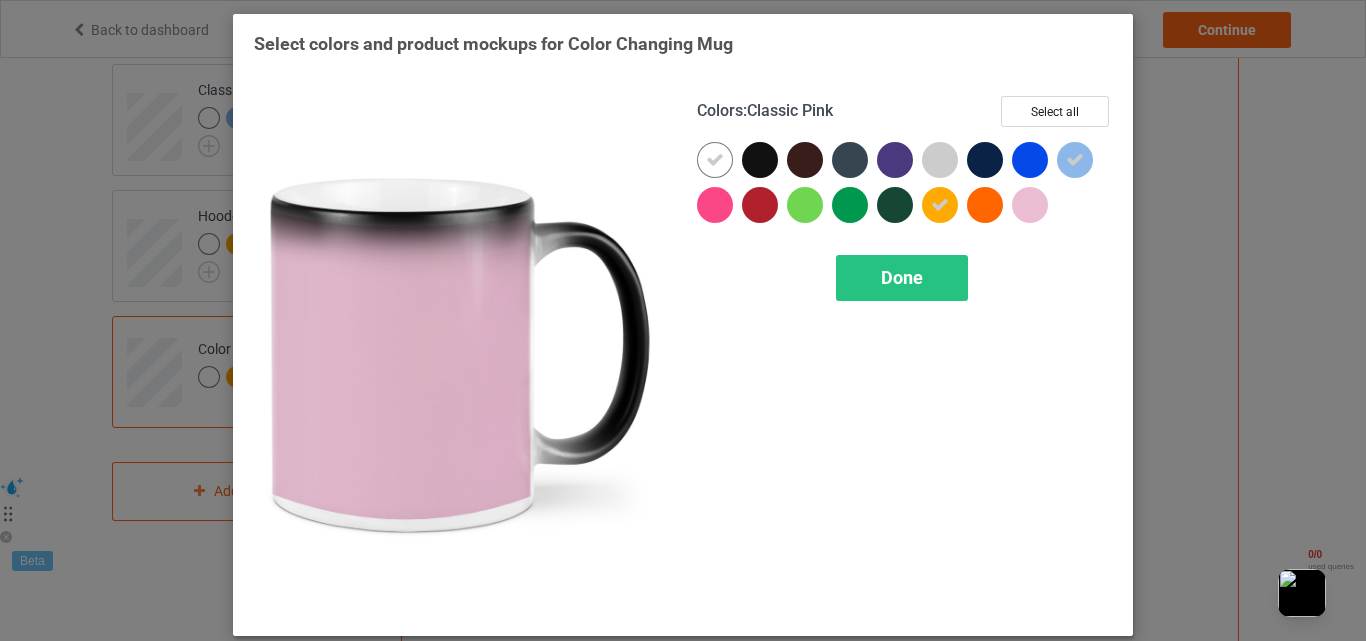 click at bounding box center [1030, 205] 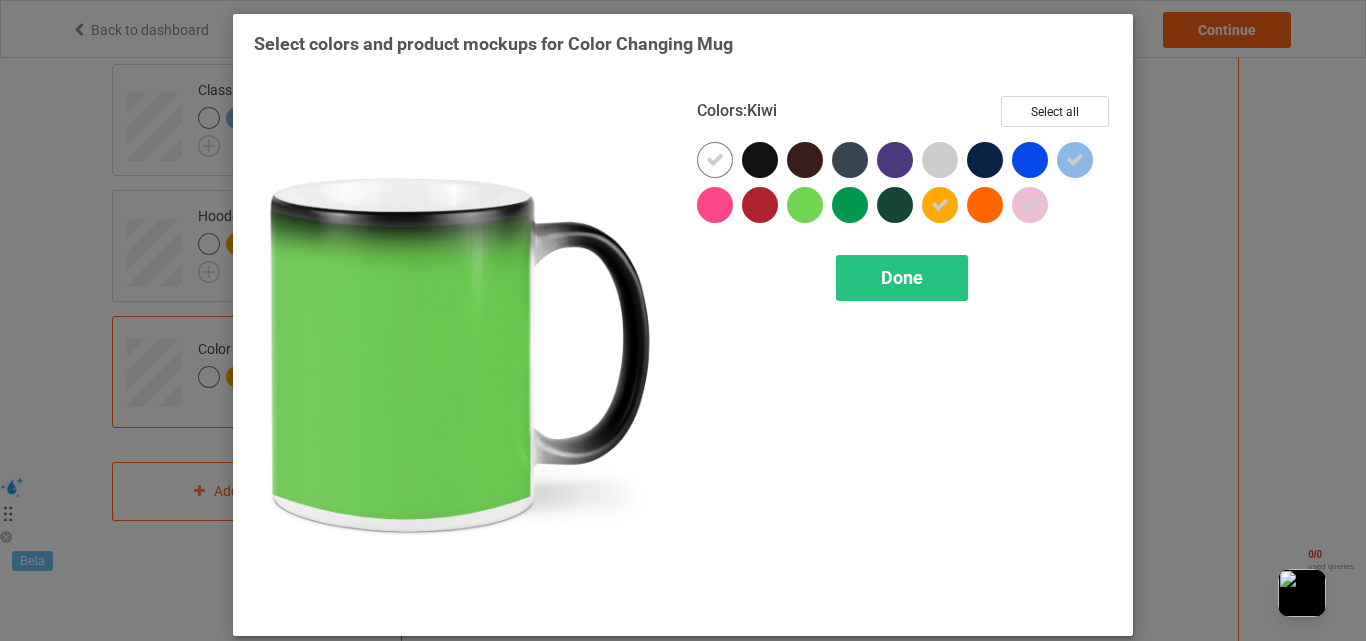 click at bounding box center [805, 205] 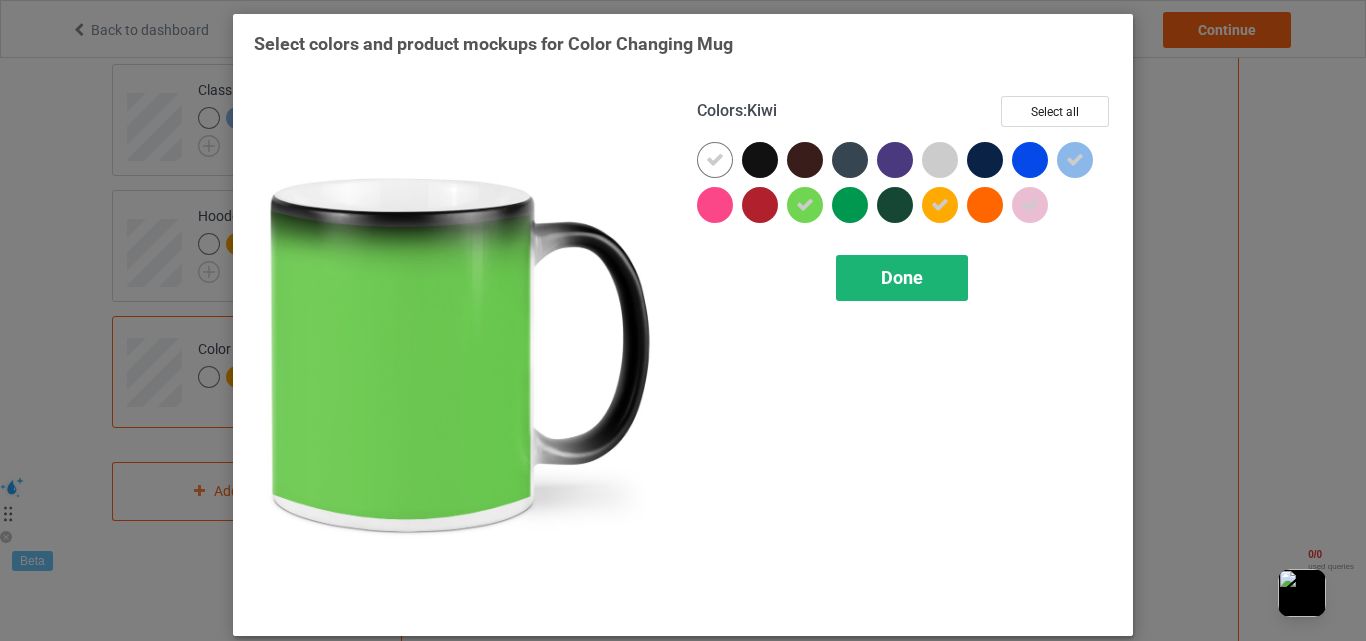 click on "Done" at bounding box center (902, 277) 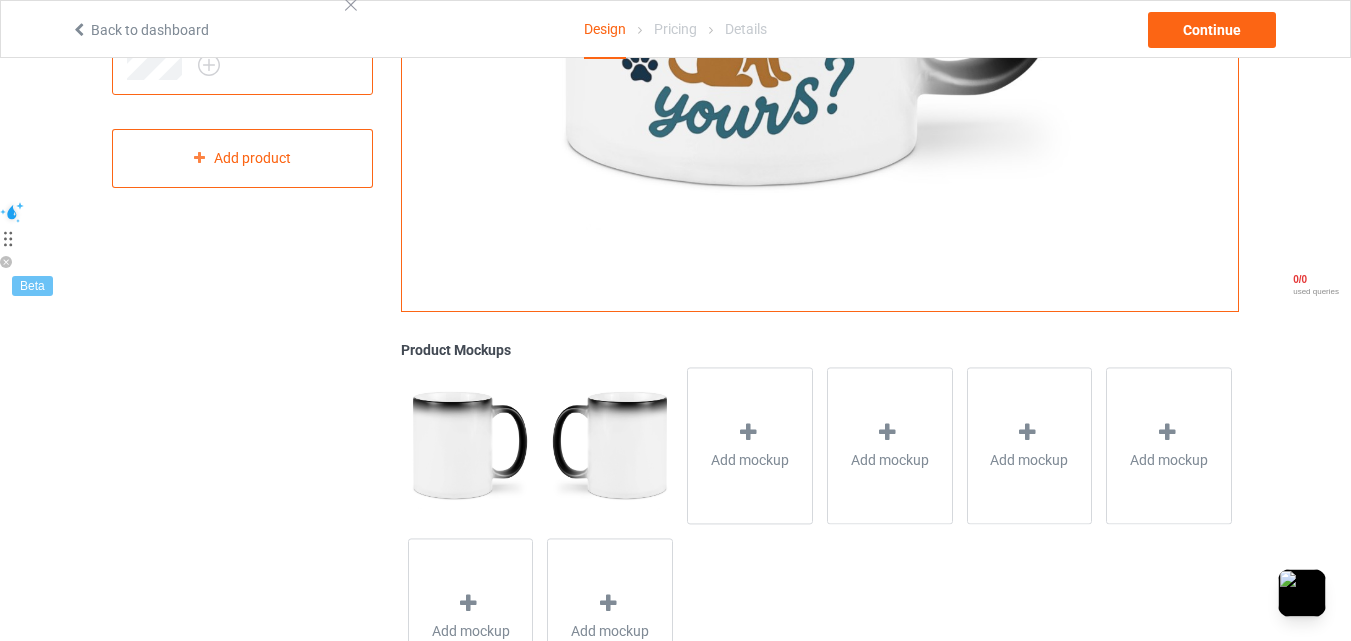 scroll, scrollTop: 0, scrollLeft: 0, axis: both 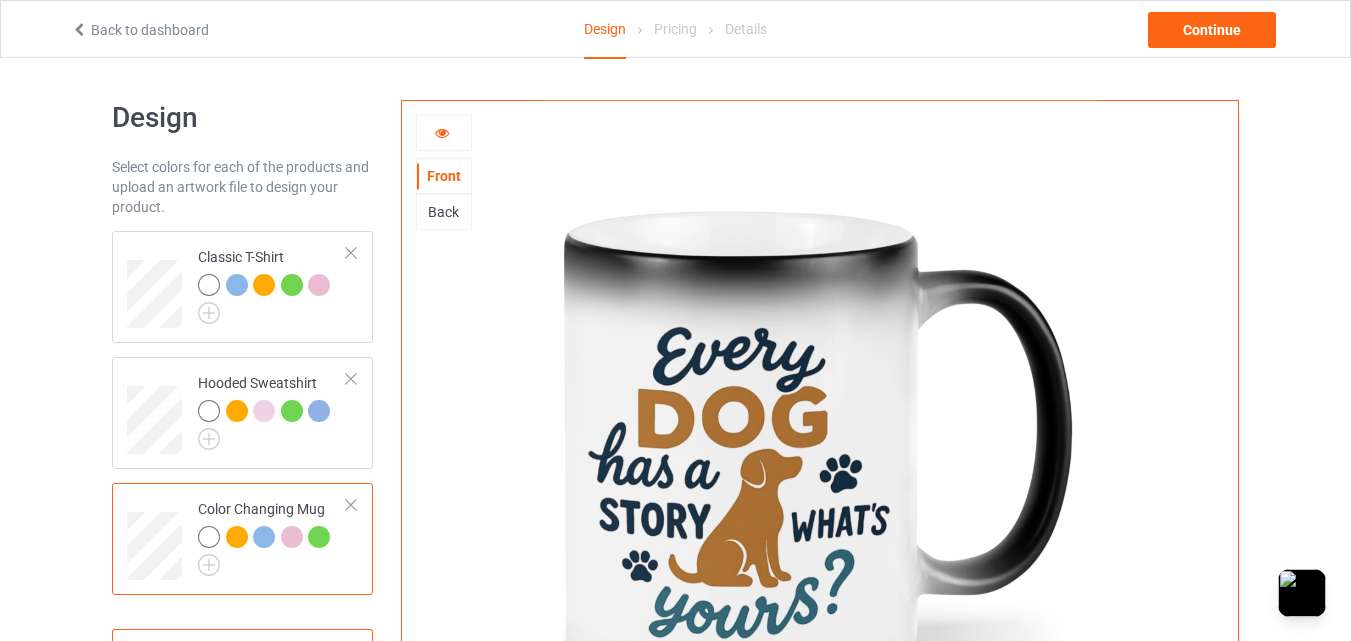 click at bounding box center (237, 537) 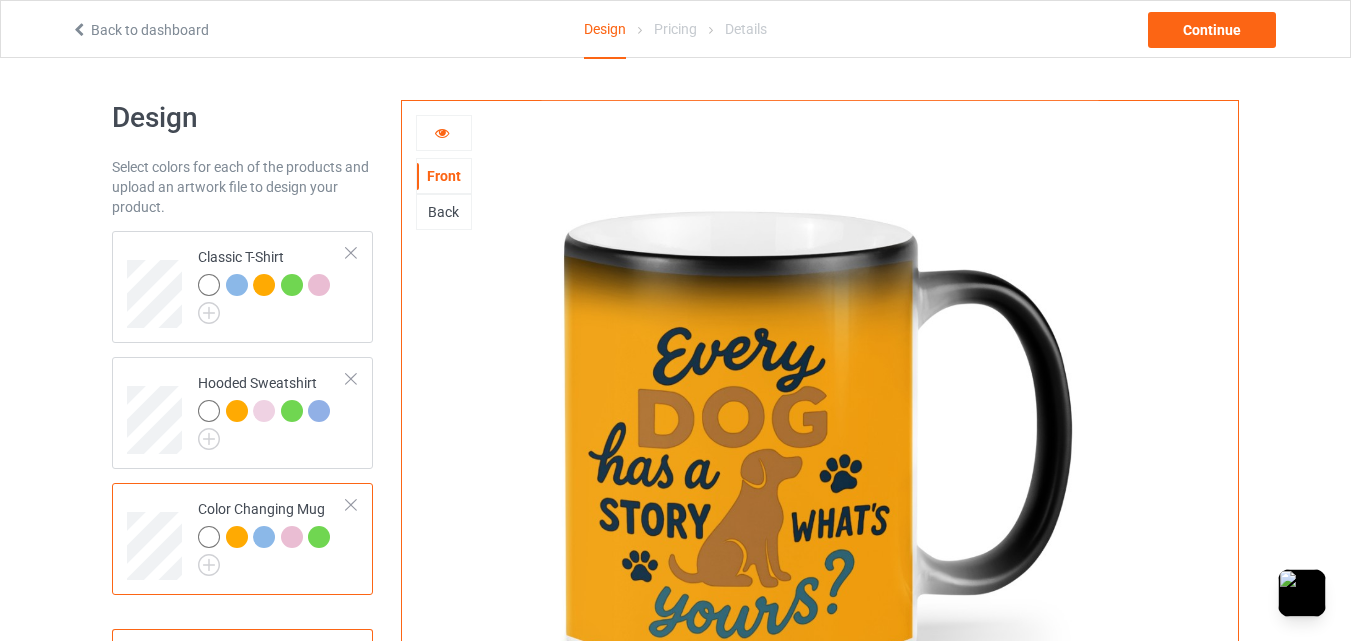 click at bounding box center [264, 537] 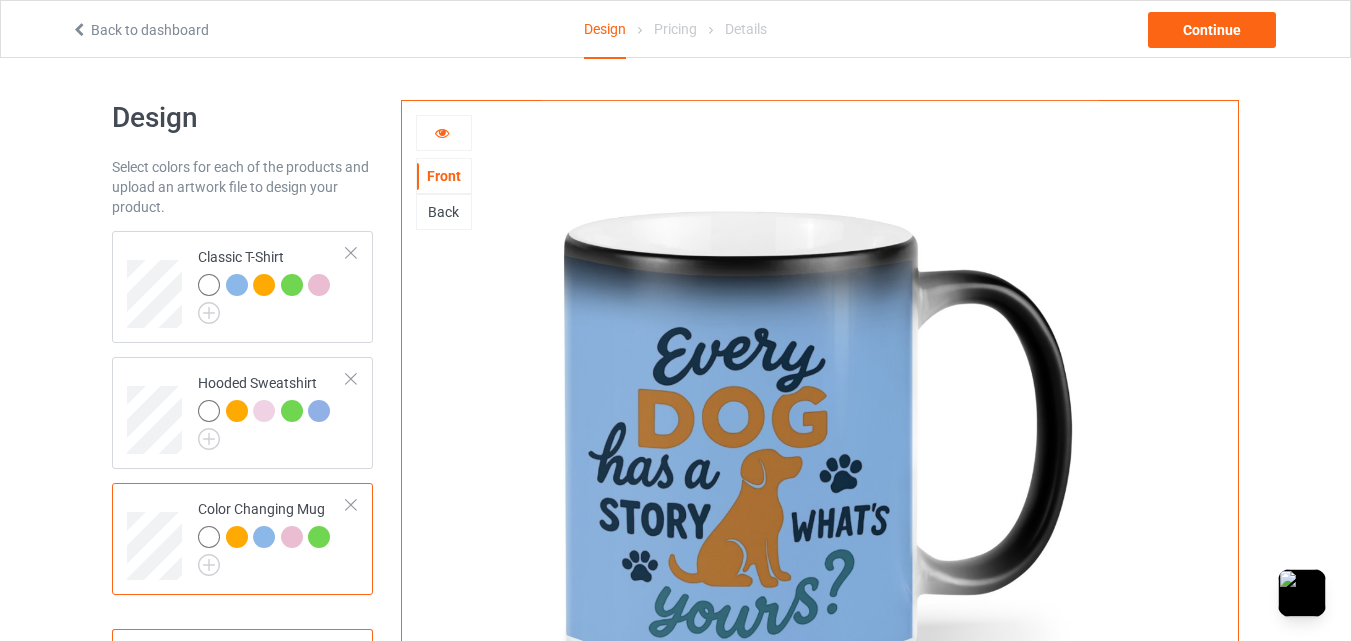 click at bounding box center (292, 537) 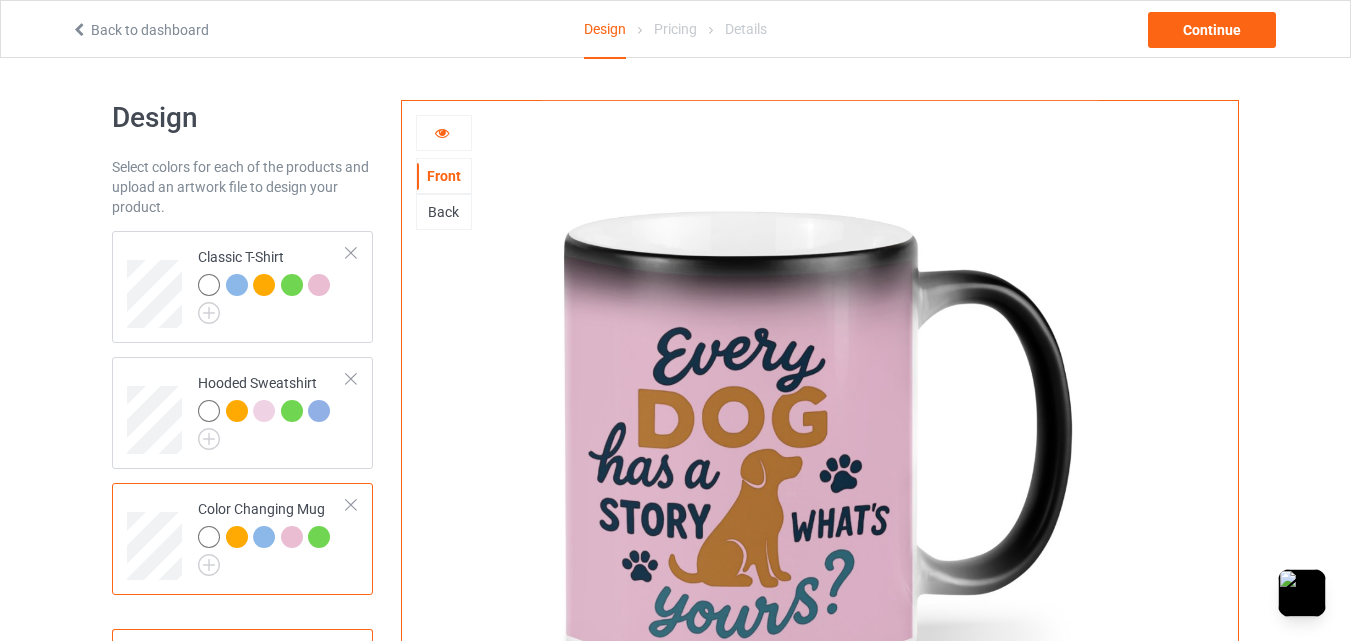 scroll, scrollTop: 167, scrollLeft: 0, axis: vertical 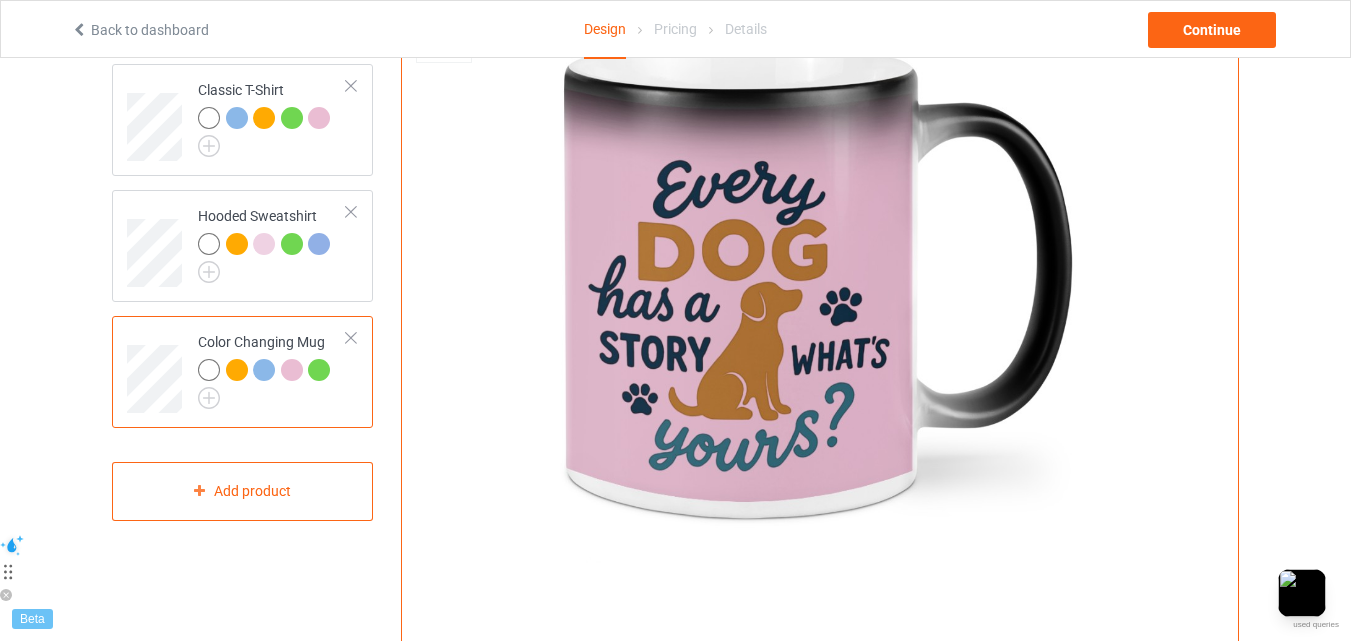 click at bounding box center (319, 370) 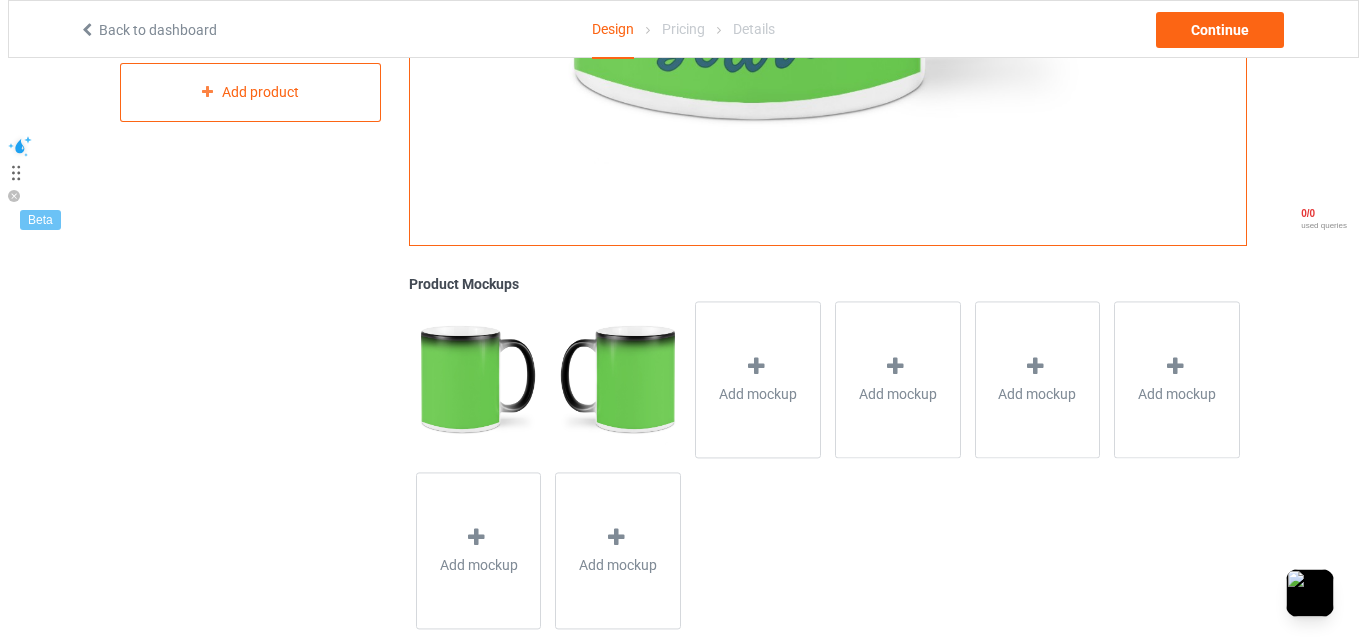 scroll, scrollTop: 604, scrollLeft: 0, axis: vertical 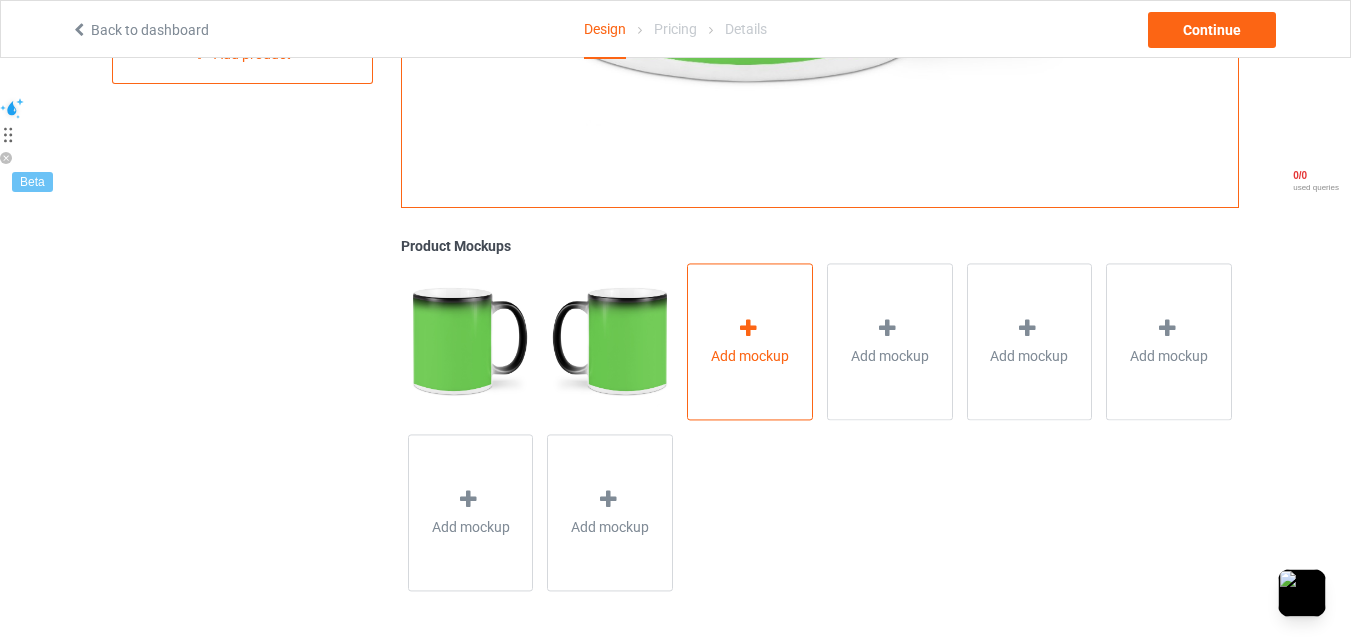 click at bounding box center (748, 328) 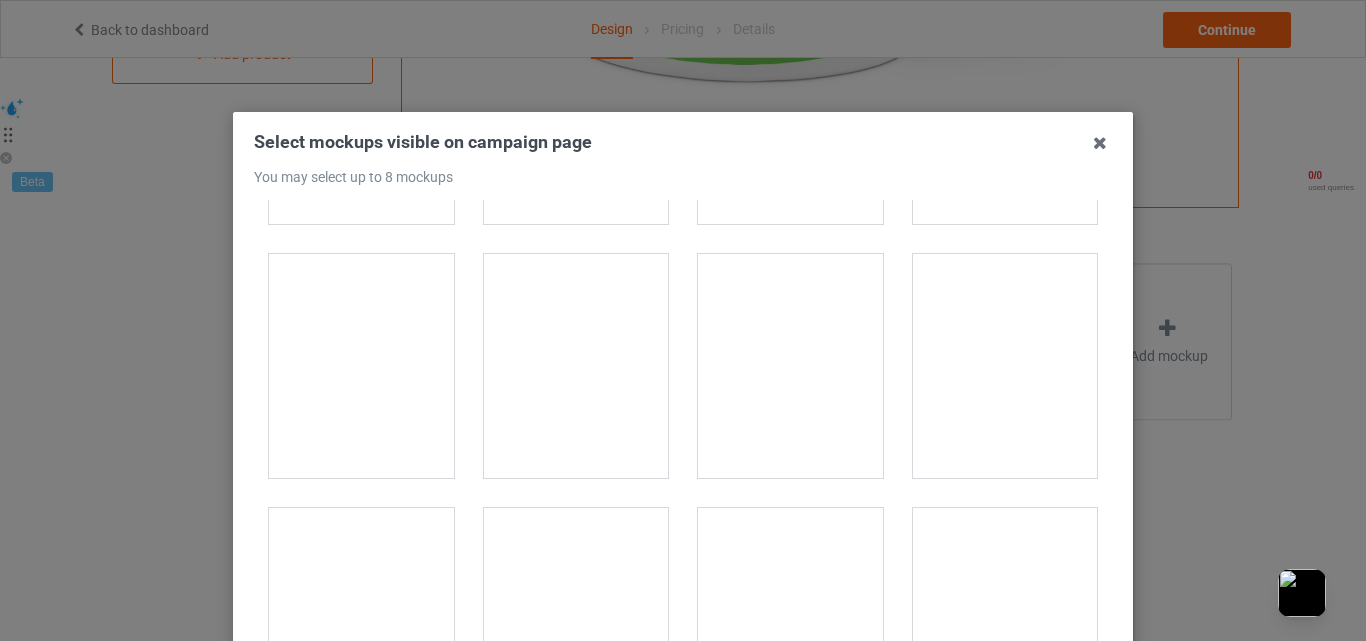 scroll, scrollTop: 7107, scrollLeft: 0, axis: vertical 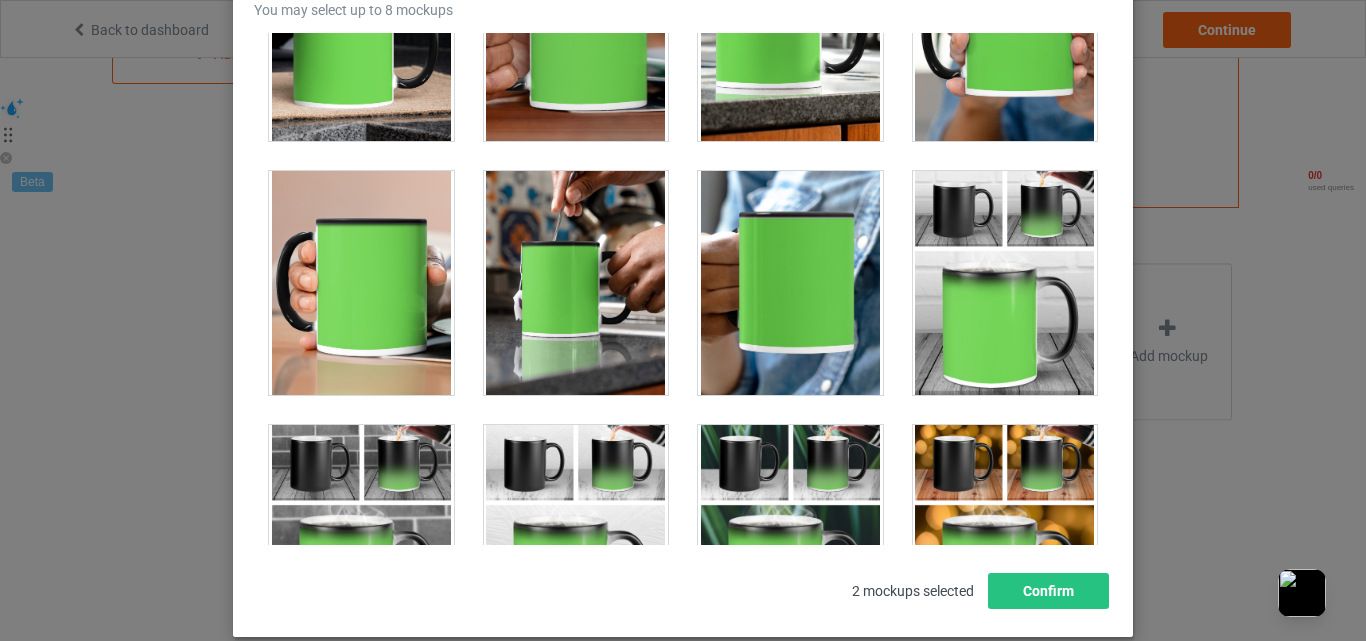 click at bounding box center (576, 283) 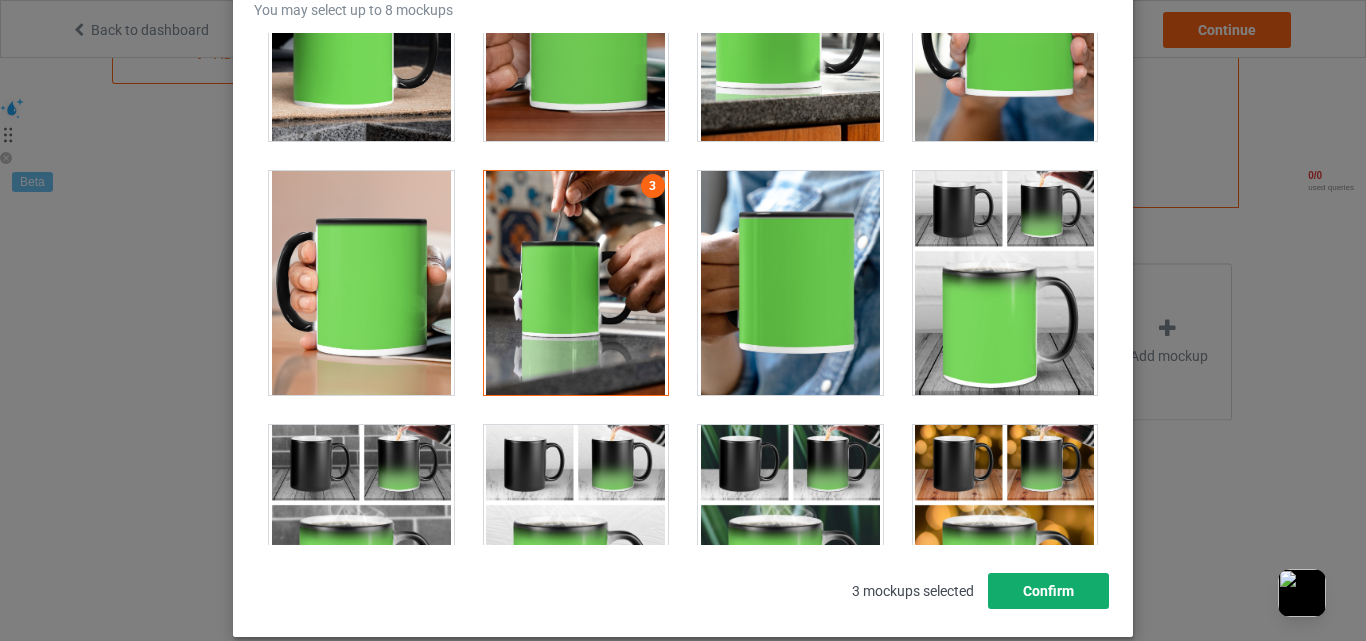 click on "Confirm" at bounding box center (1048, 591) 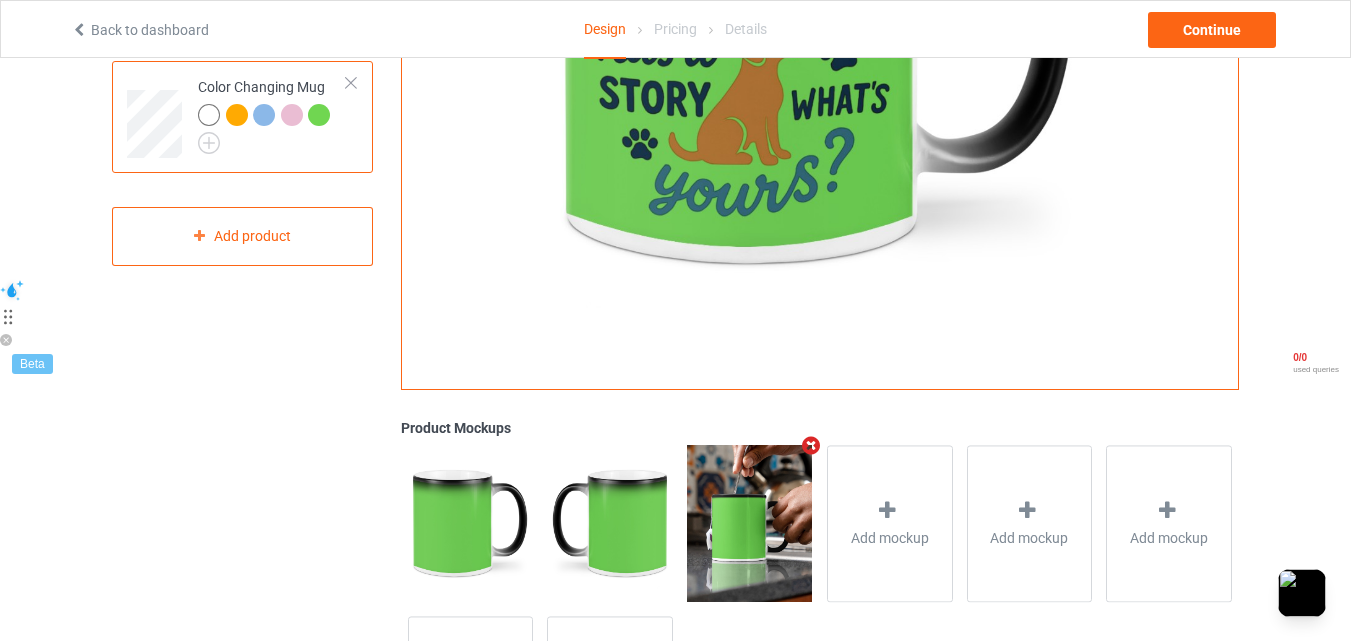 scroll, scrollTop: 271, scrollLeft: 0, axis: vertical 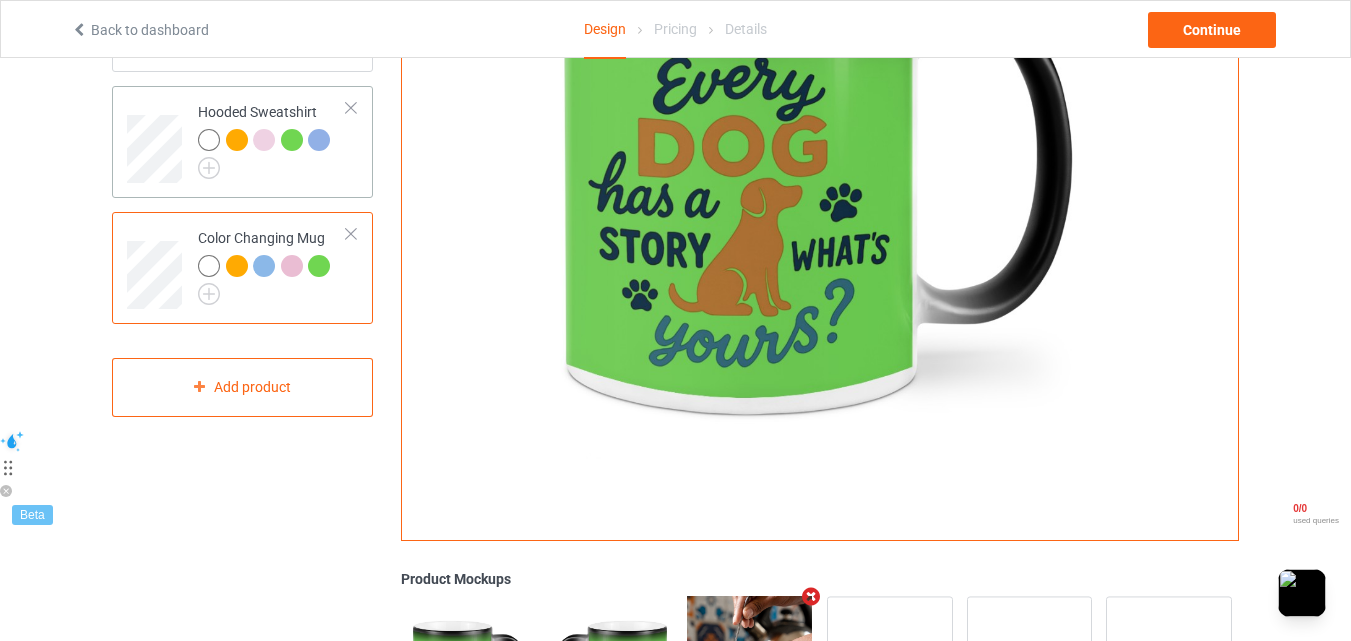 click on "Hooded Sweatshirt" at bounding box center (272, 142) 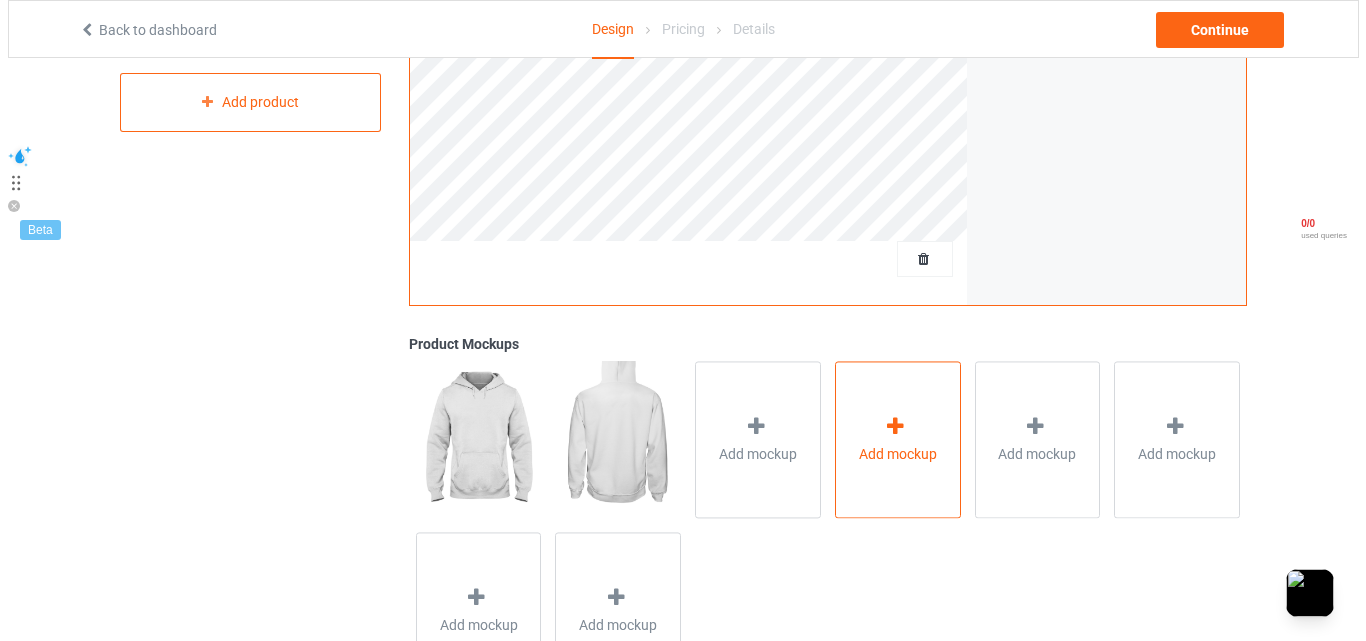 scroll, scrollTop: 604, scrollLeft: 0, axis: vertical 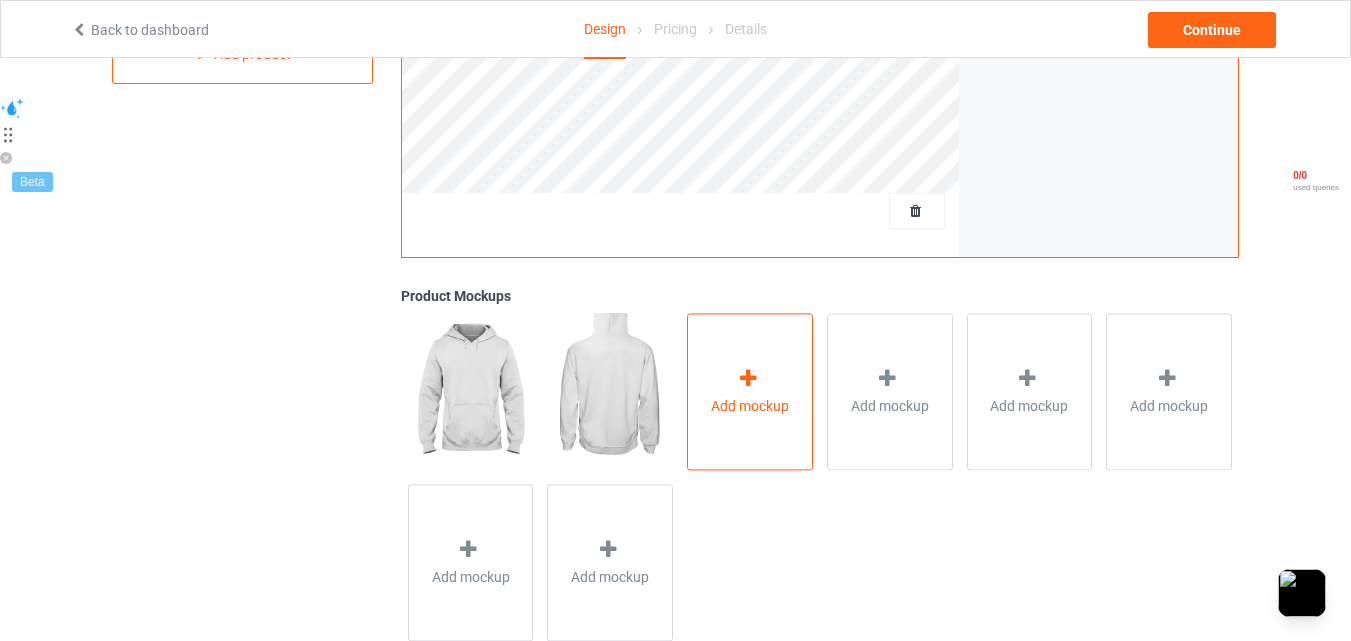 click on "Add mockup" at bounding box center [750, 406] 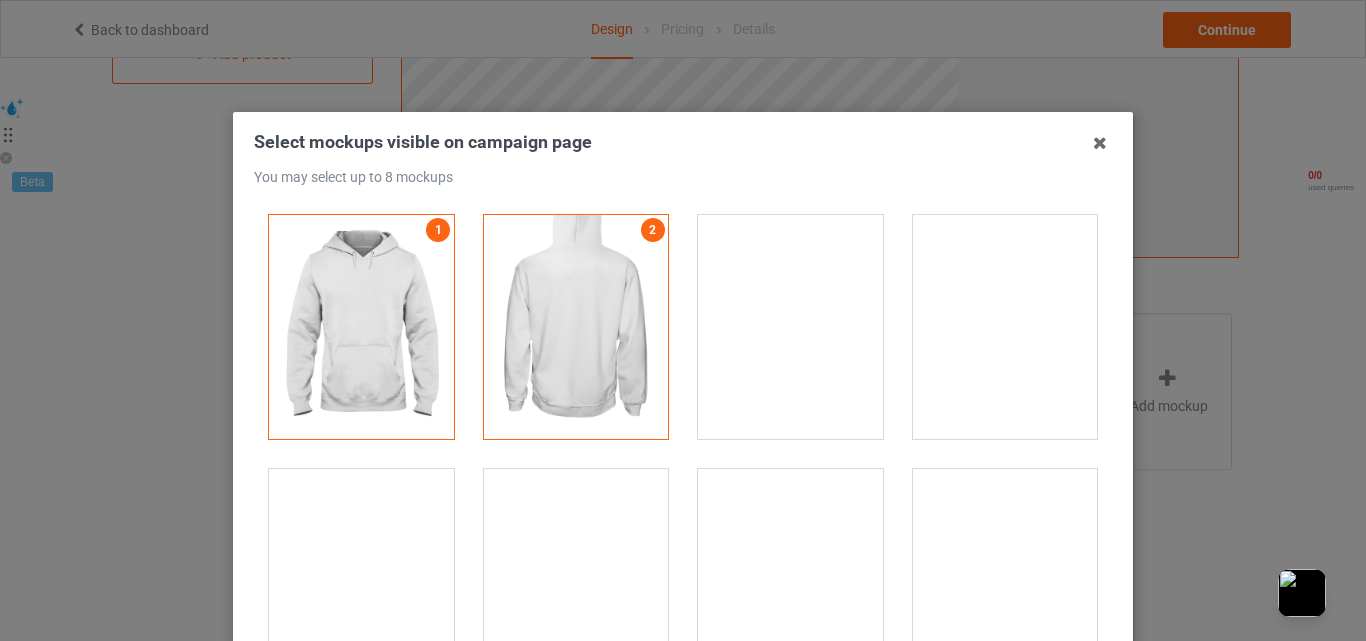 scroll, scrollTop: 167, scrollLeft: 0, axis: vertical 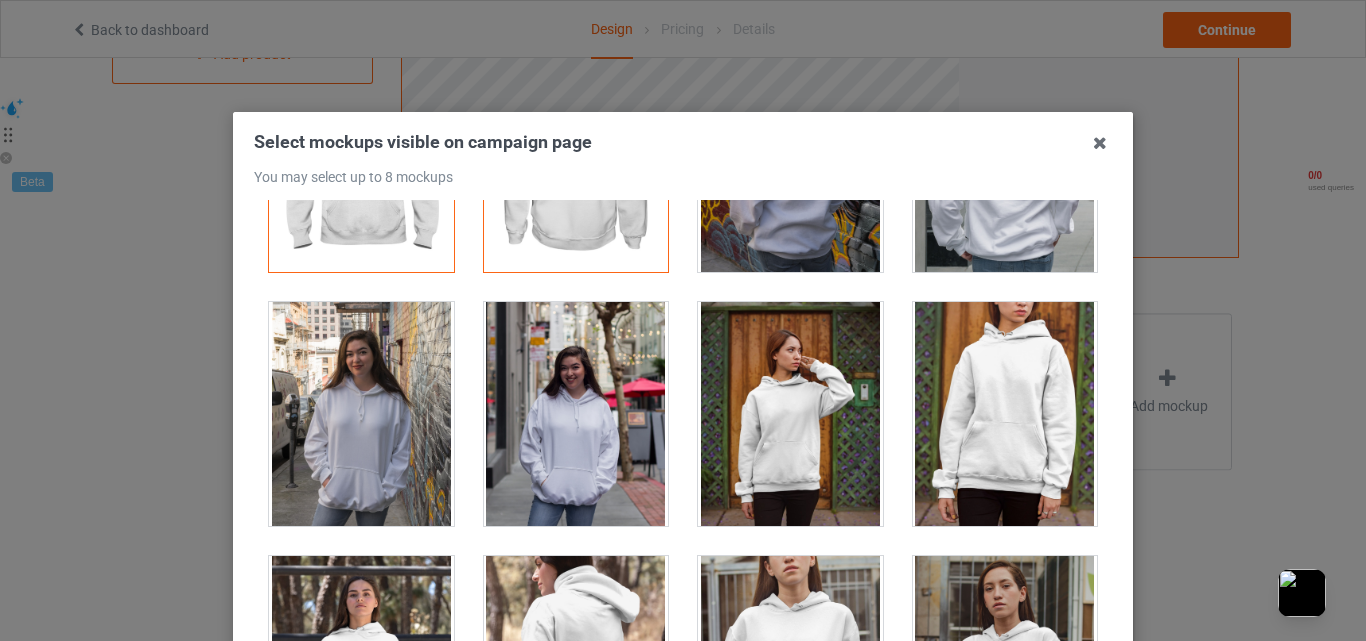 click at bounding box center (576, 414) 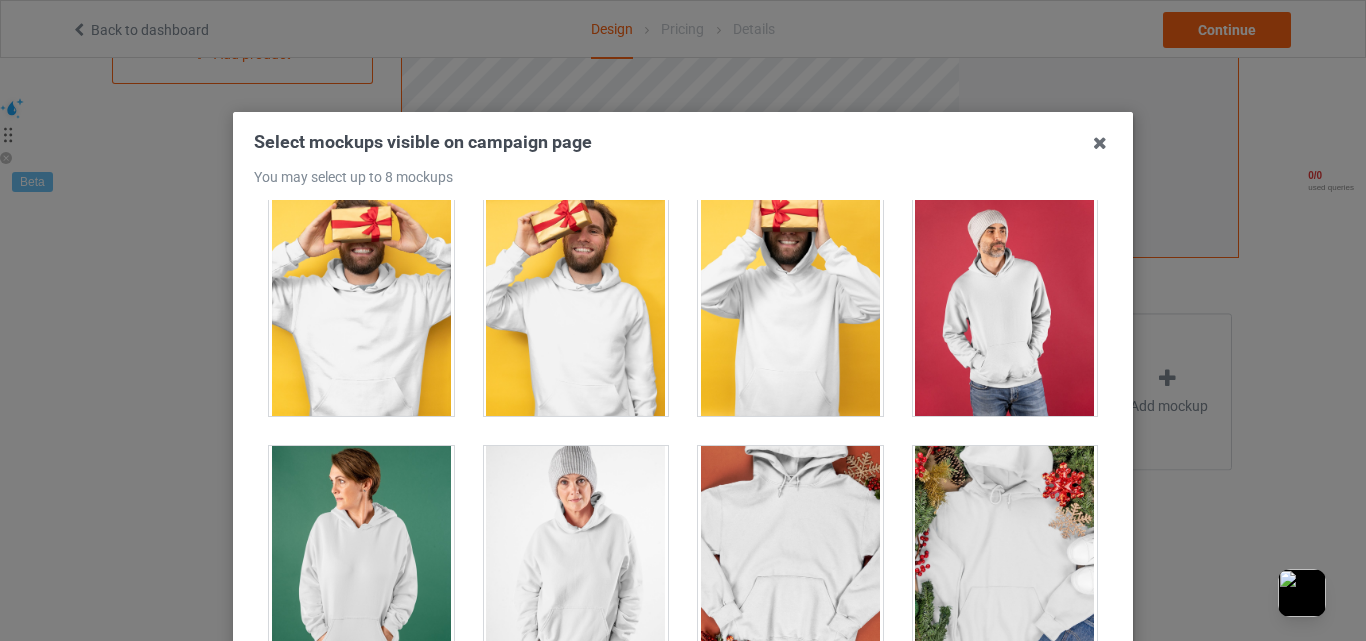 scroll, scrollTop: 4000, scrollLeft: 0, axis: vertical 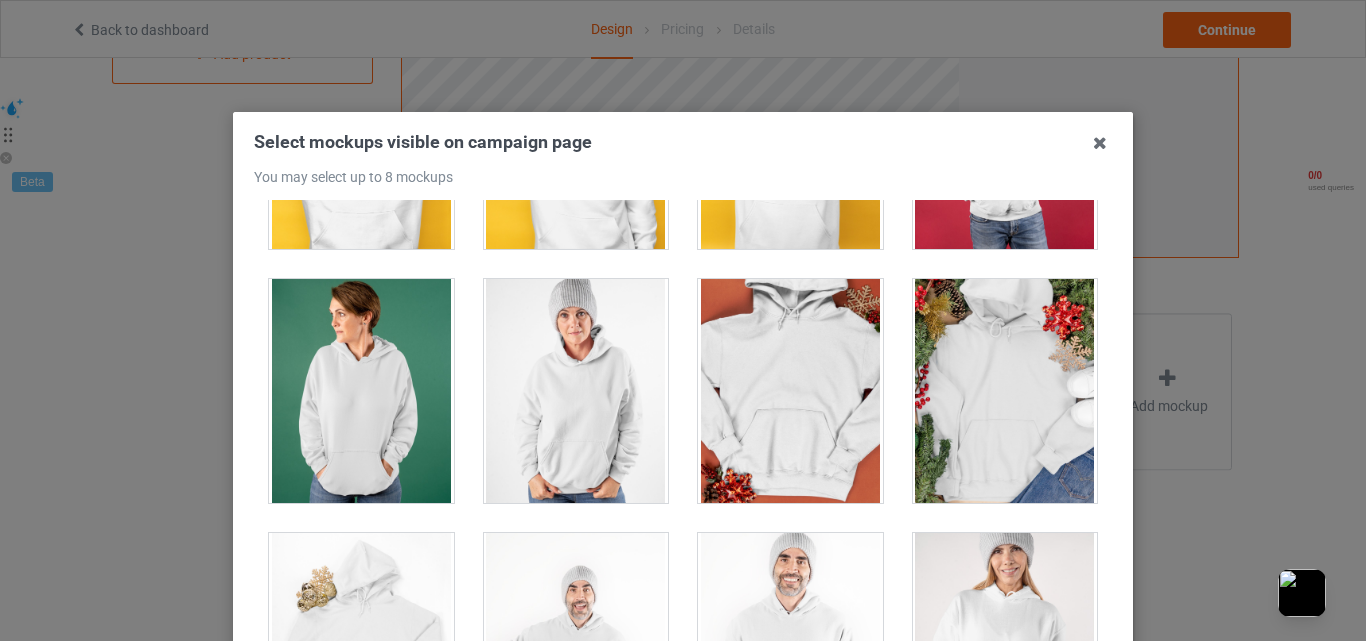 click at bounding box center [790, 391] 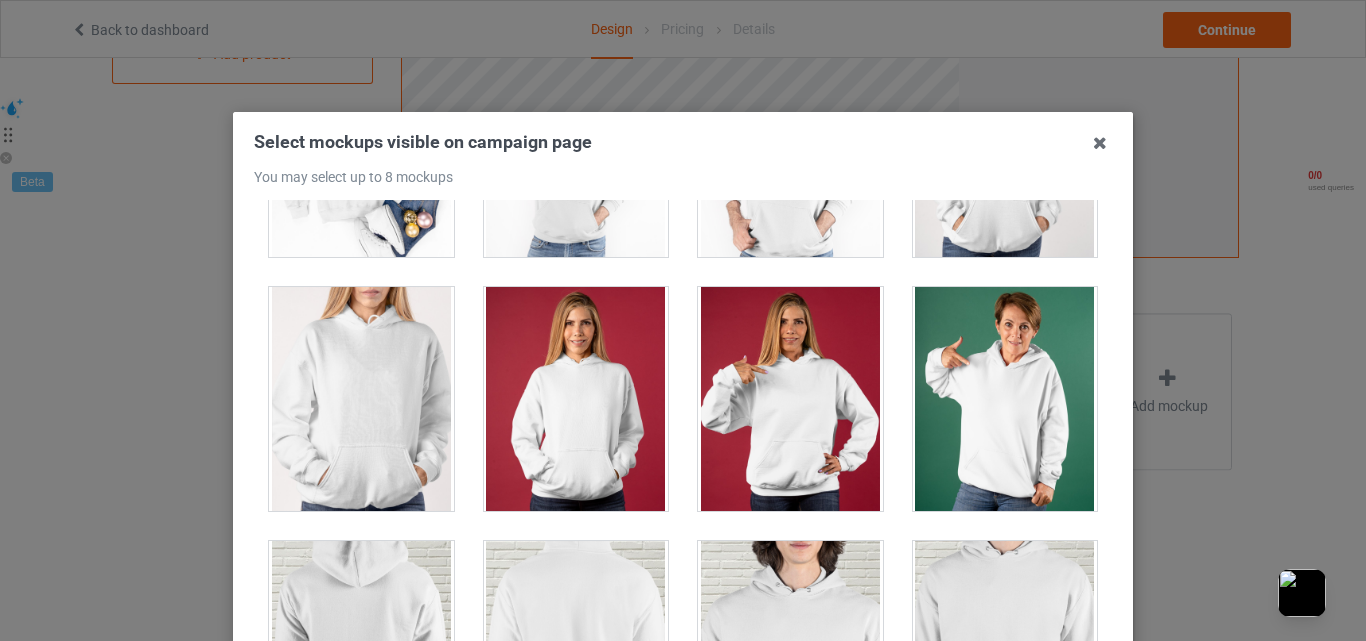 scroll, scrollTop: 4333, scrollLeft: 0, axis: vertical 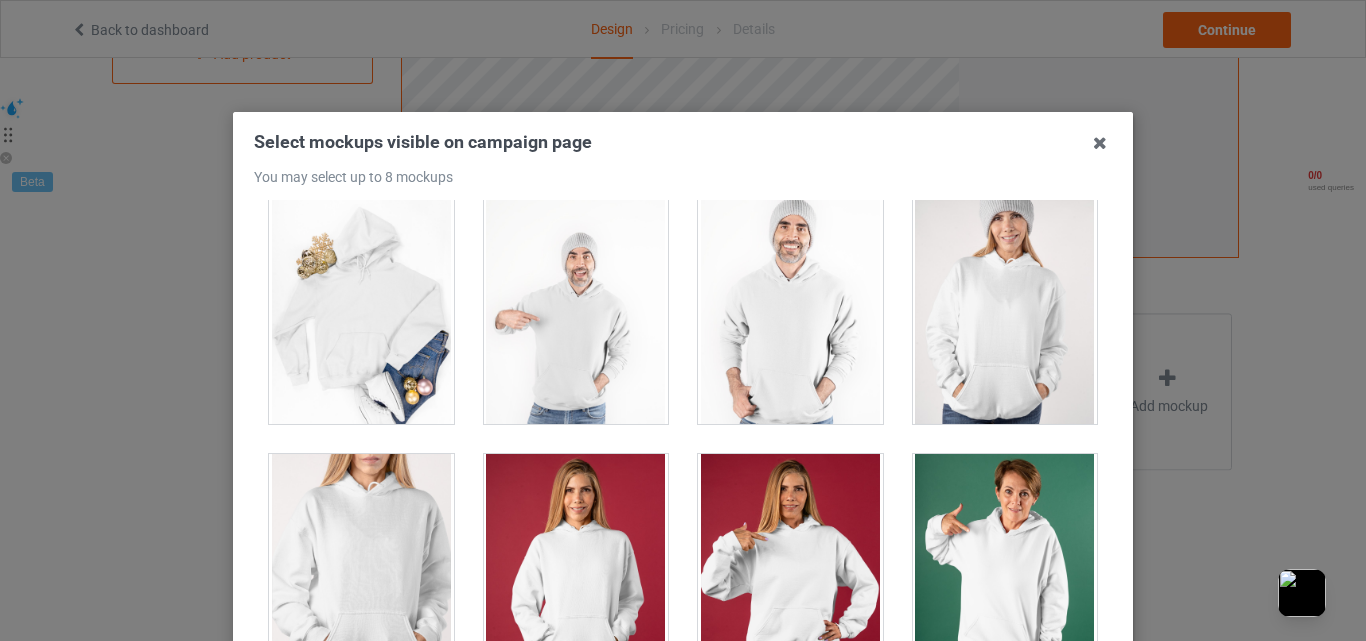 drag, startPoint x: 1002, startPoint y: 556, endPoint x: 682, endPoint y: 415, distance: 349.687 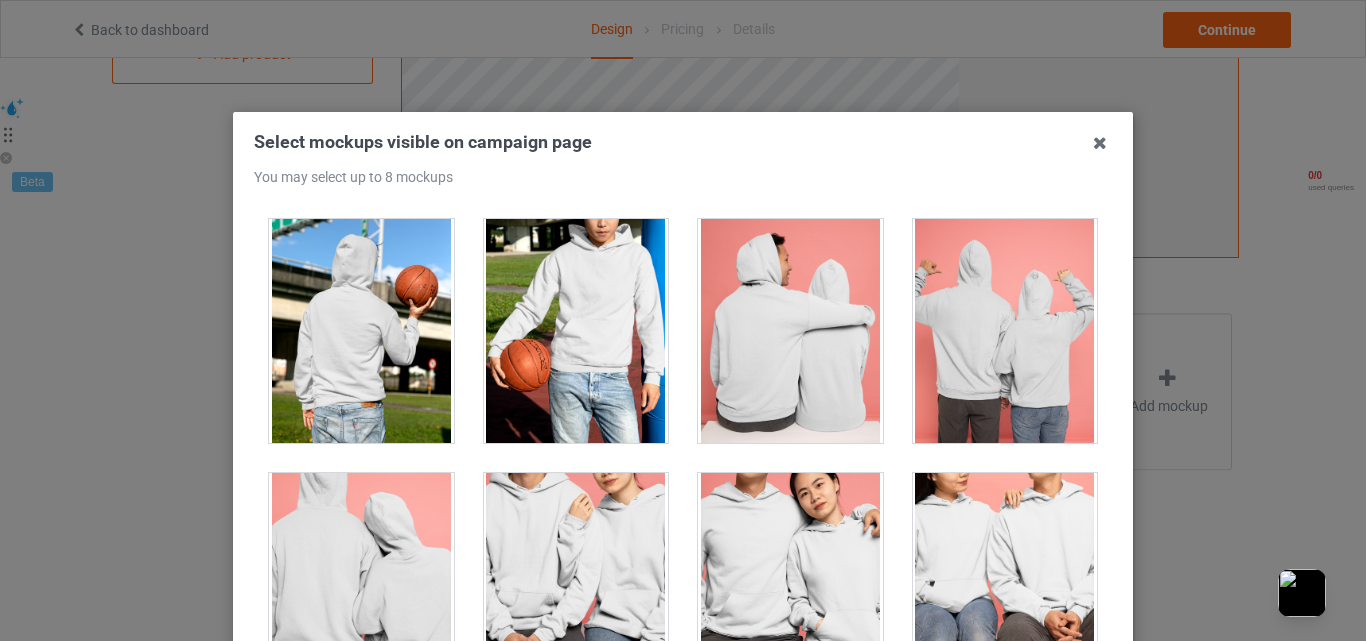scroll, scrollTop: 7333, scrollLeft: 0, axis: vertical 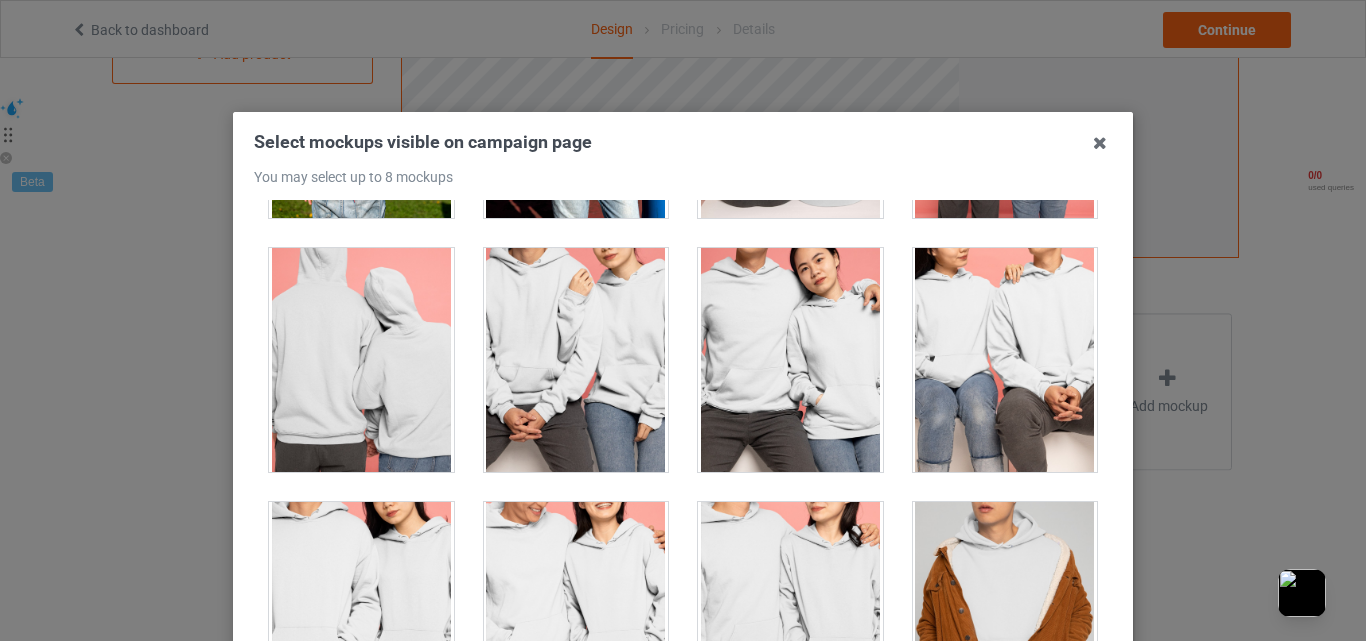 click at bounding box center [1005, 360] 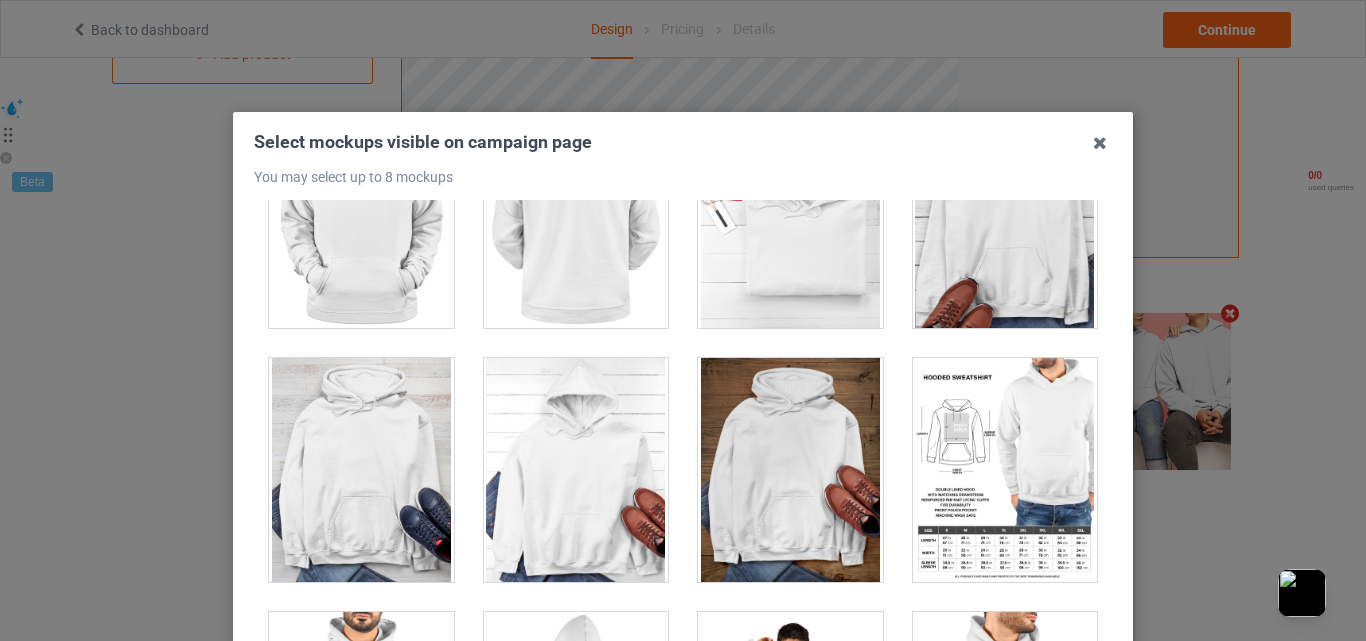 scroll, scrollTop: 9833, scrollLeft: 0, axis: vertical 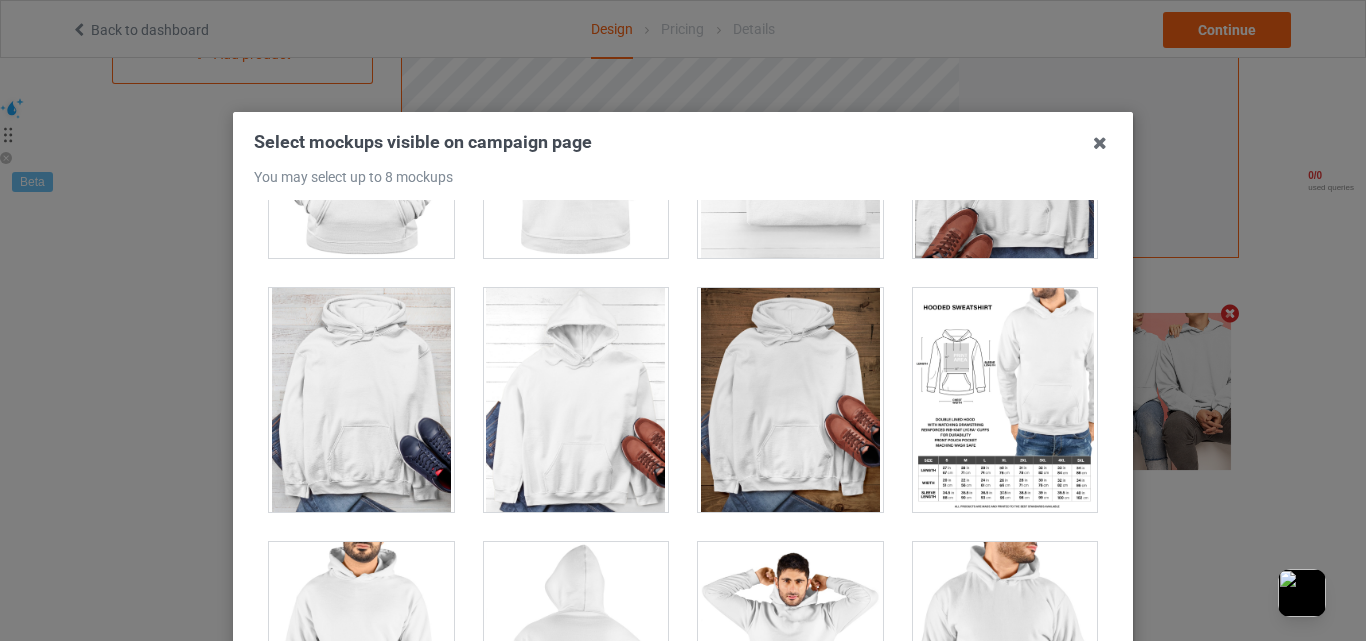 click at bounding box center (361, 400) 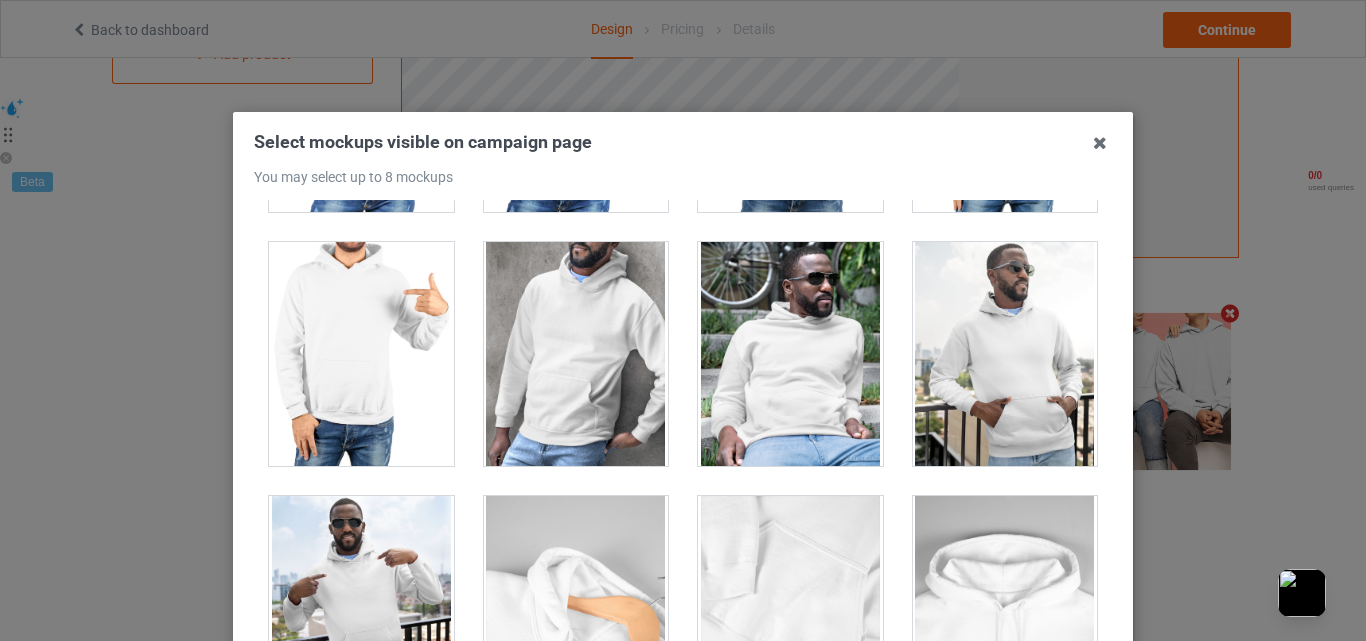 scroll, scrollTop: 11333, scrollLeft: 0, axis: vertical 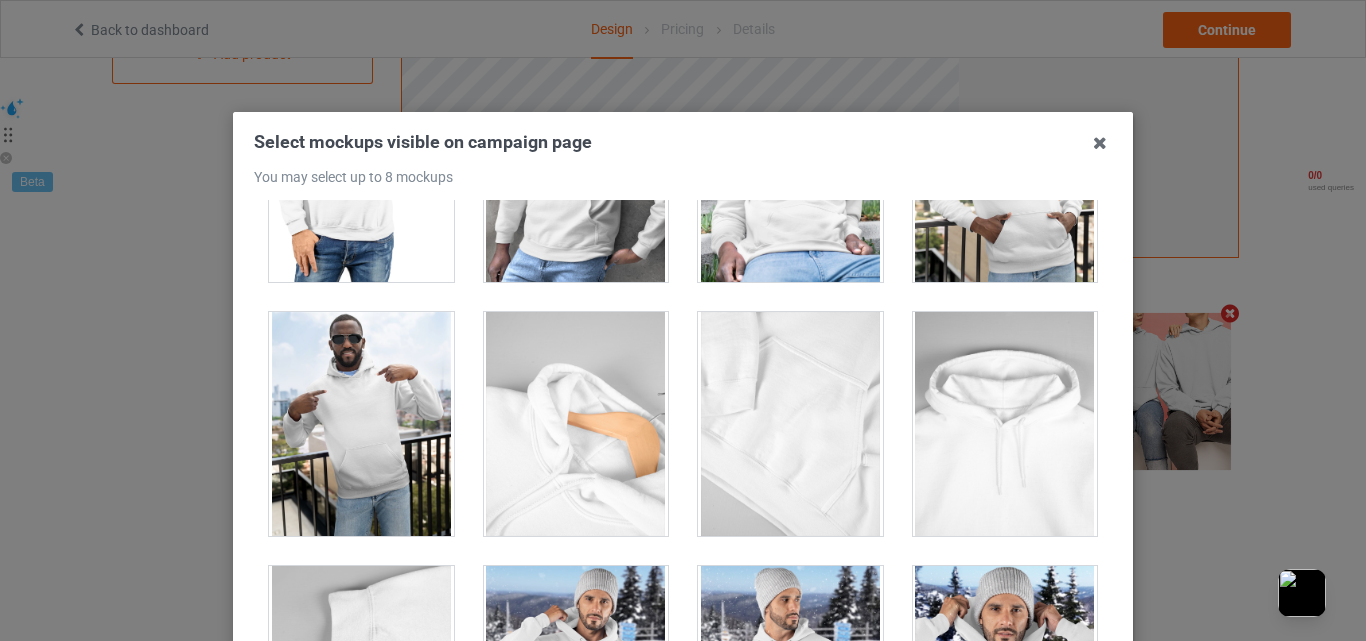 click at bounding box center [790, 424] 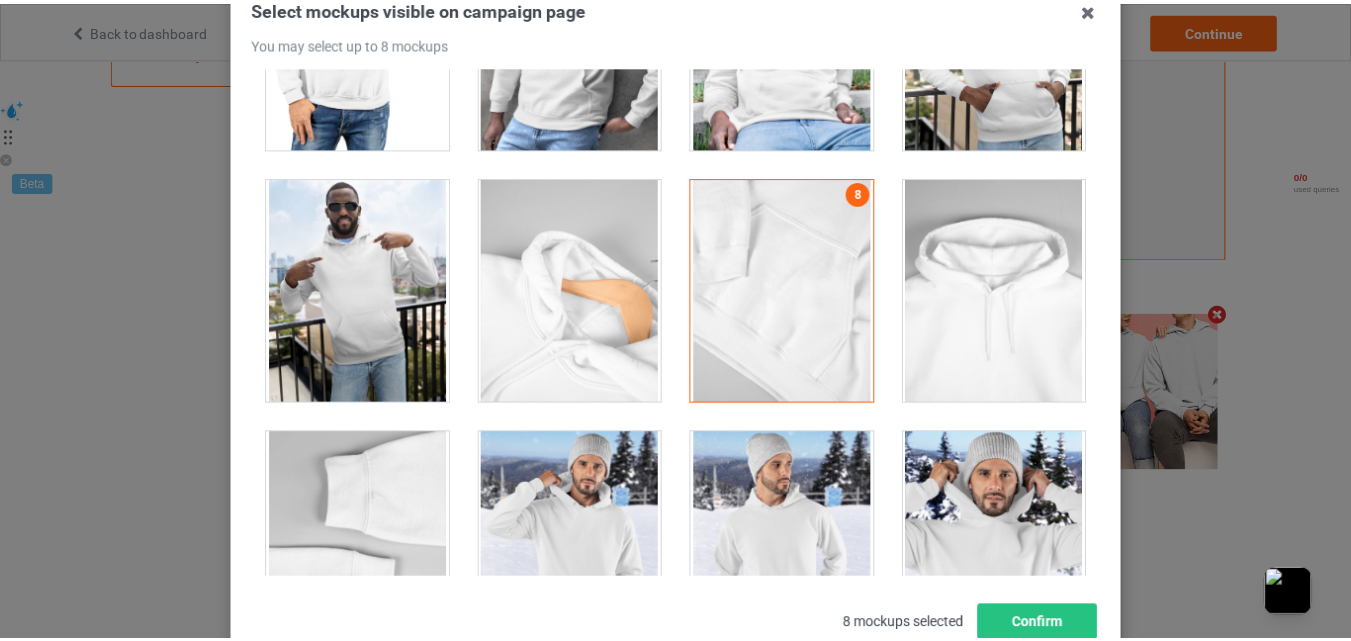 scroll, scrollTop: 275, scrollLeft: 0, axis: vertical 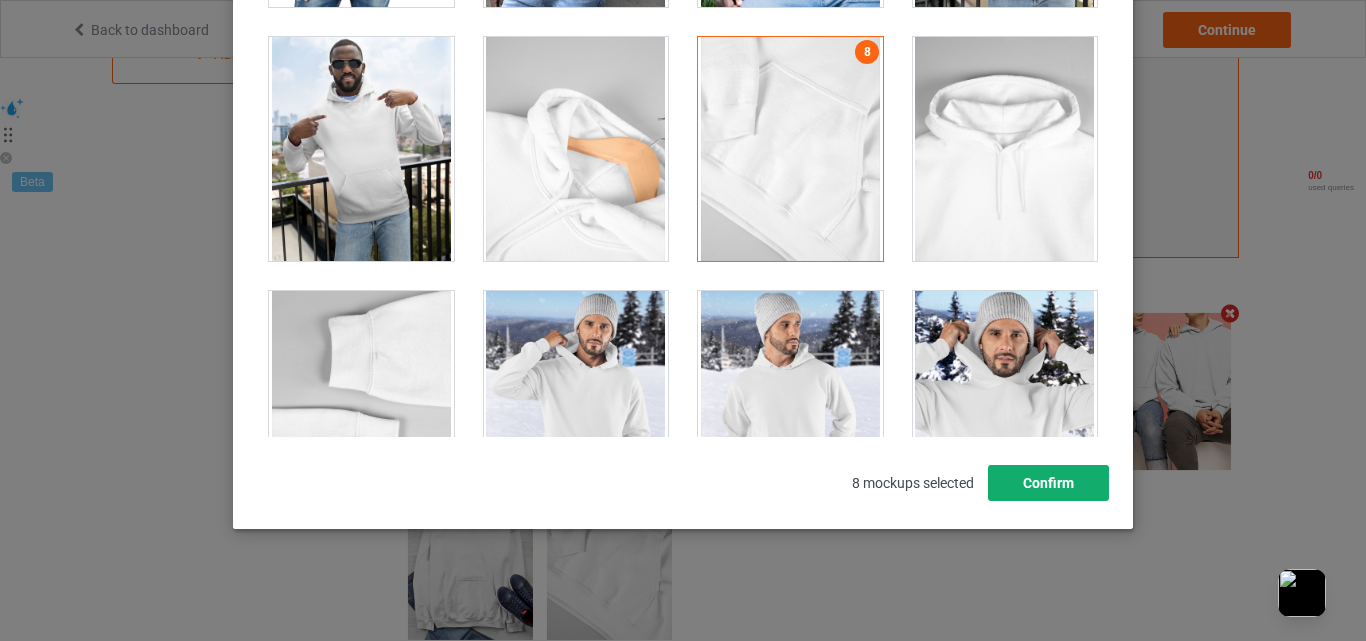 click on "Confirm" at bounding box center [1048, 483] 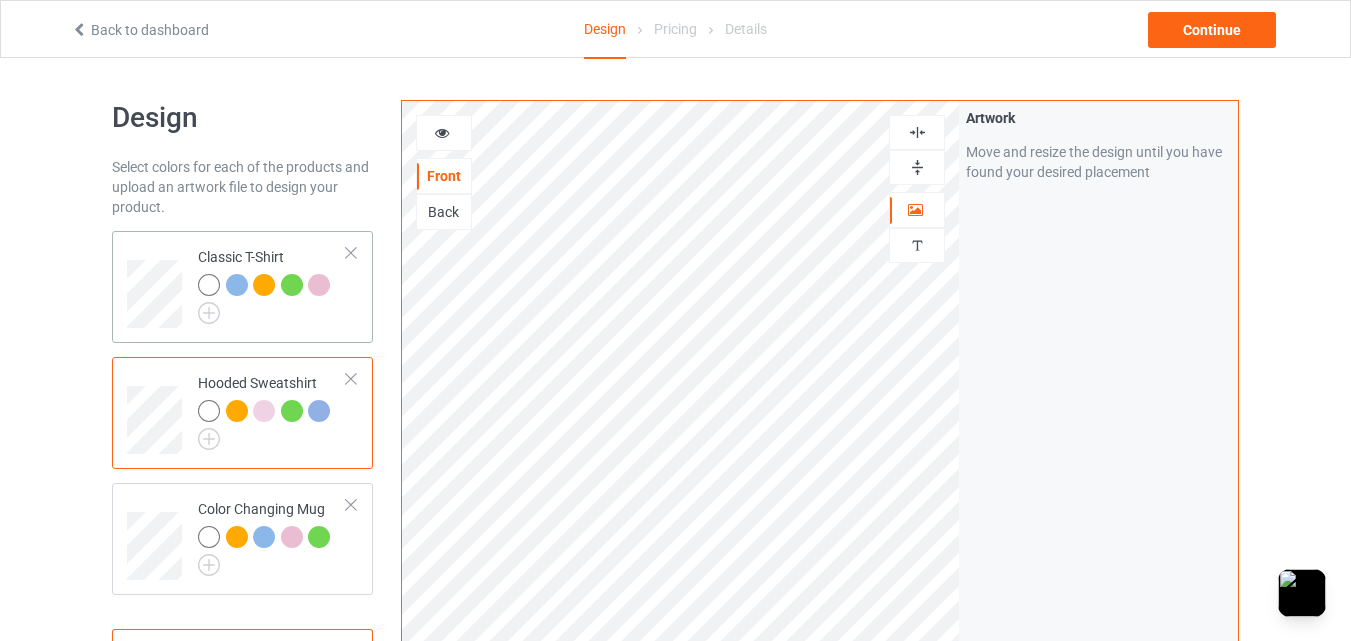 click at bounding box center [272, 299] 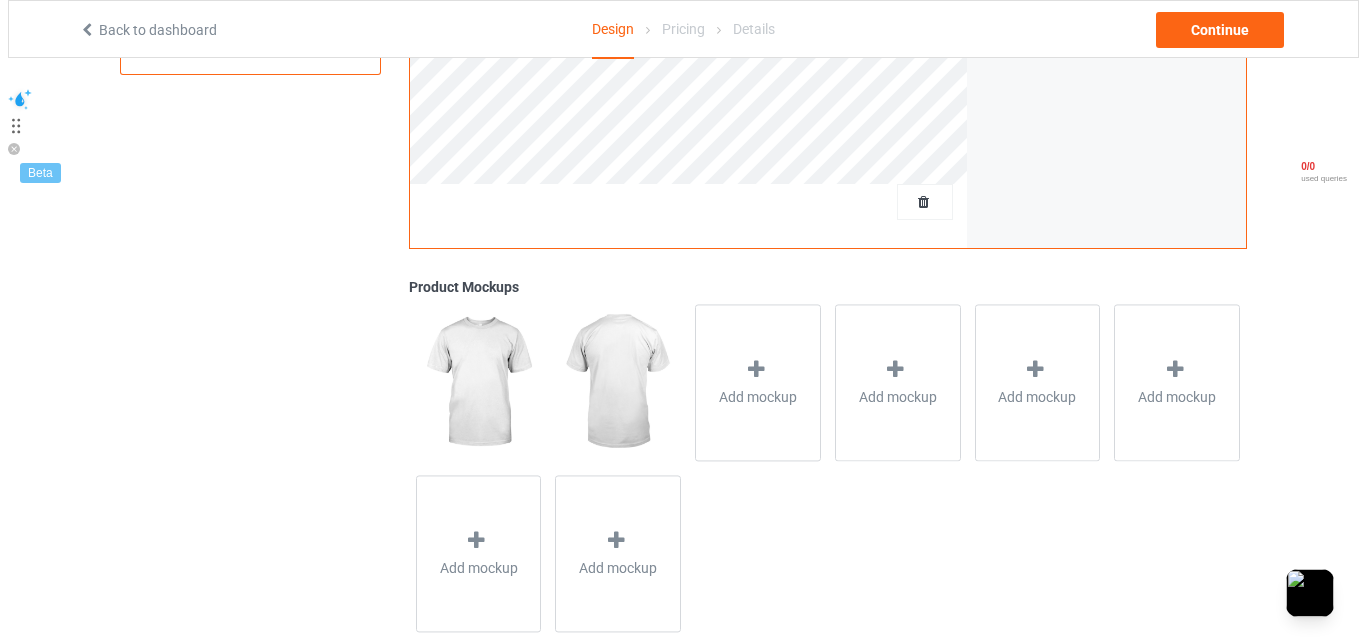 scroll, scrollTop: 655, scrollLeft: 0, axis: vertical 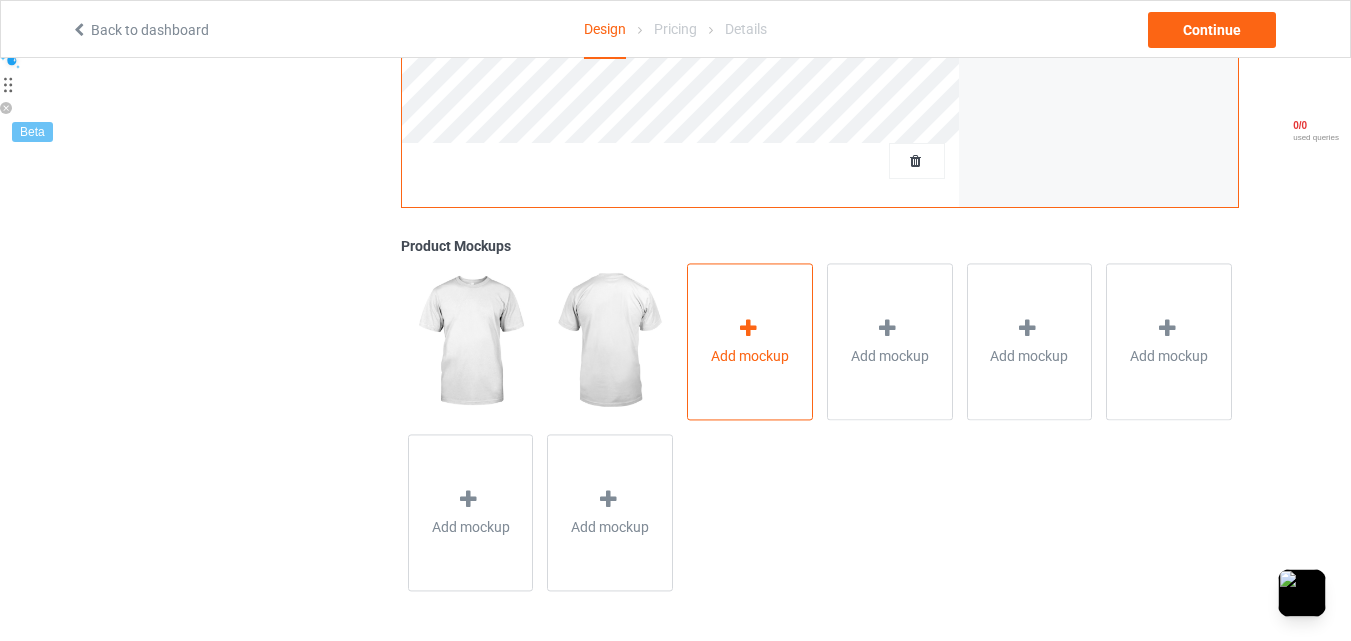click on "Add mockup" at bounding box center (750, 341) 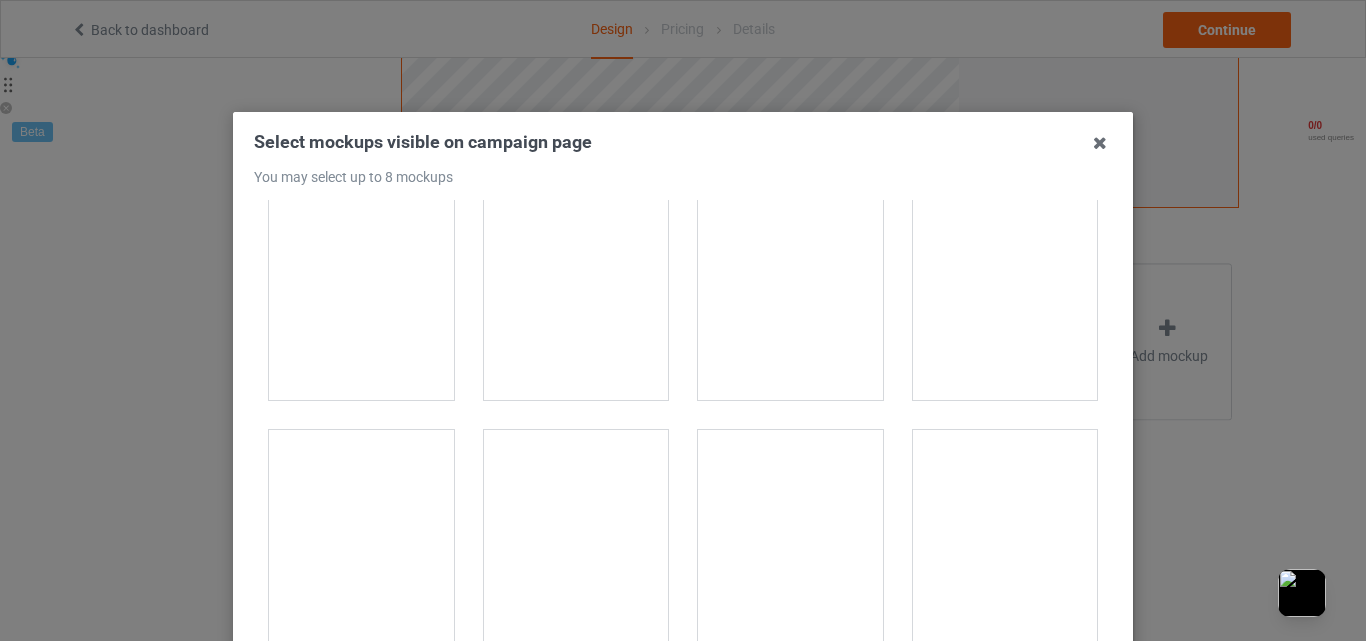 scroll, scrollTop: 3167, scrollLeft: 0, axis: vertical 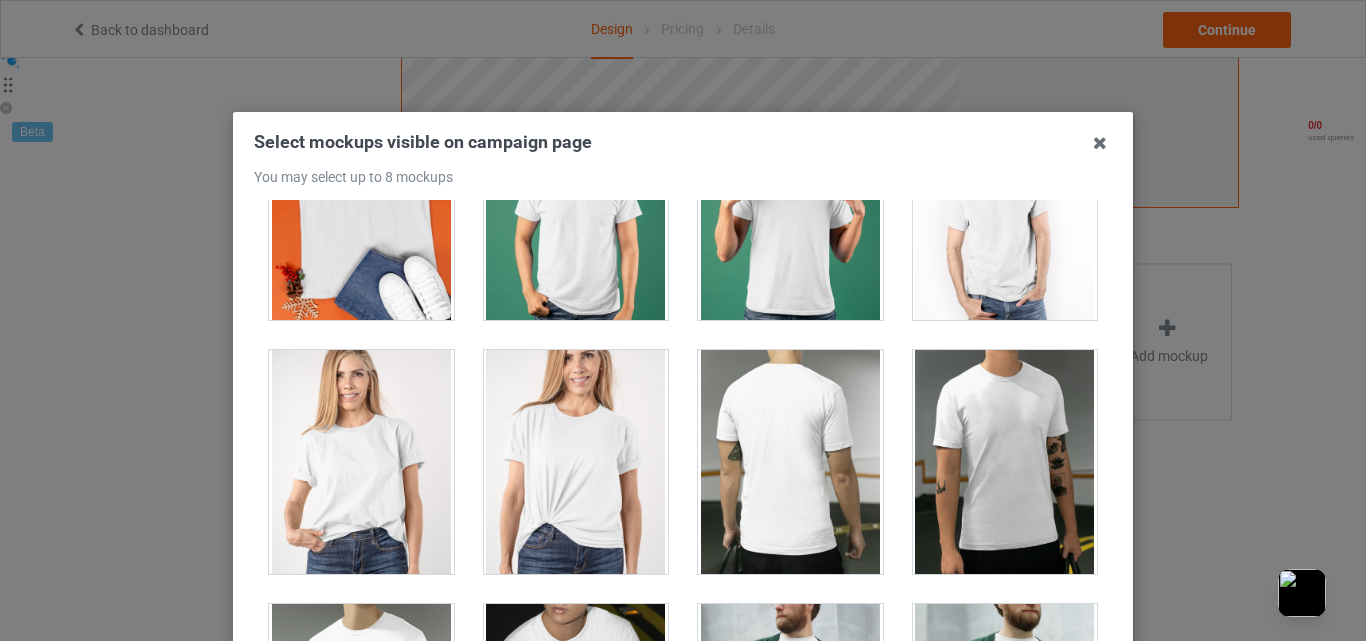 click at bounding box center (361, 208) 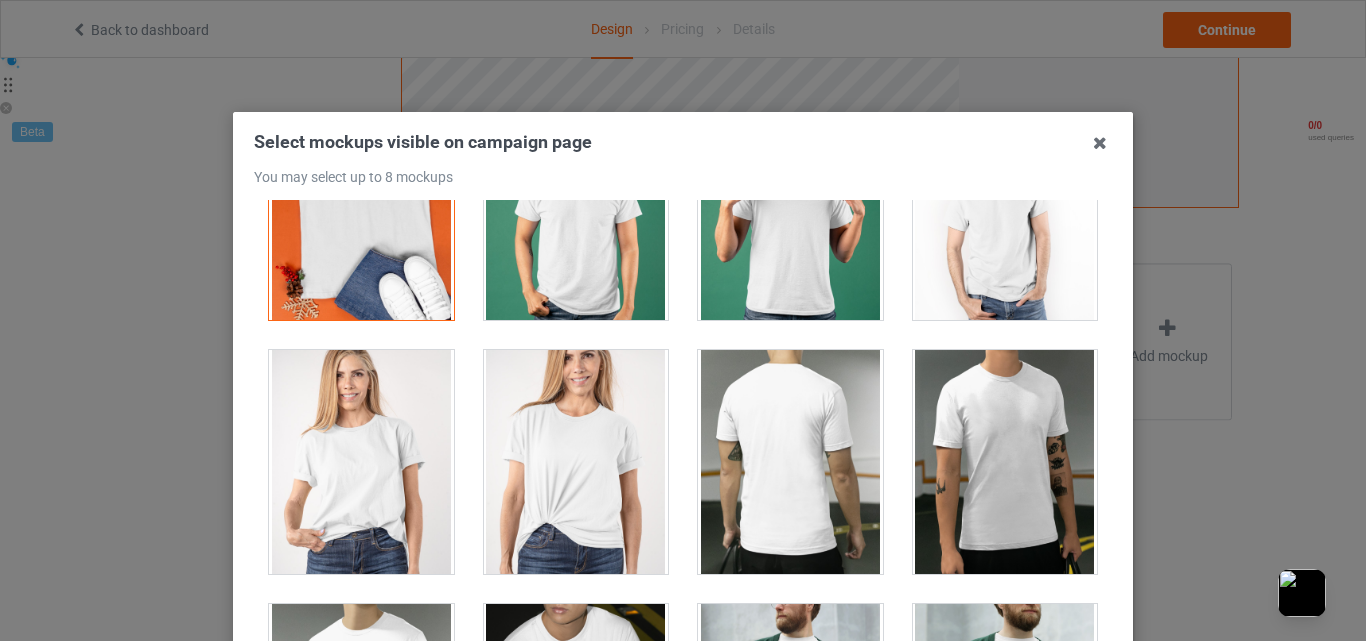 click at bounding box center [361, 462] 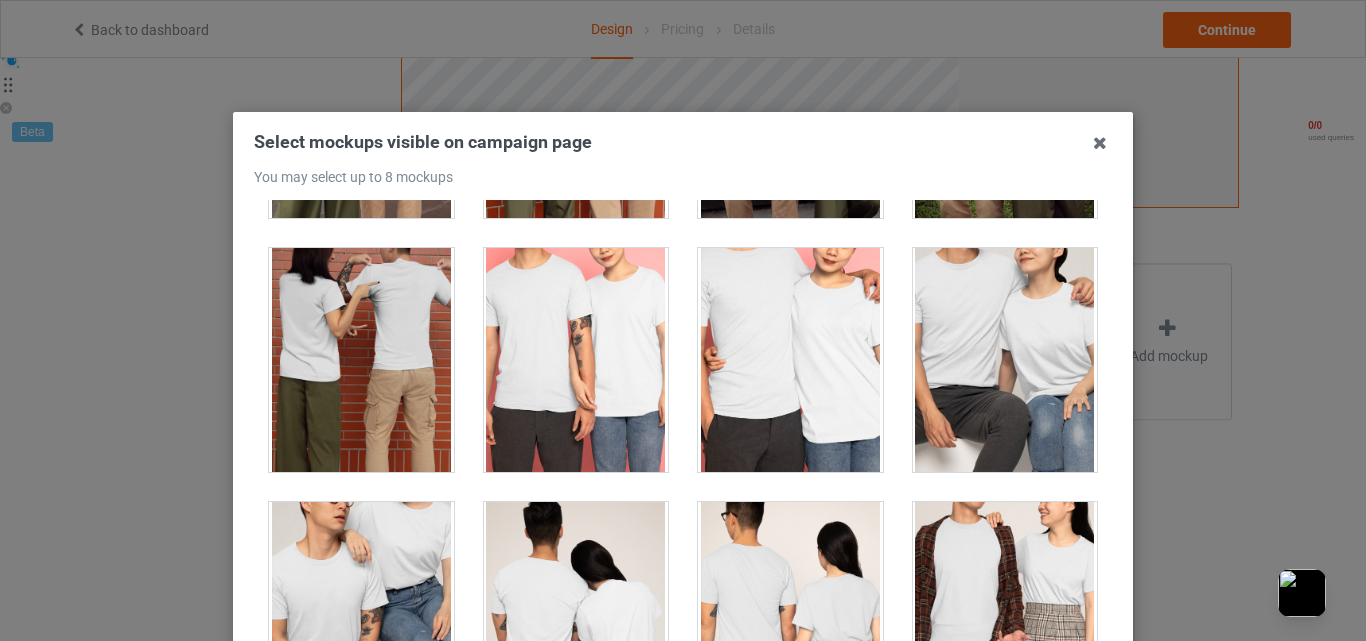 scroll, scrollTop: 7667, scrollLeft: 0, axis: vertical 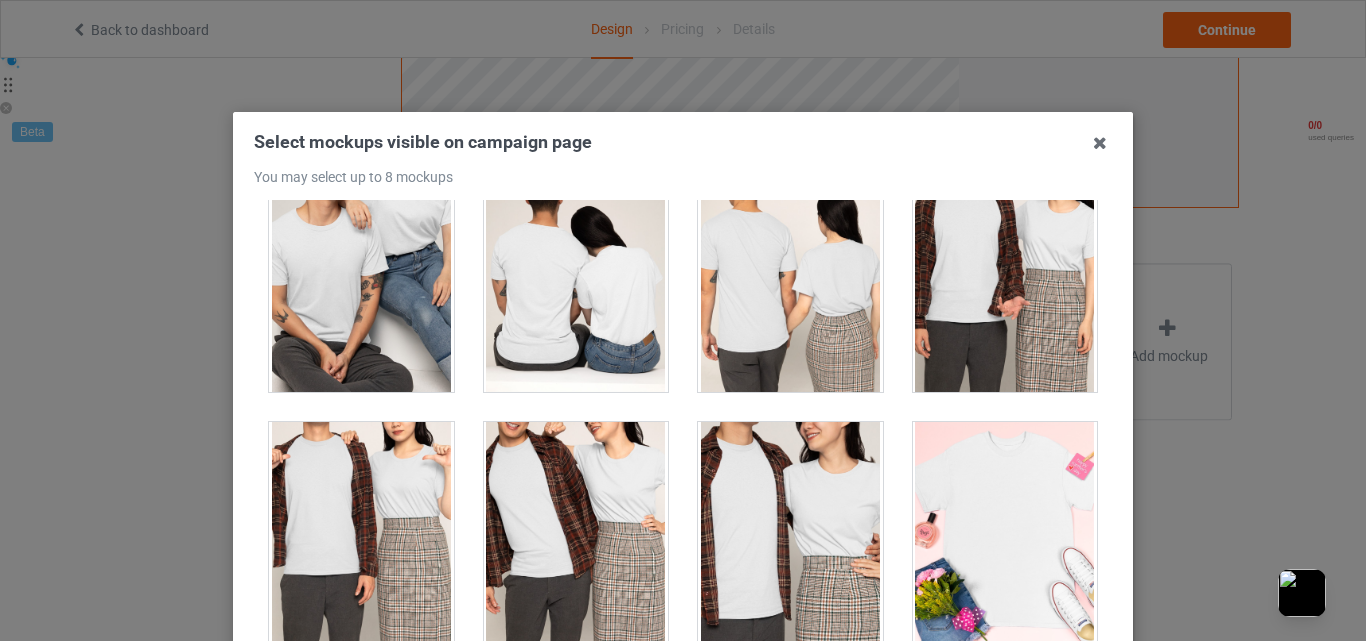 click at bounding box center (361, 280) 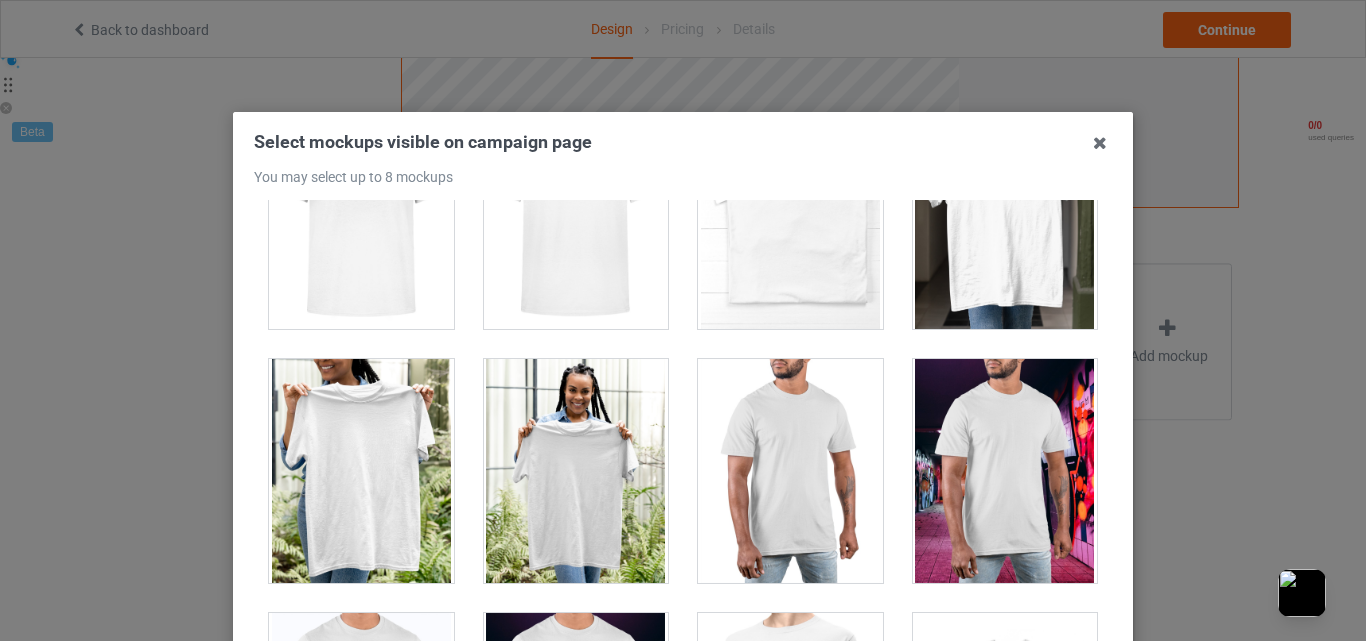 scroll, scrollTop: 9167, scrollLeft: 0, axis: vertical 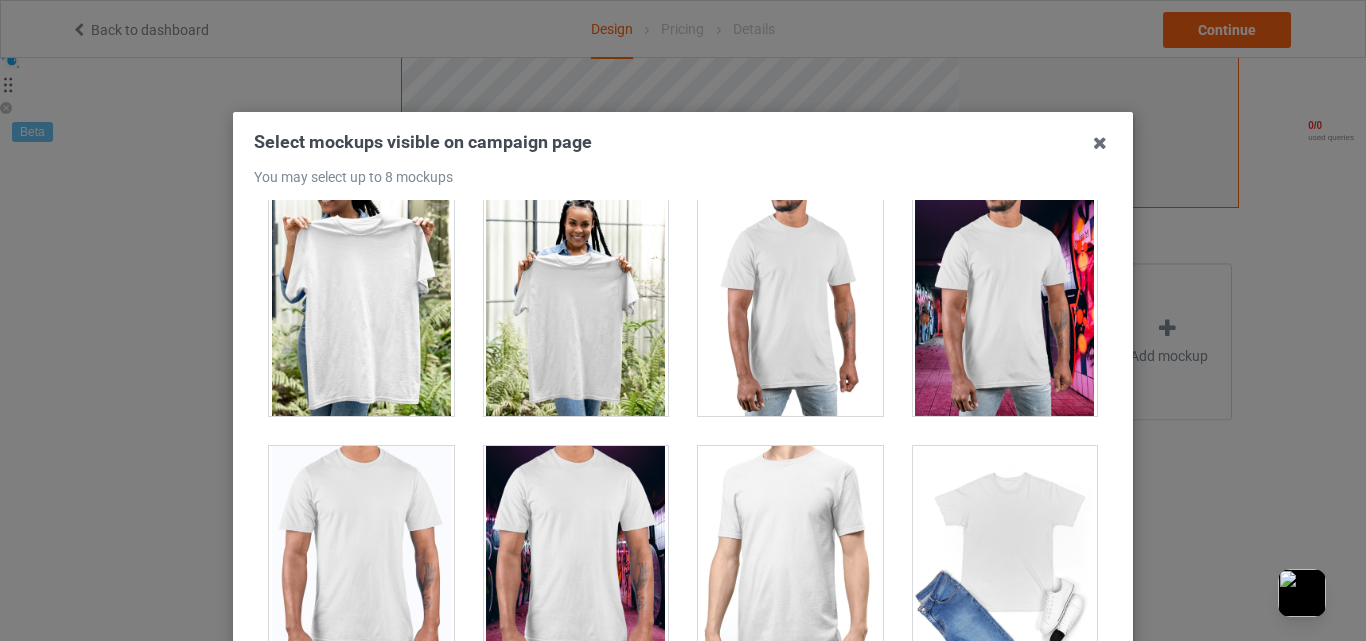 click at bounding box center (576, 304) 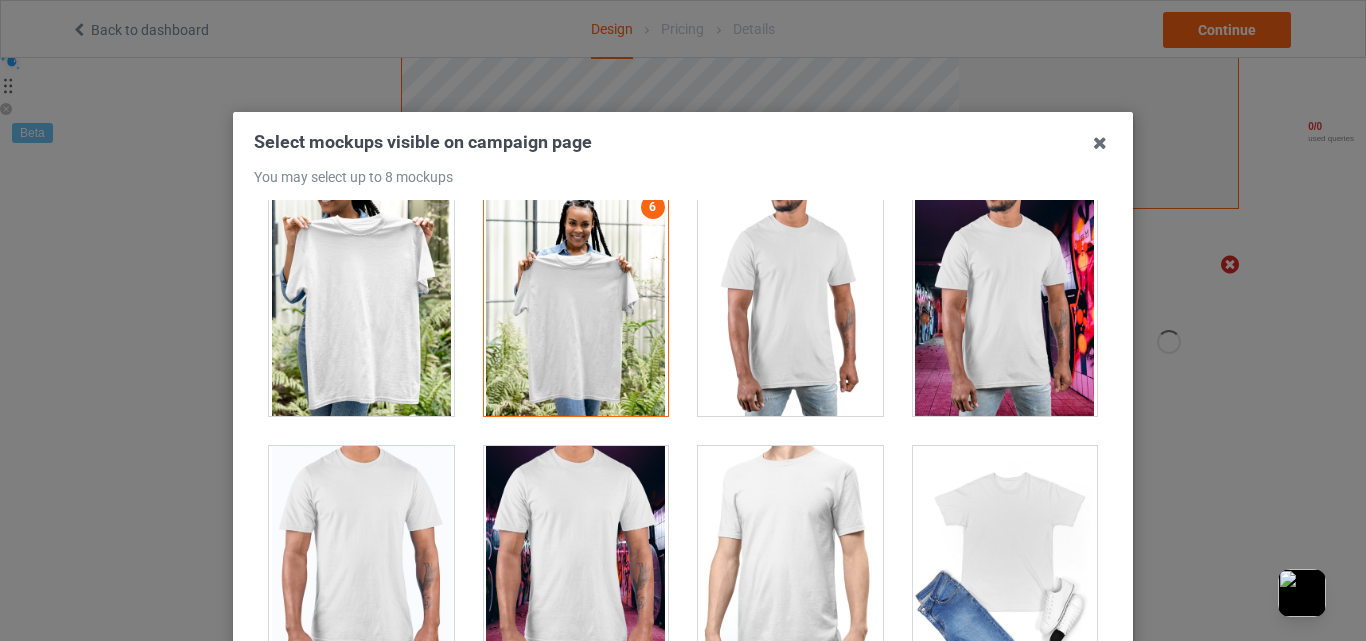 scroll, scrollTop: 654, scrollLeft: 0, axis: vertical 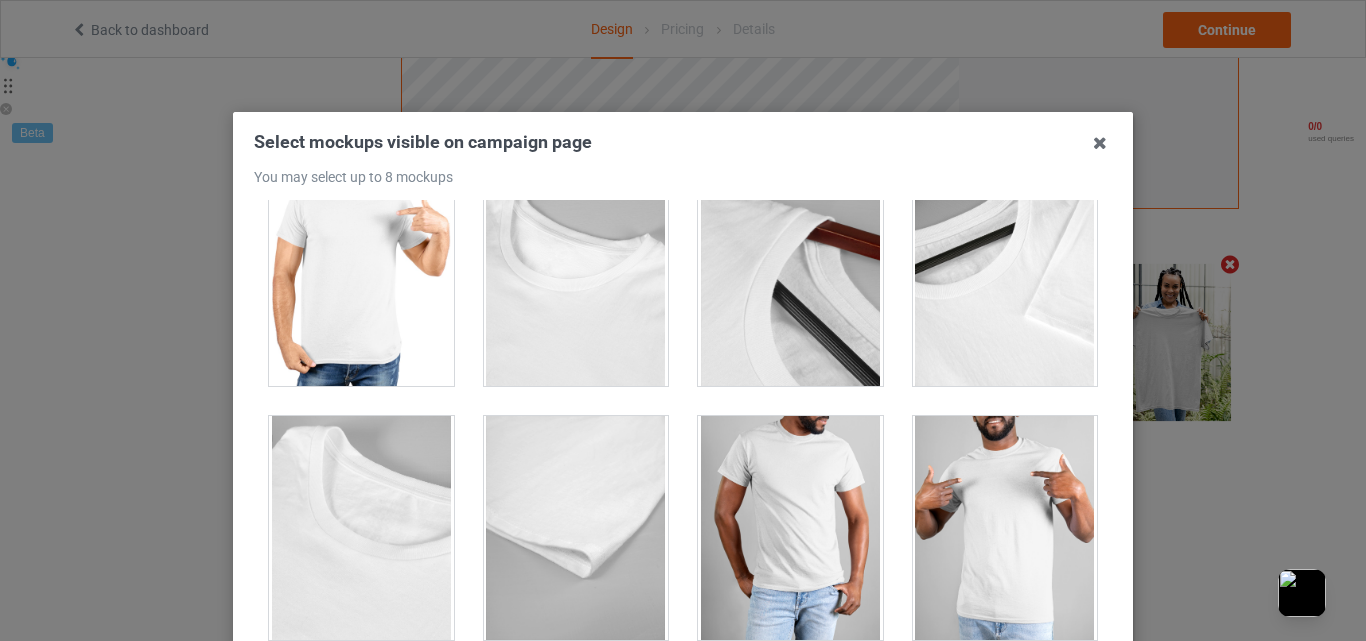 click at bounding box center (576, 528) 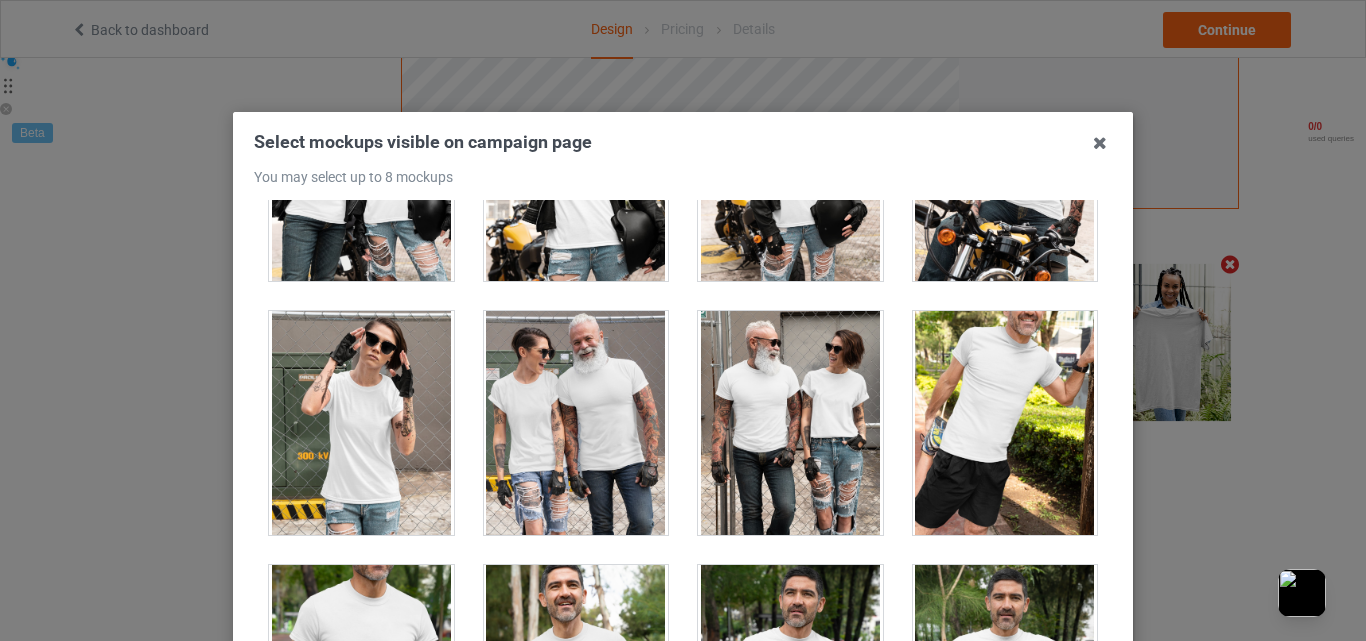 scroll, scrollTop: 19000, scrollLeft: 0, axis: vertical 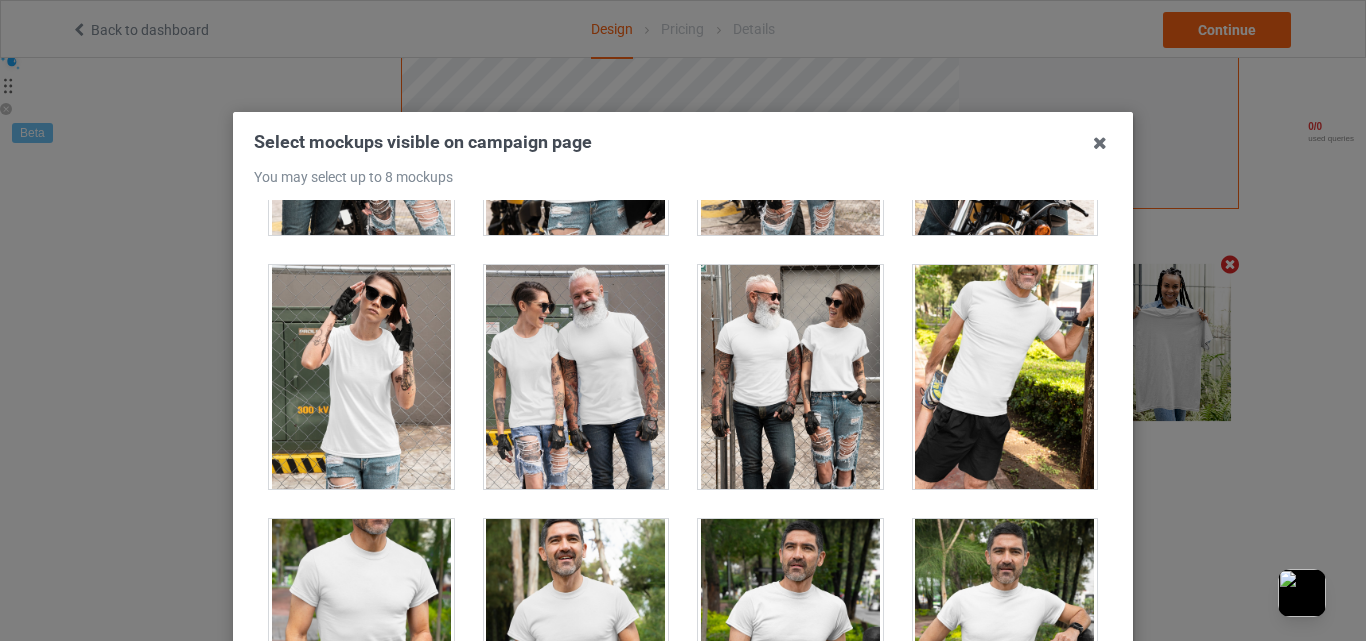 click at bounding box center (576, 377) 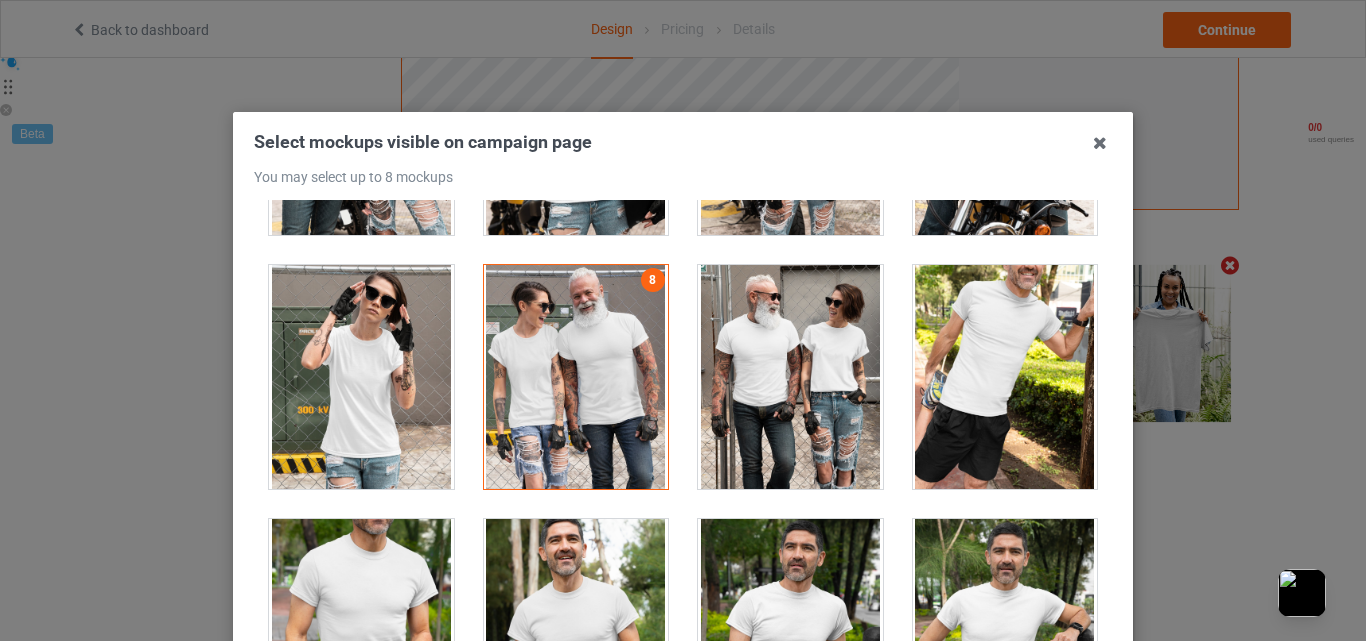 scroll, scrollTop: 653, scrollLeft: 0, axis: vertical 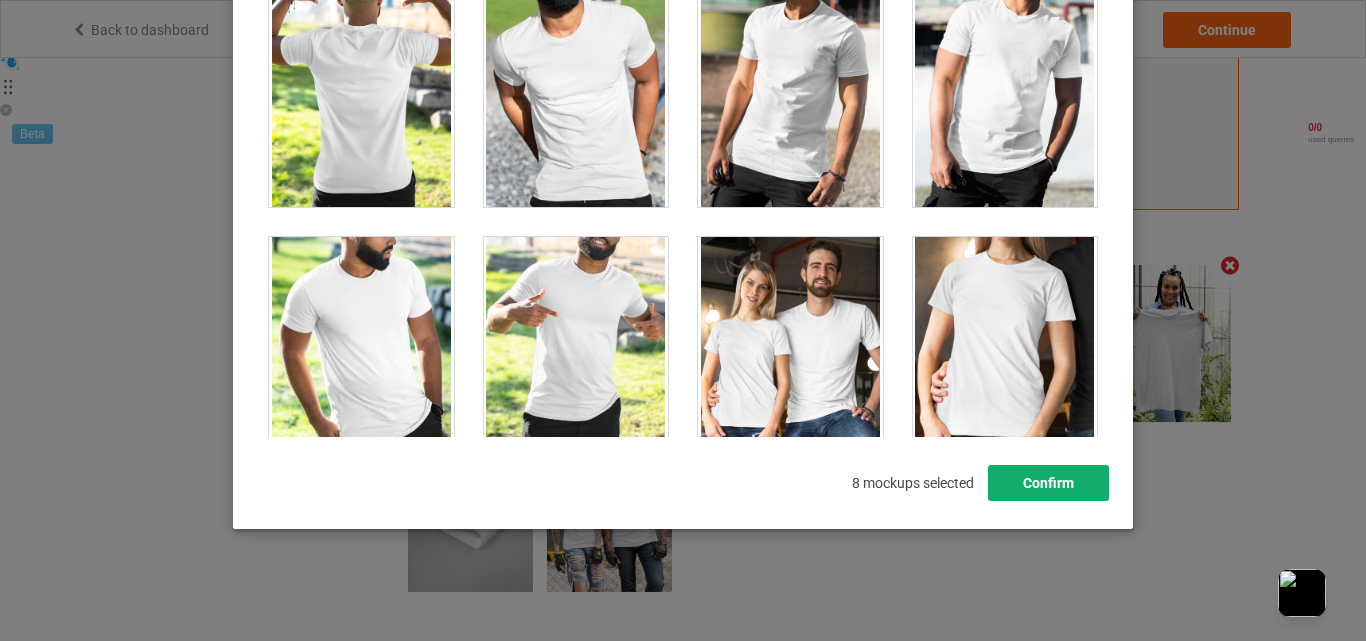 click on "Confirm" at bounding box center (1048, 483) 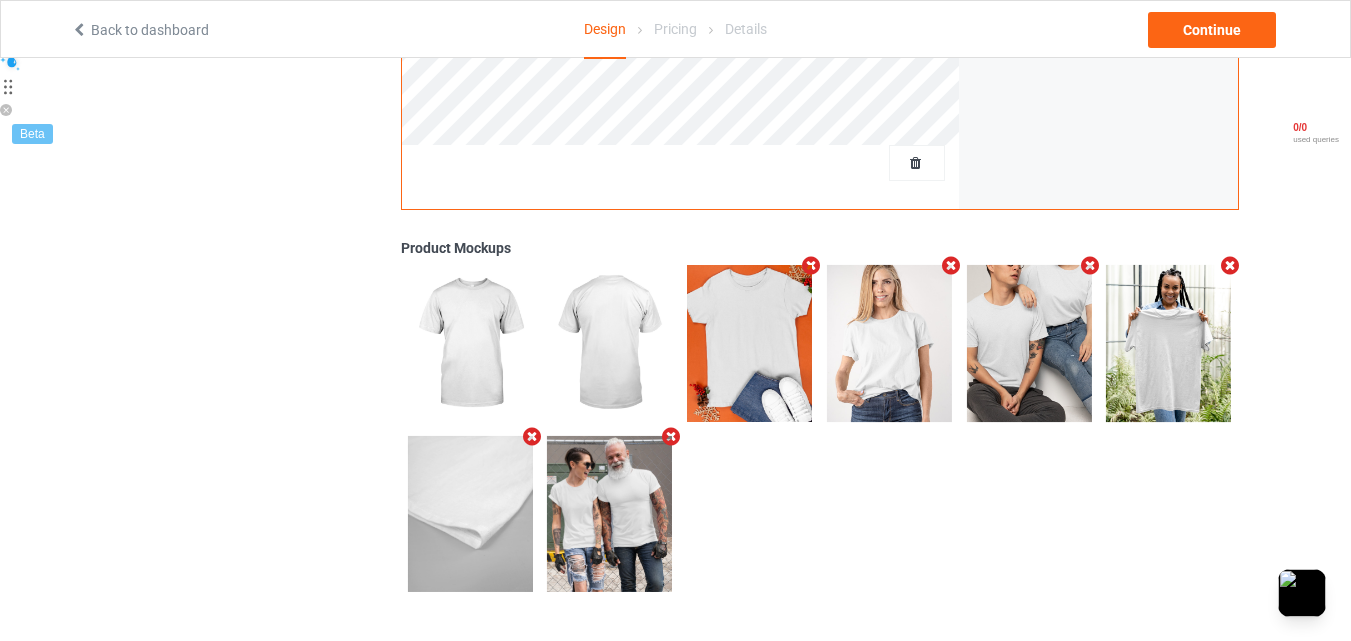 scroll, scrollTop: 0, scrollLeft: 0, axis: both 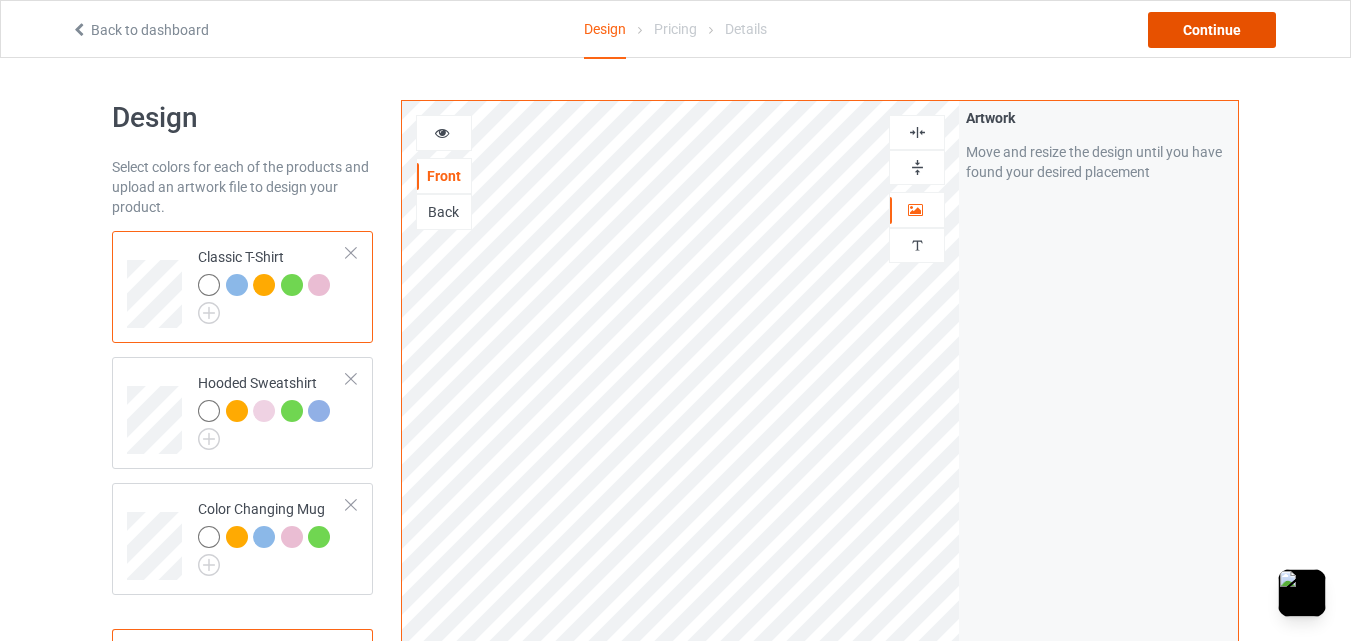 click on "Continue" at bounding box center (1212, 30) 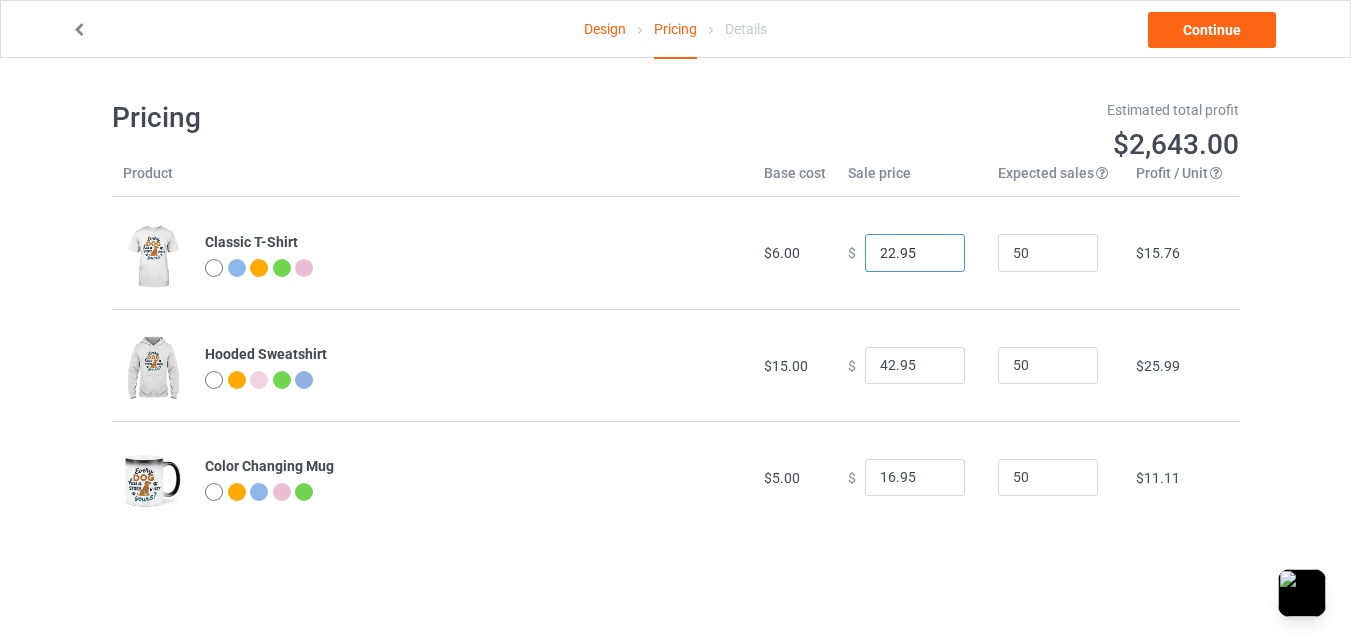 click on "22.95" at bounding box center (915, 253) 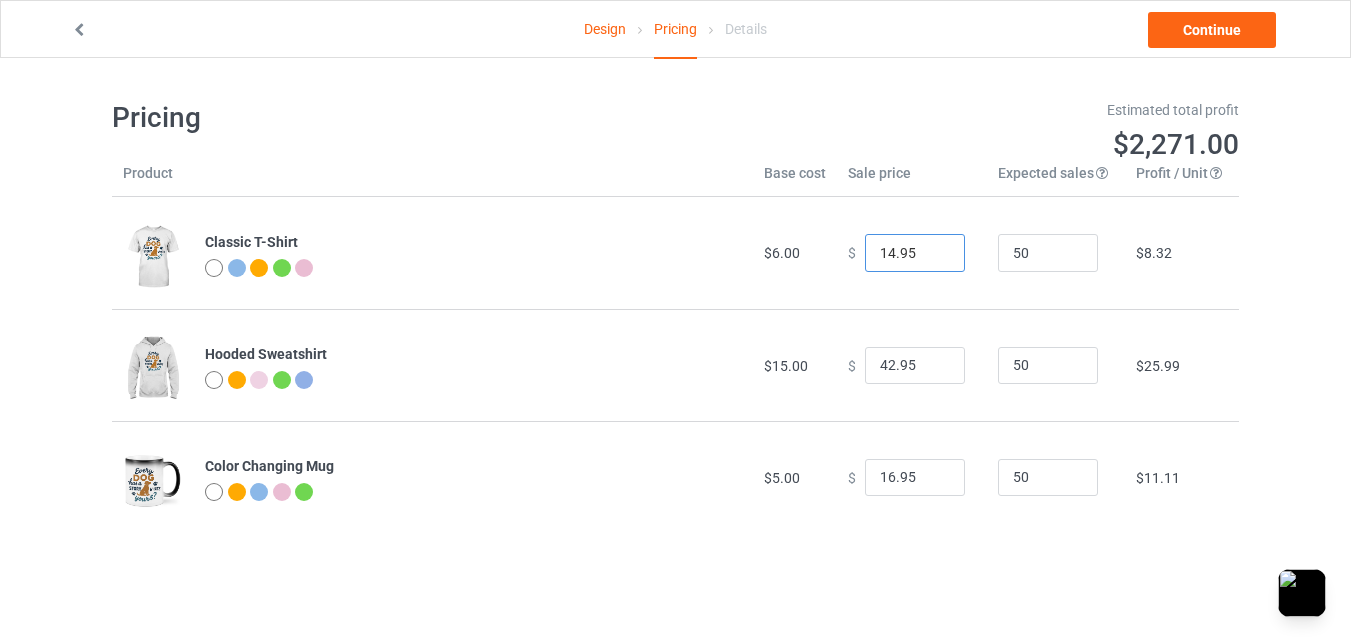 type on "14.95" 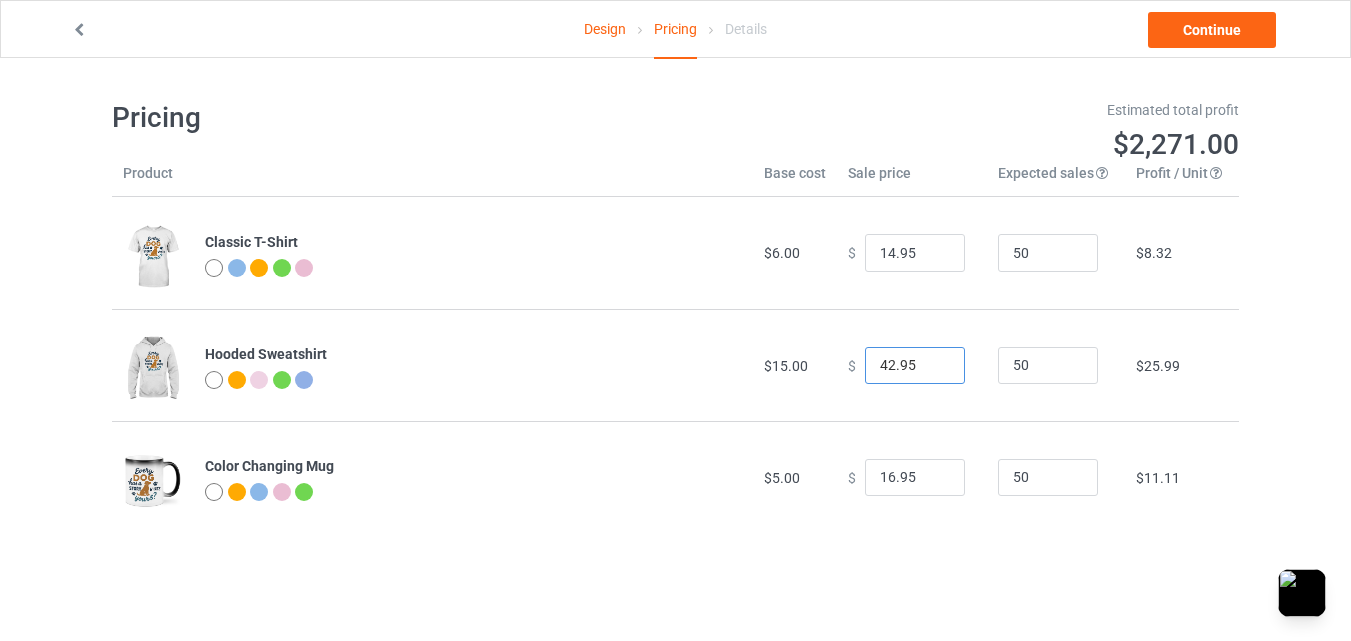 click on "42.95" at bounding box center (915, 366) 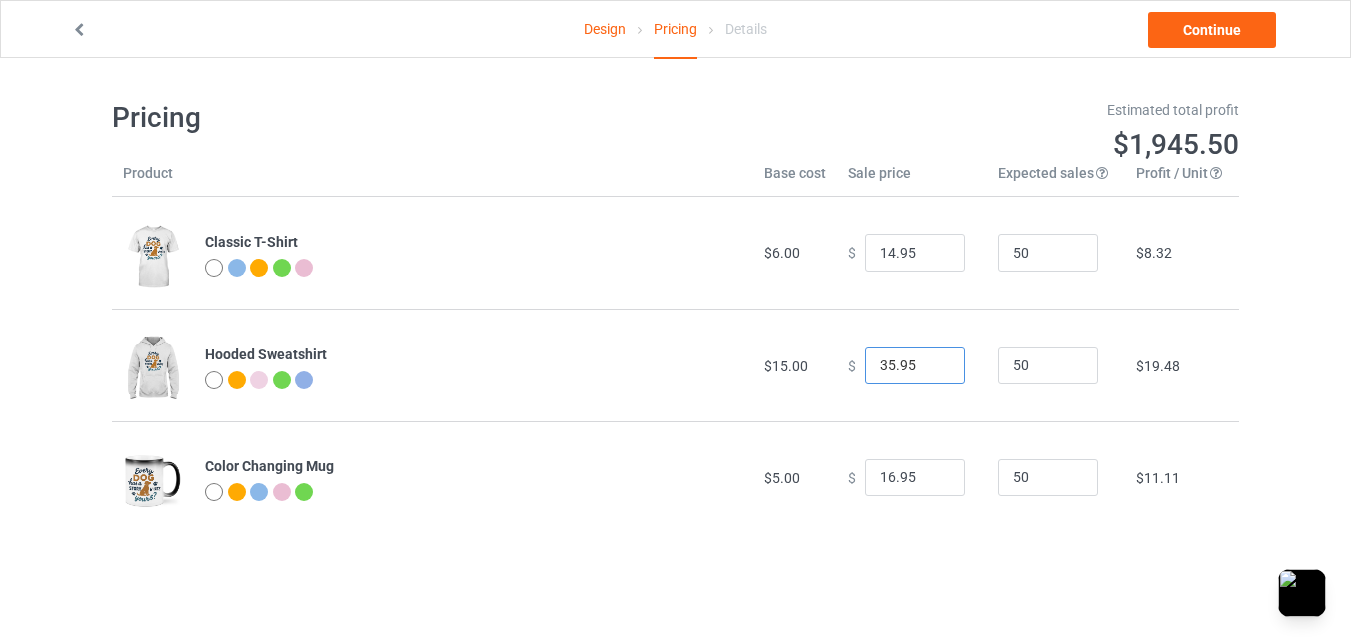 type on "35.95" 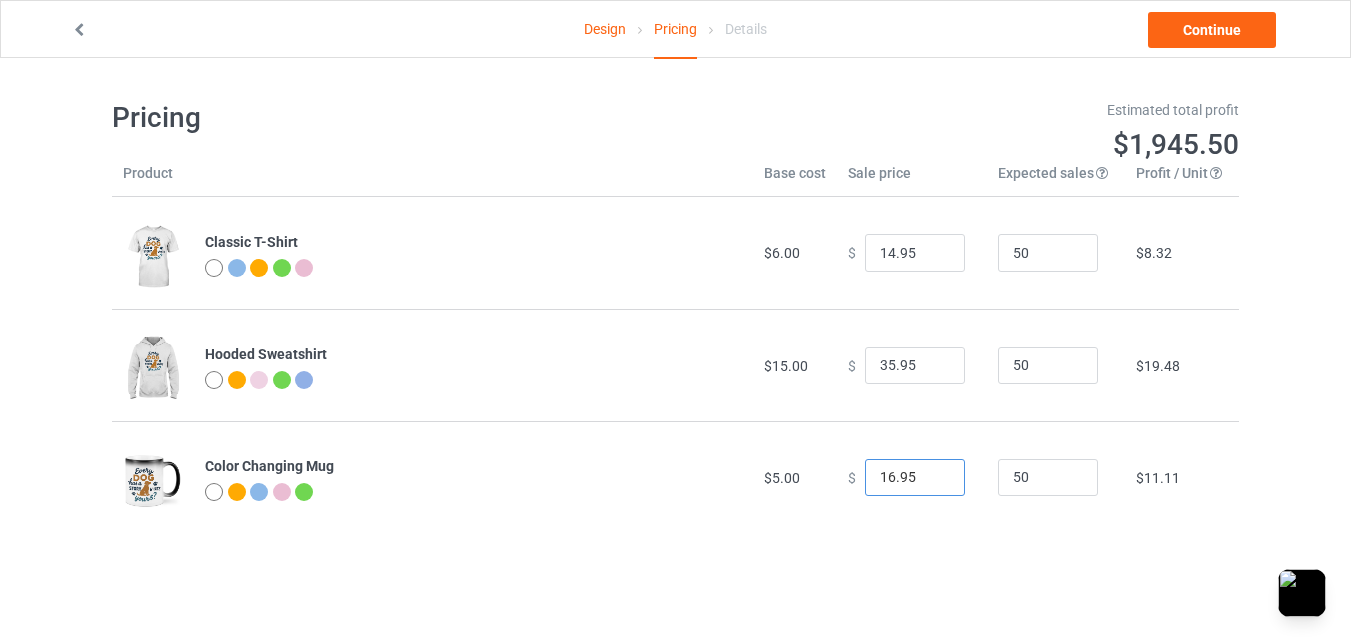 click on "16.95" at bounding box center (915, 478) 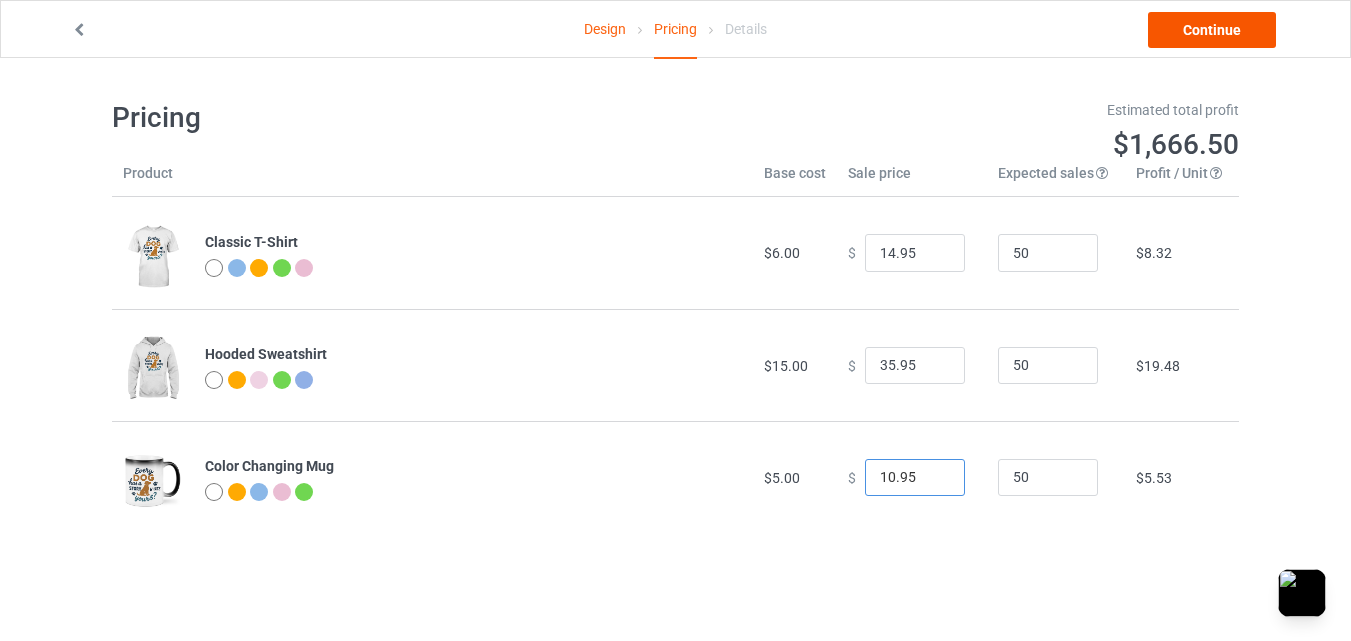 type on "10.95" 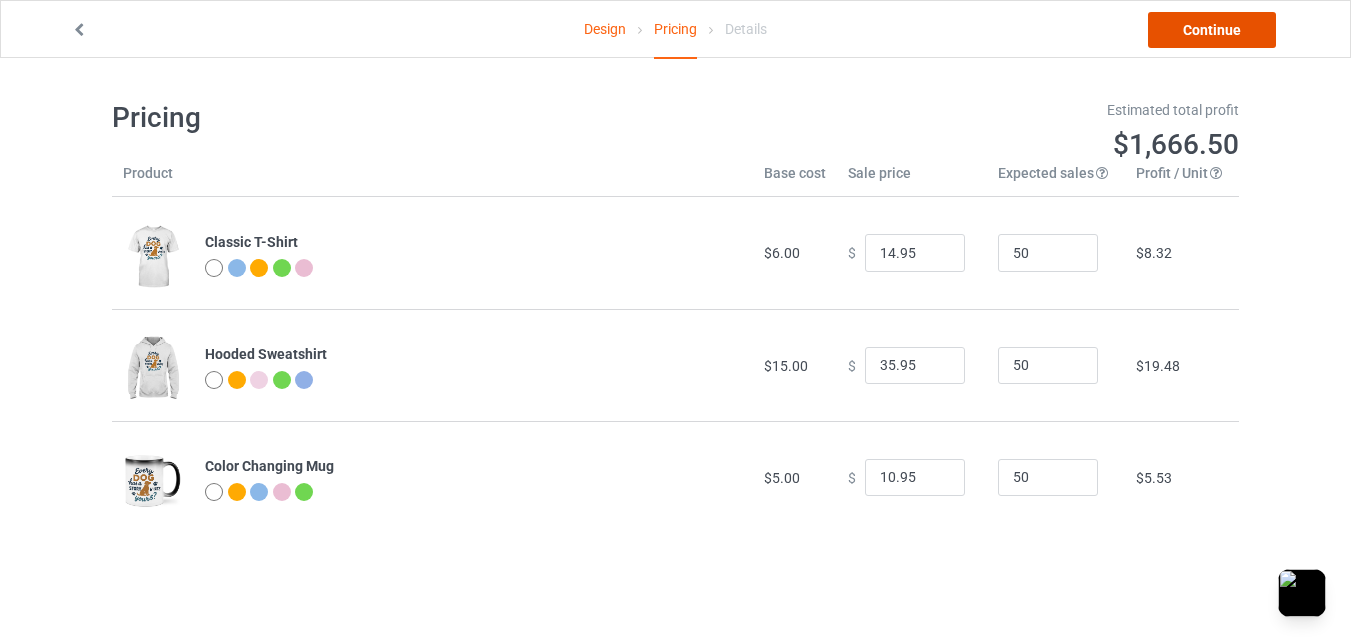 click on "Continue" at bounding box center (1212, 30) 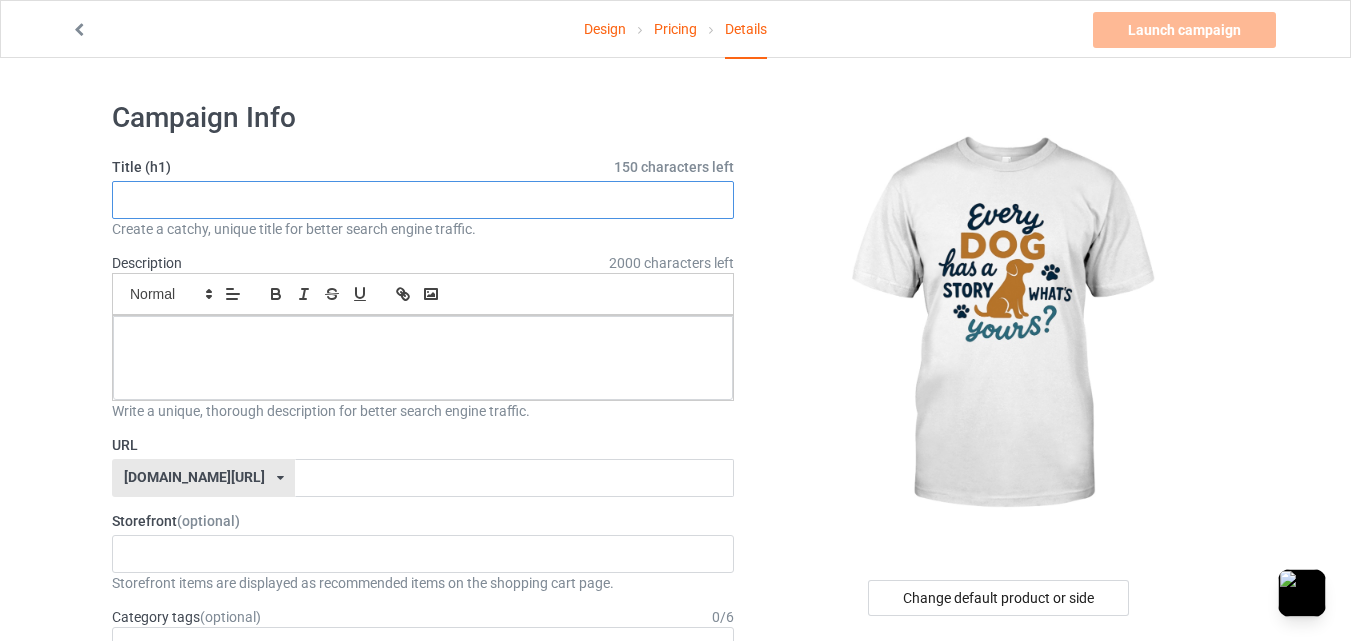 paste on "Every dog has a story what's yours?" 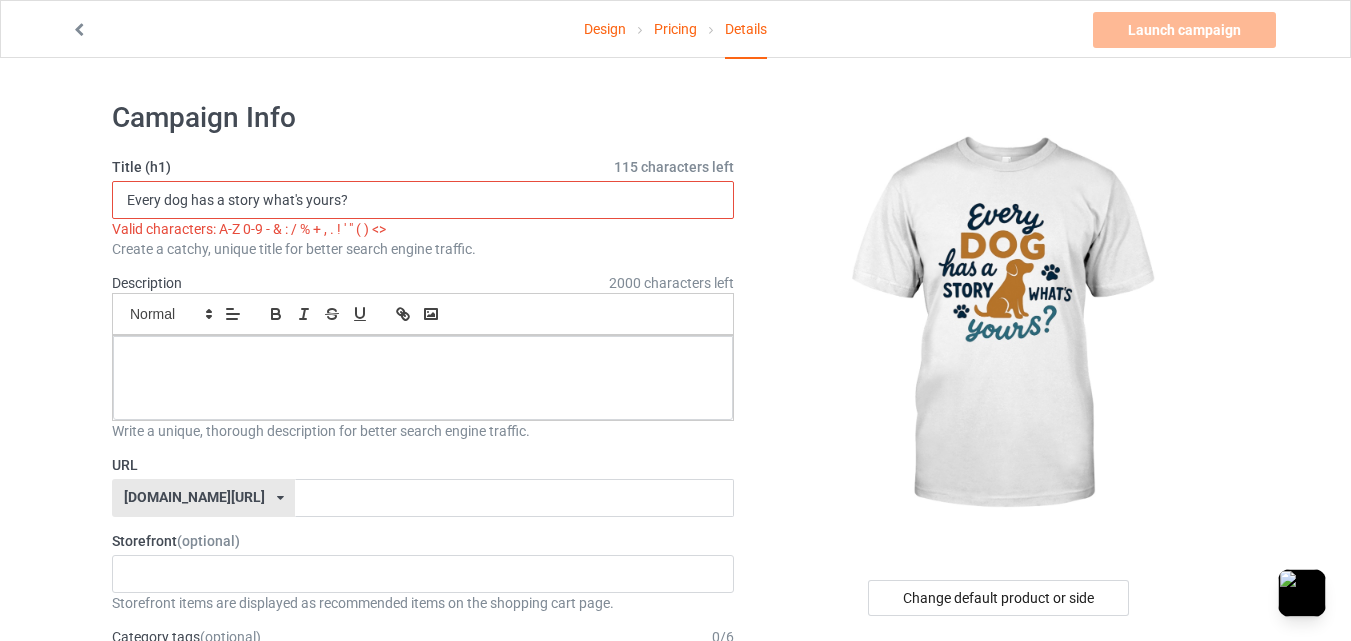 click on "Every dog has a story what's yours?" at bounding box center (423, 200) 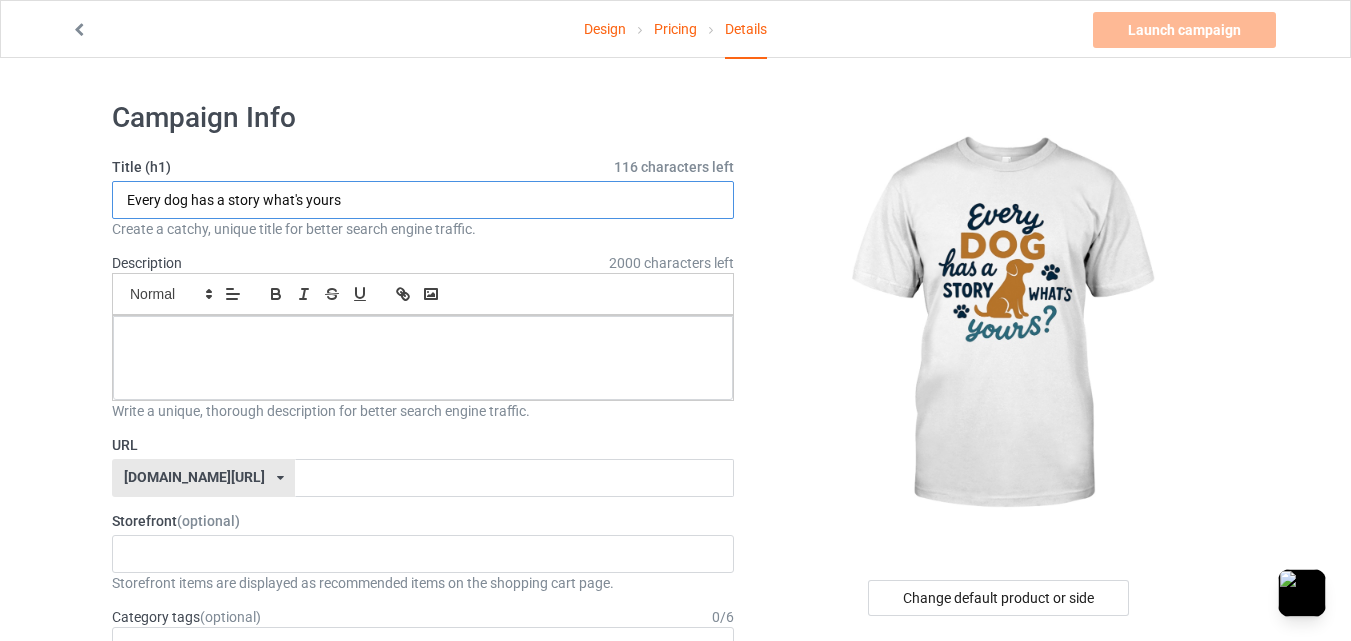 type on "Every dog has a story what's yours" 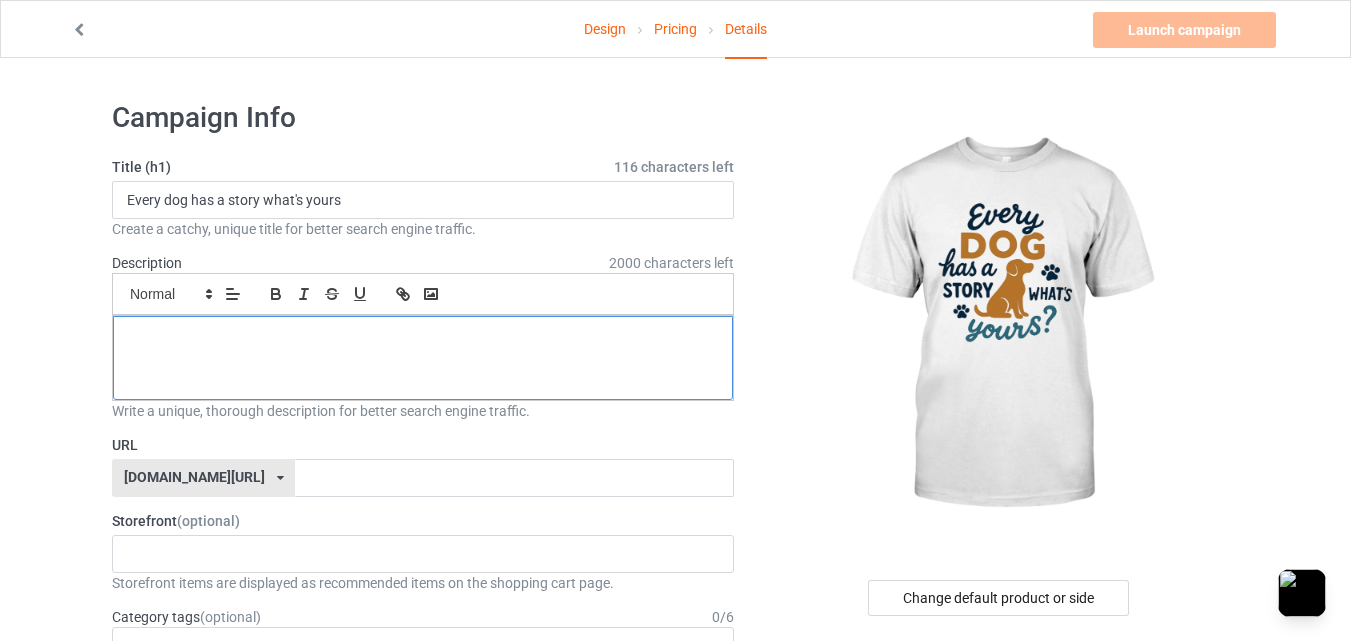 click at bounding box center (423, 338) 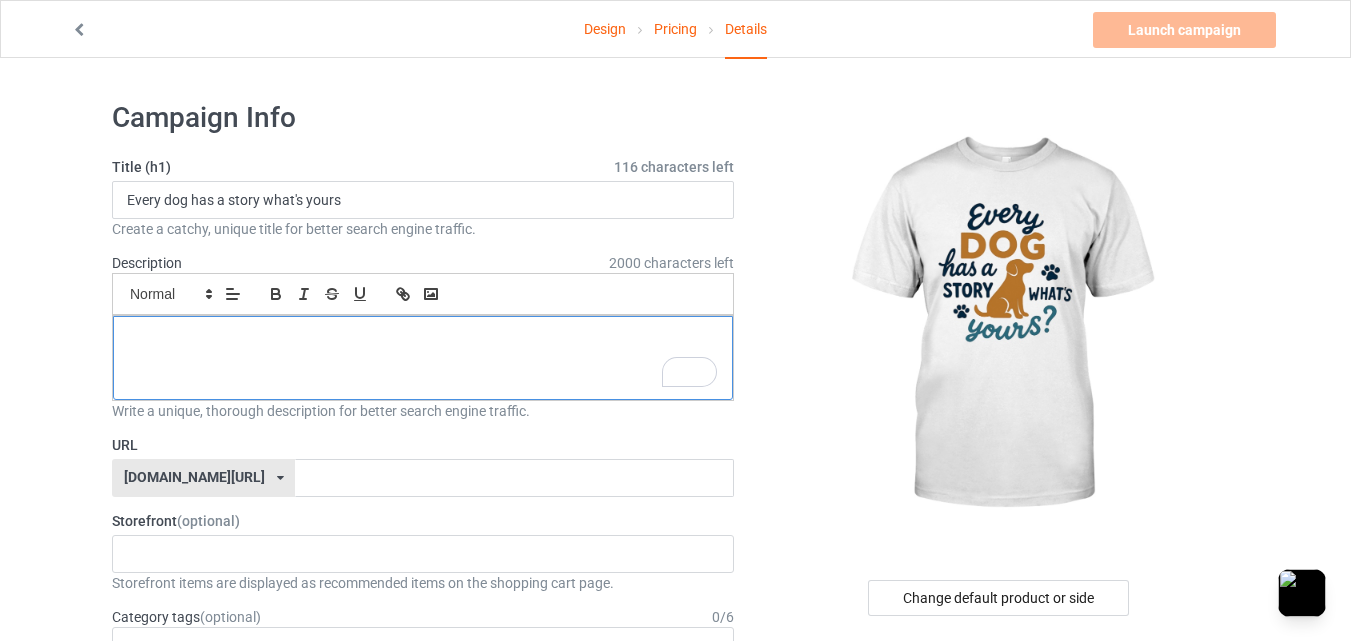 scroll, scrollTop: 0, scrollLeft: 0, axis: both 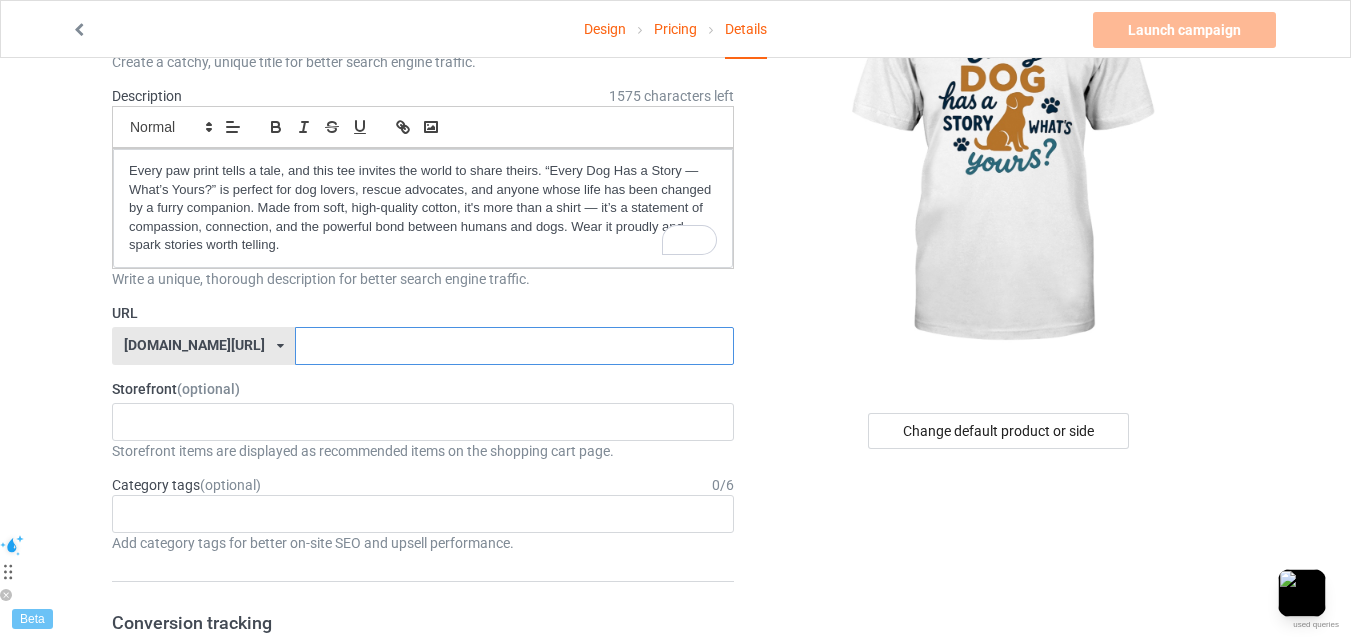 click at bounding box center [514, 346] 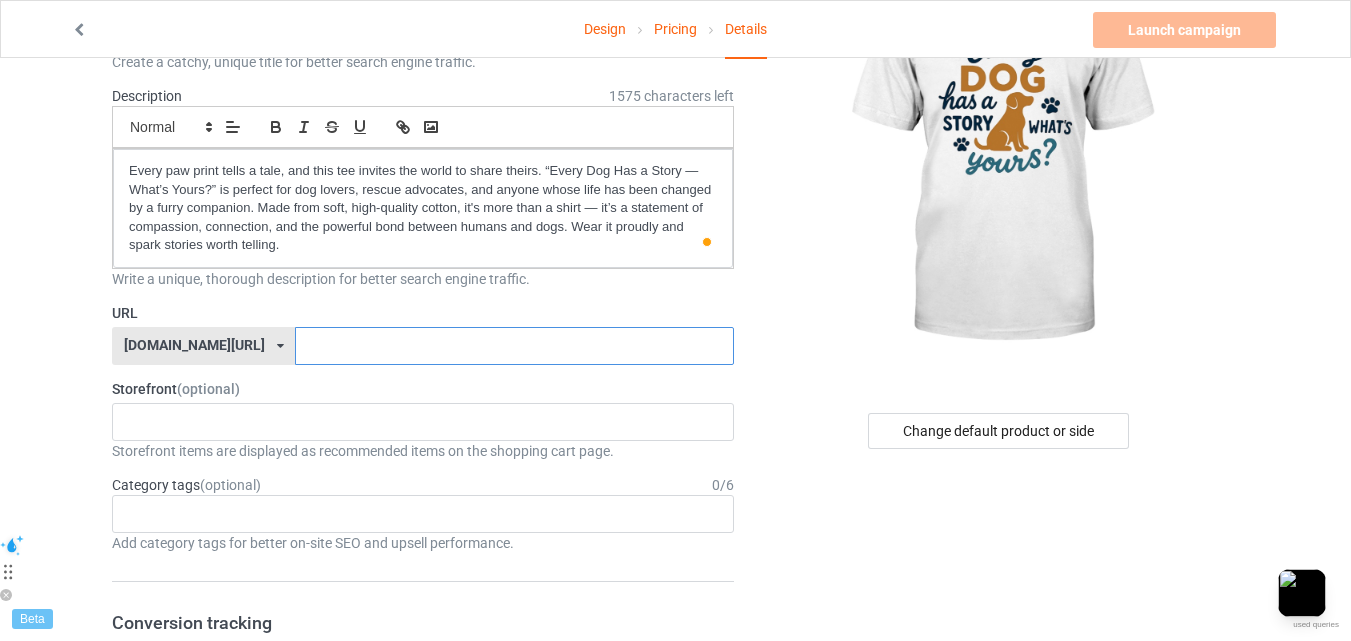 scroll, scrollTop: 0, scrollLeft: 0, axis: both 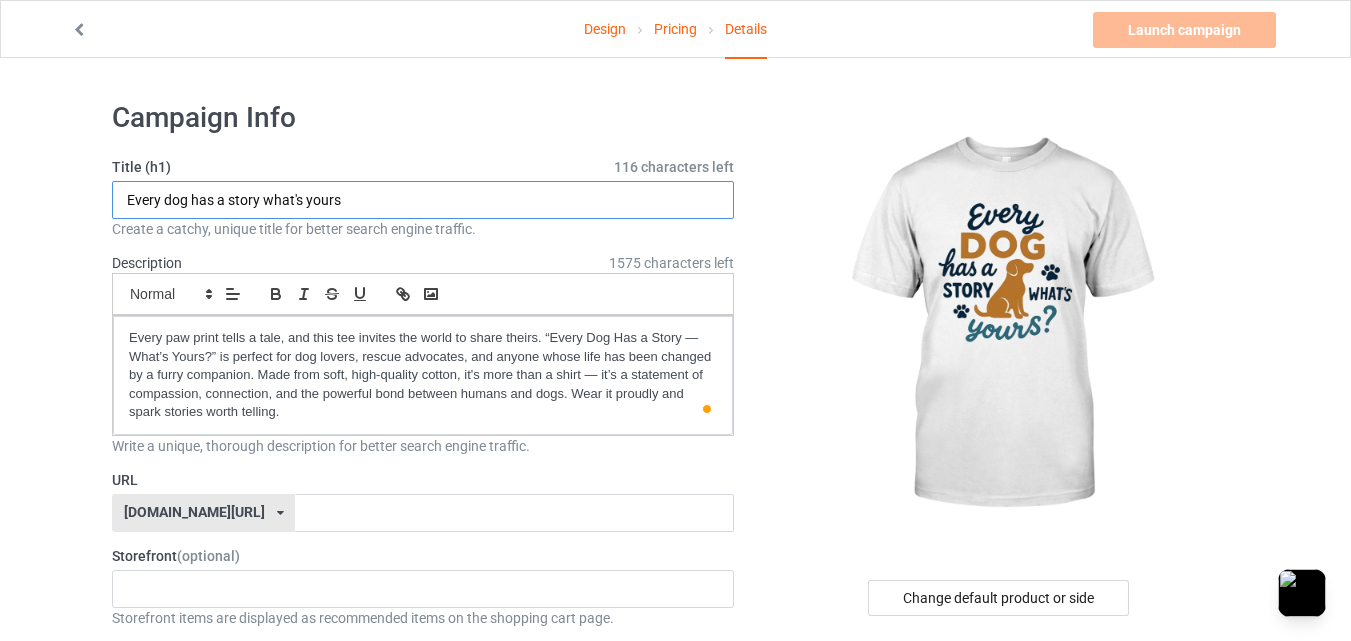 drag, startPoint x: 122, startPoint y: 197, endPoint x: 257, endPoint y: 203, distance: 135.13327 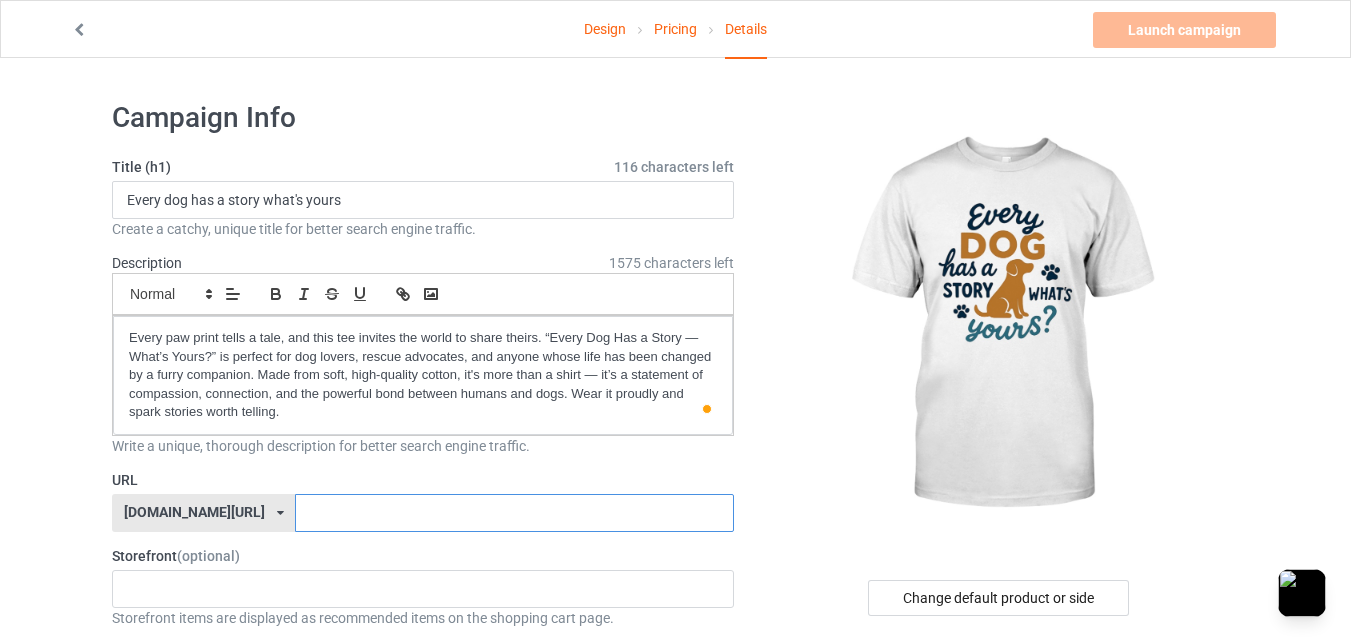paste on "Every dog has a story" 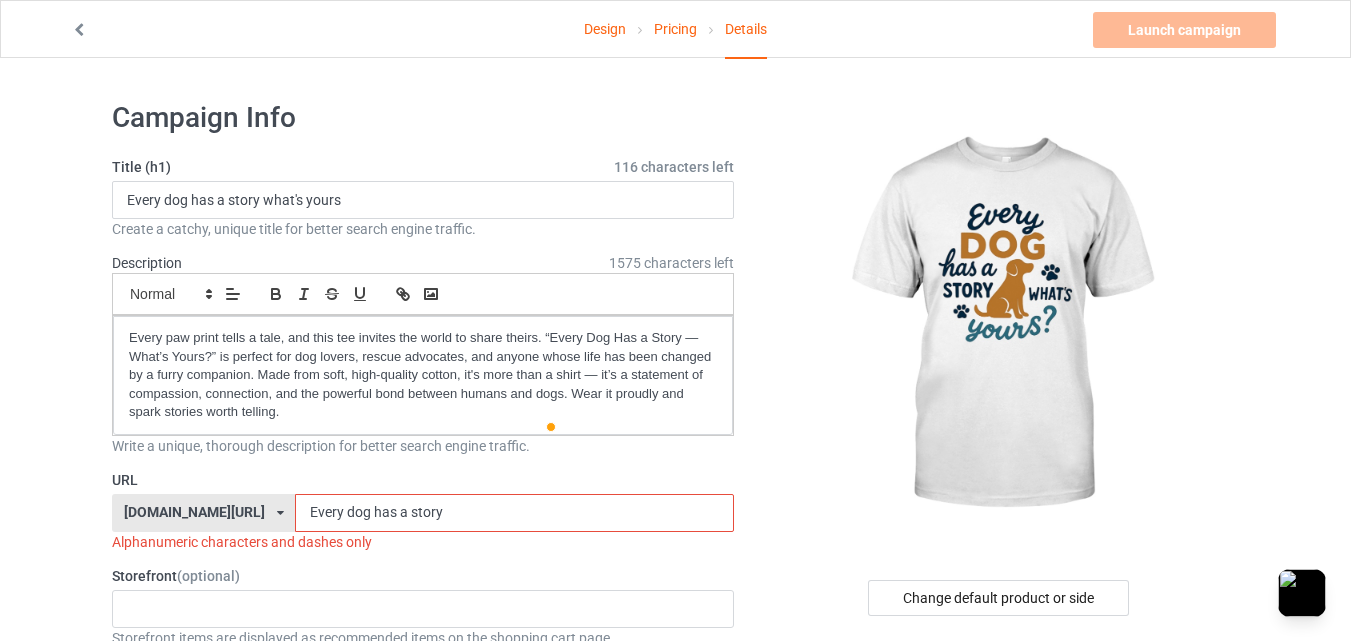 click on "Every dog has a story" at bounding box center [514, 513] 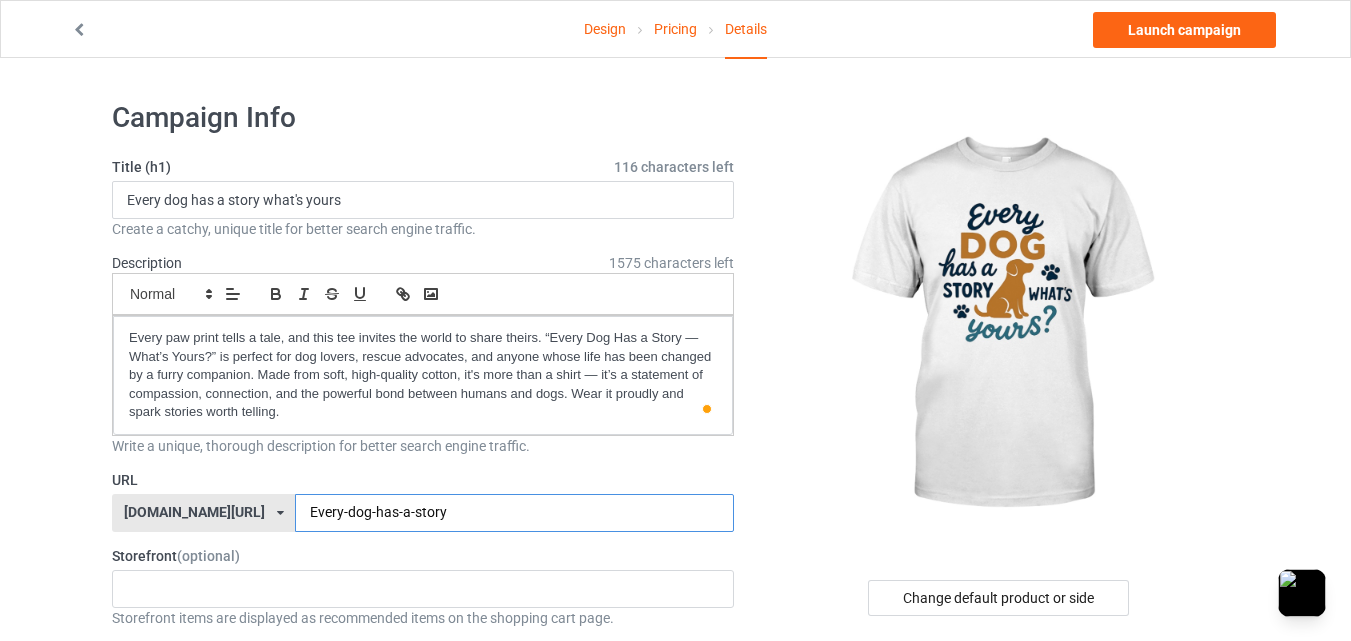 type on "Every-dog-has-a-story" 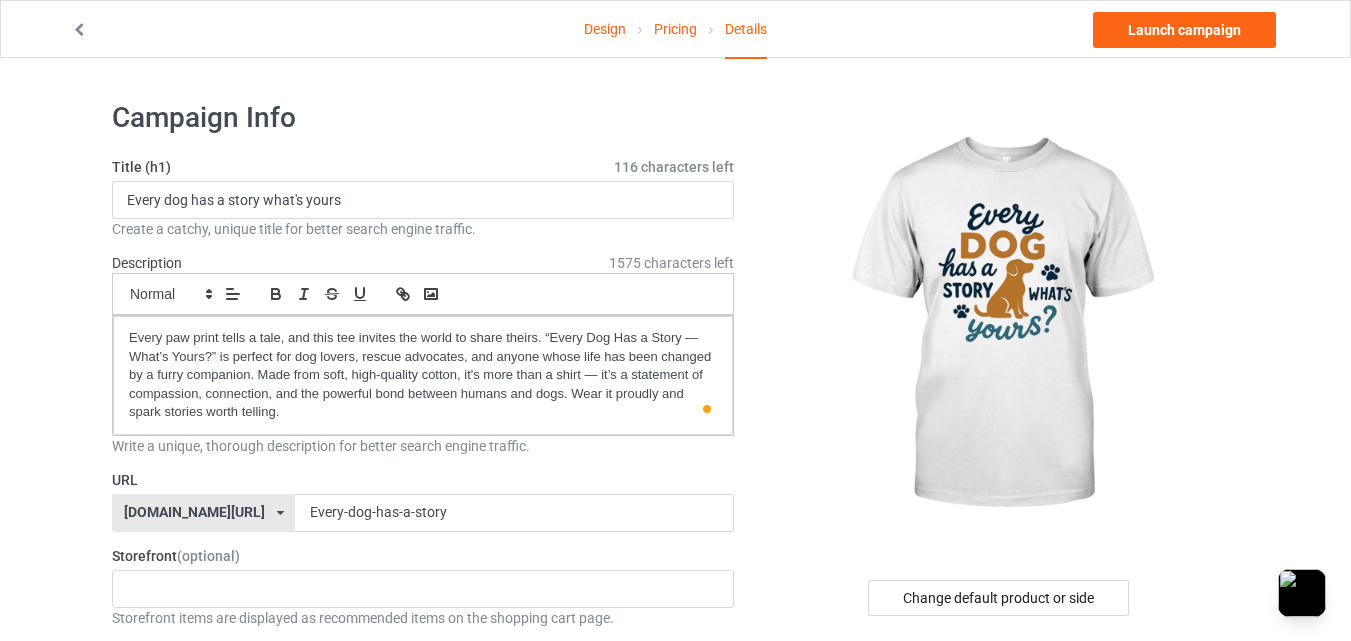click at bounding box center [1000, 325] 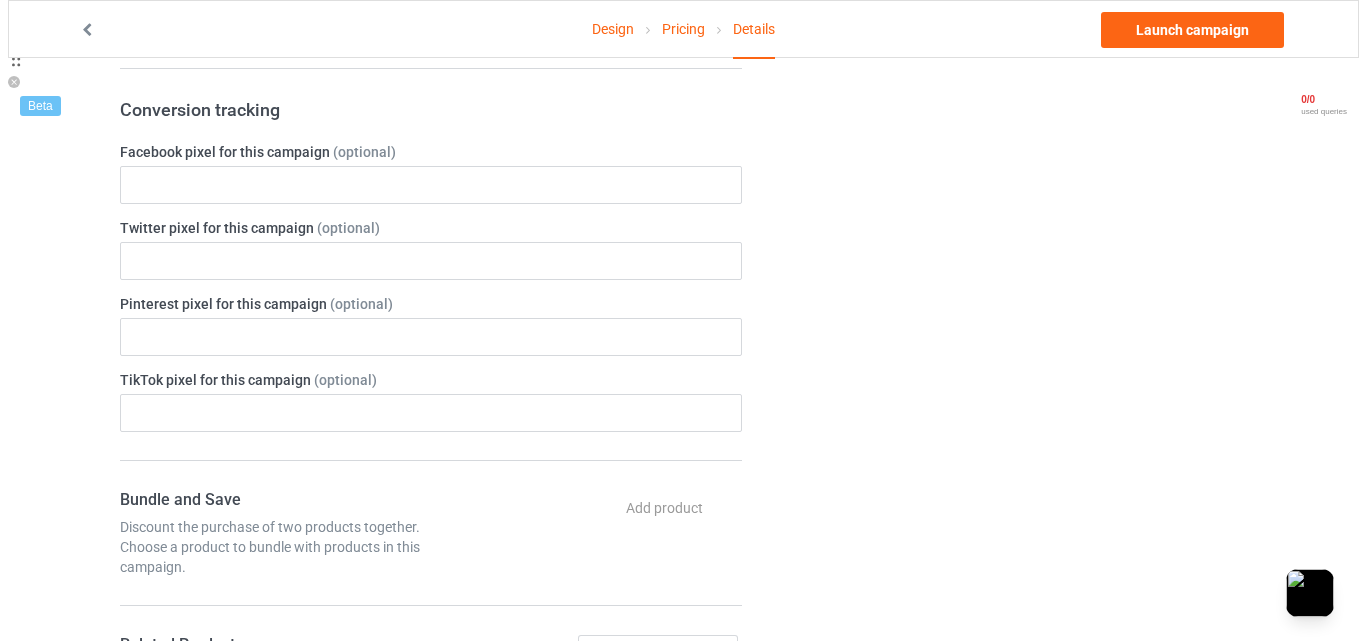 scroll, scrollTop: 0, scrollLeft: 0, axis: both 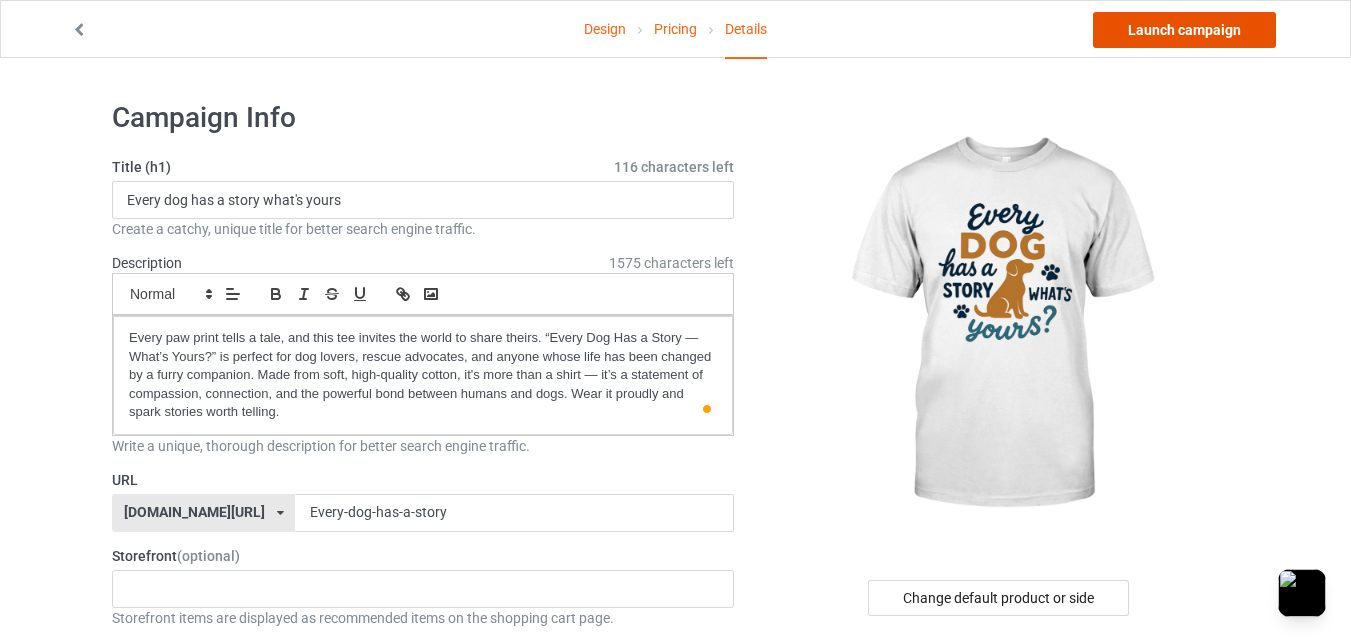 click on "Launch campaign" at bounding box center (1184, 30) 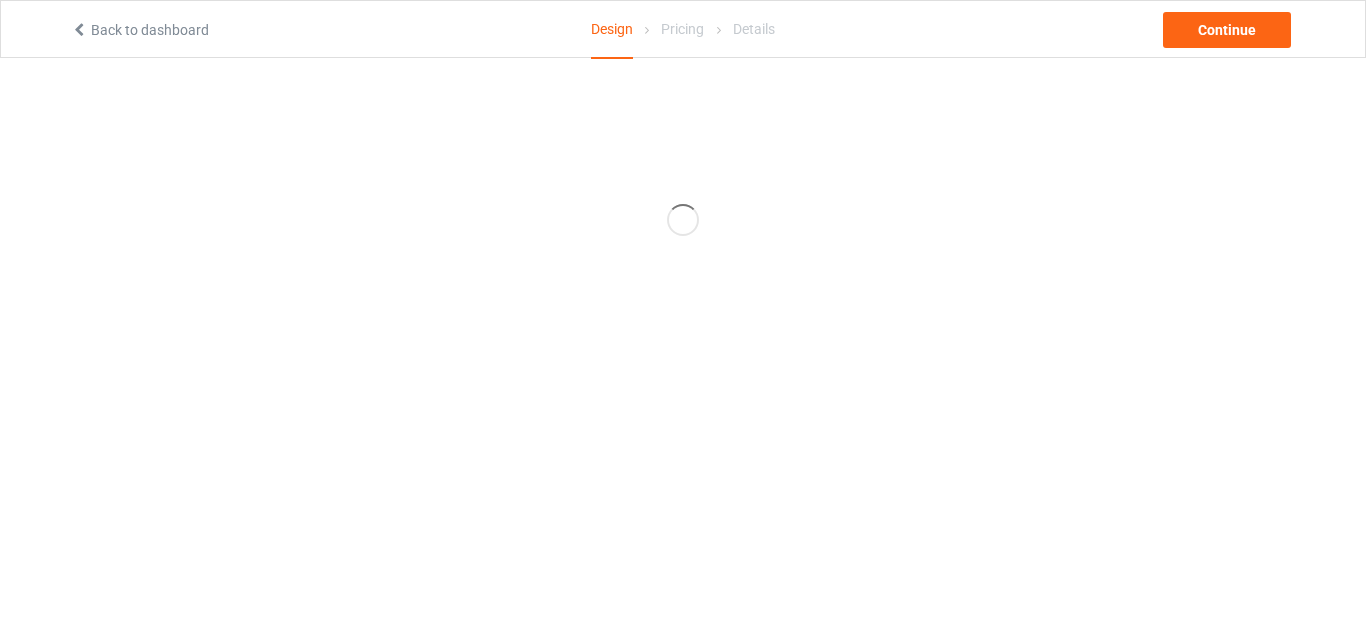 scroll, scrollTop: 0, scrollLeft: 0, axis: both 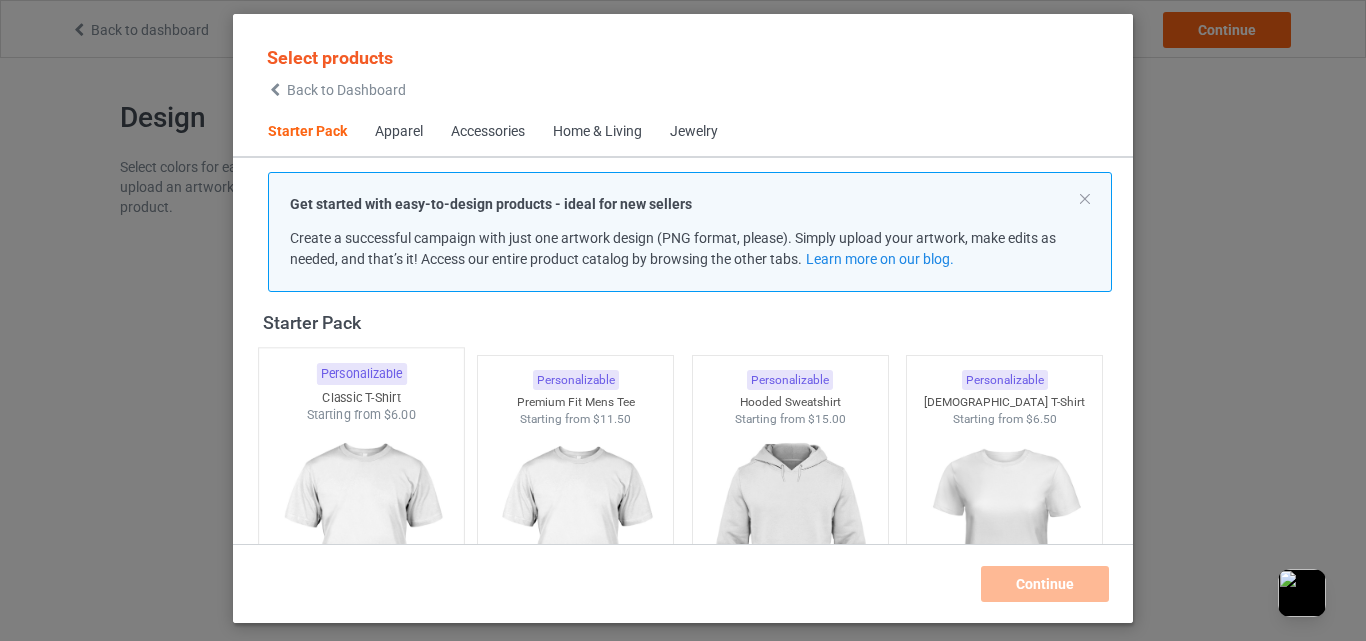 click on "Starting from   $6.00" at bounding box center (361, 414) 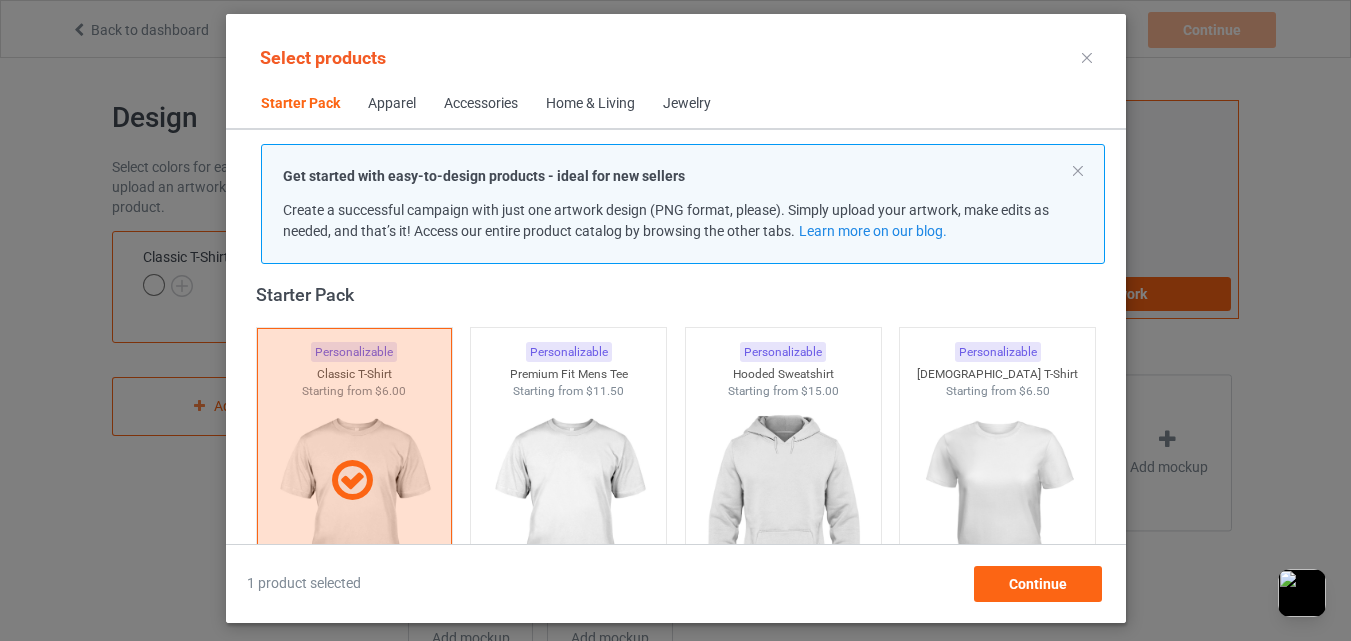 click at bounding box center (1087, 58) 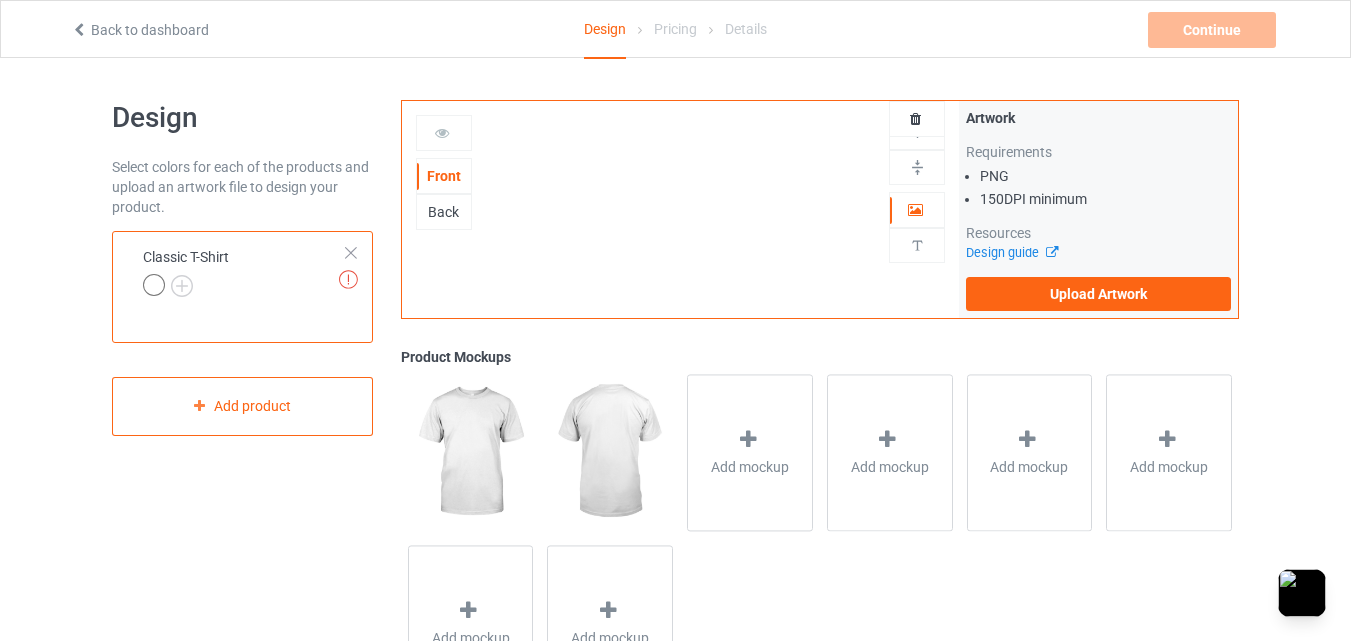 click on "Missing artworks Classic T-Shirt" at bounding box center (242, 287) 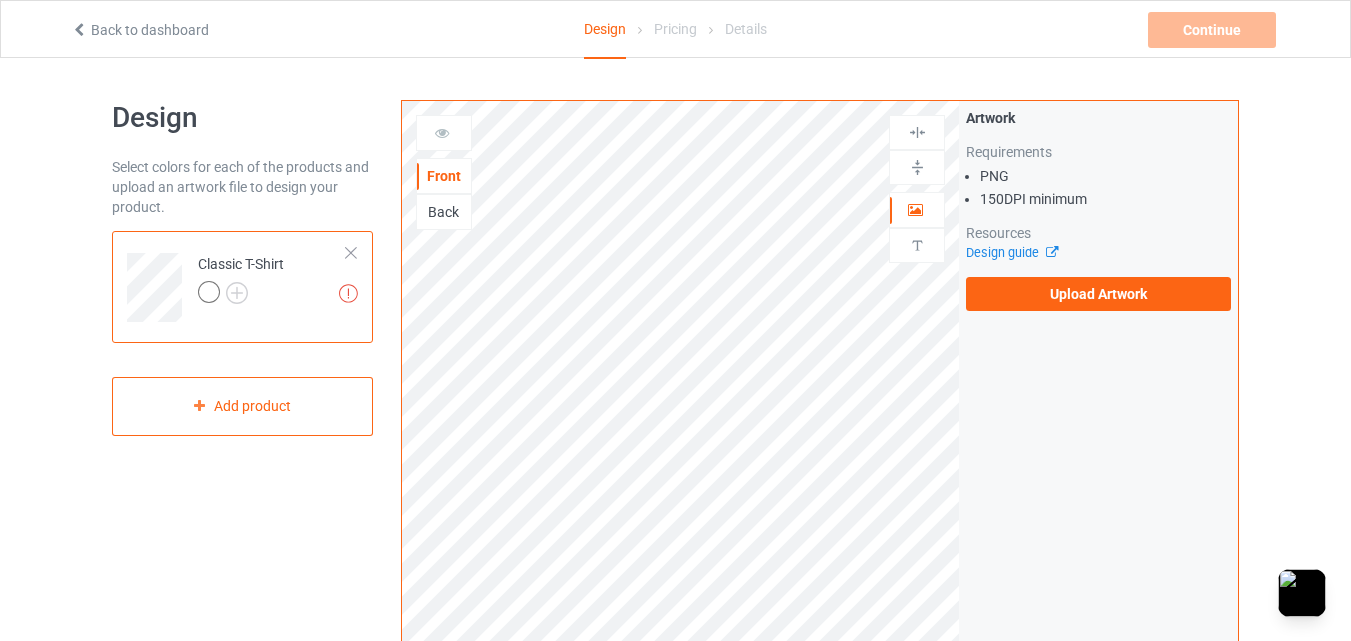 click at bounding box center (351, 253) 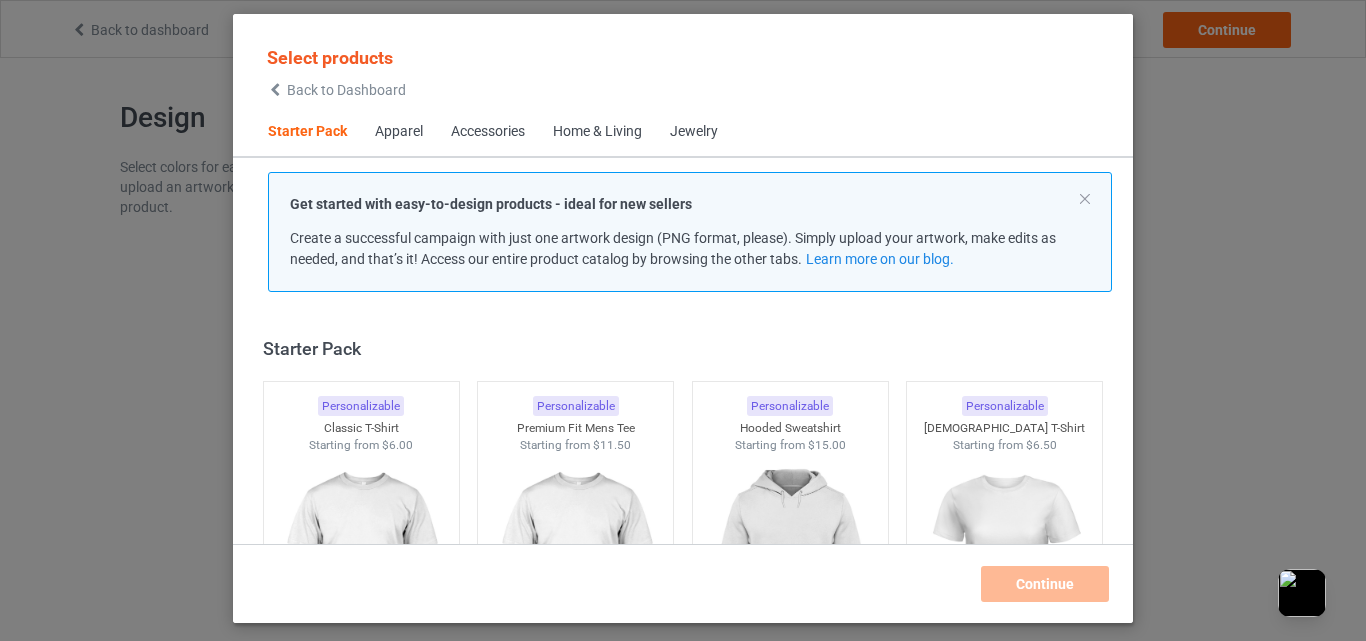 scroll, scrollTop: 26, scrollLeft: 0, axis: vertical 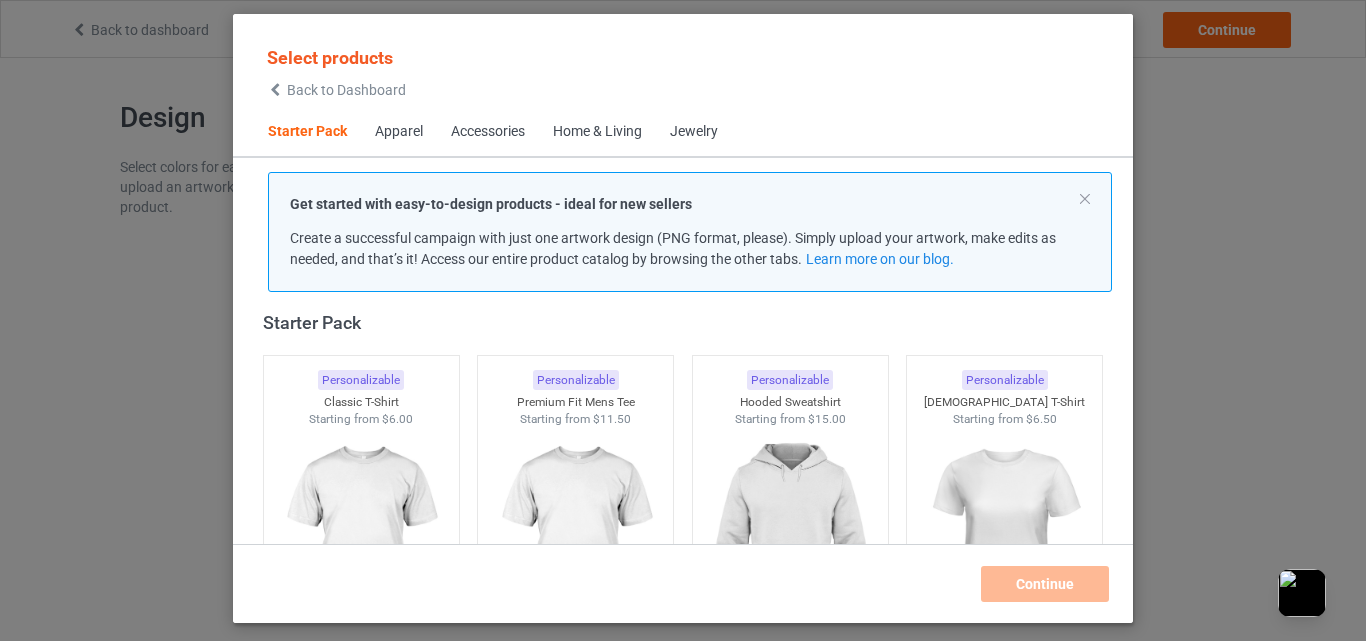 click on "Back to Dashboard" at bounding box center (346, 90) 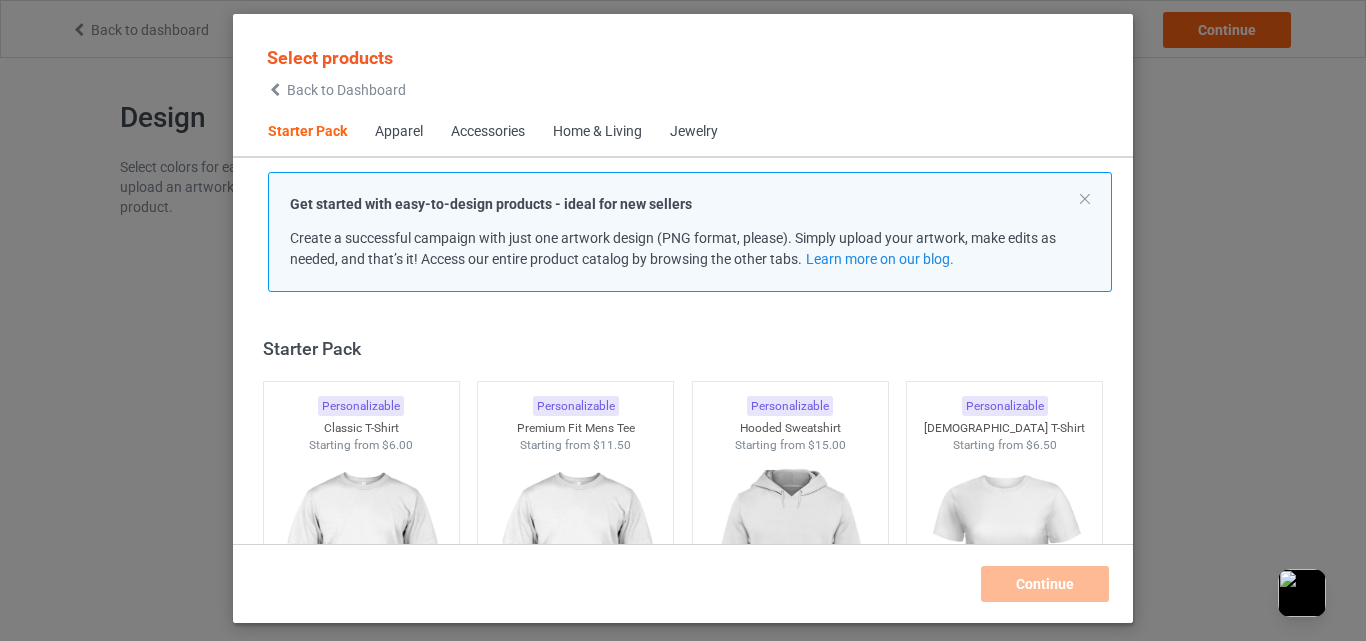 scroll, scrollTop: 0, scrollLeft: 0, axis: both 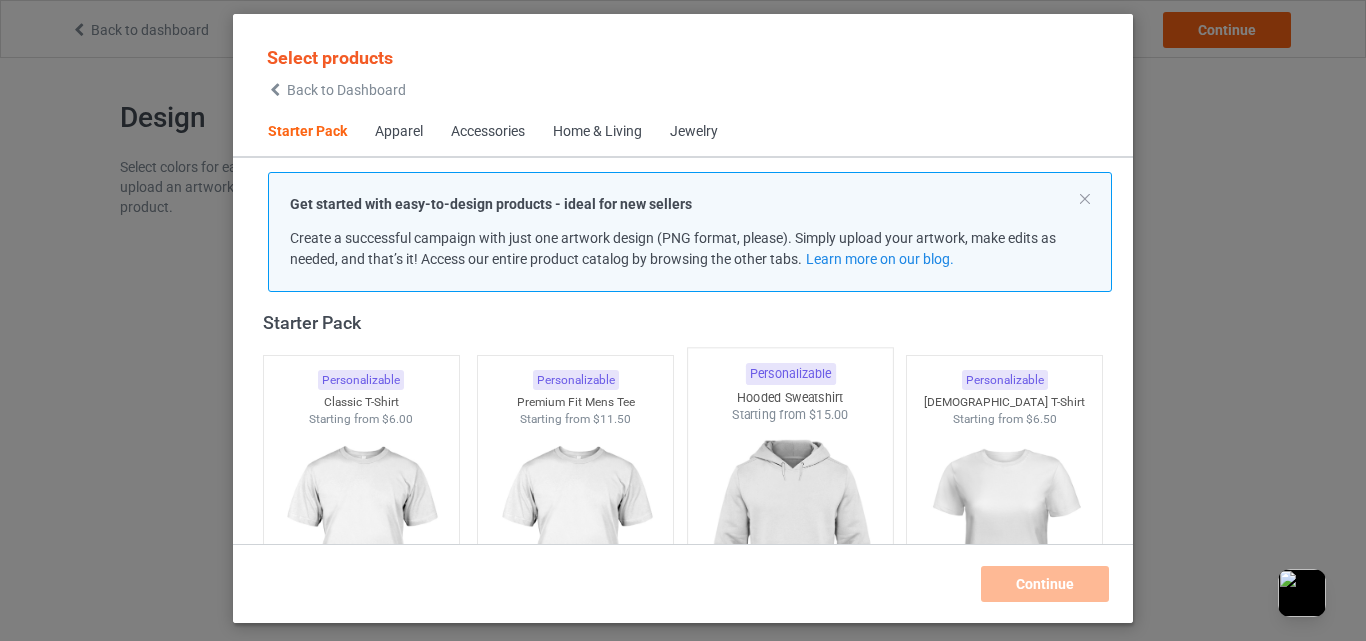 drag, startPoint x: 390, startPoint y: 461, endPoint x: 704, endPoint y: 441, distance: 314.6363 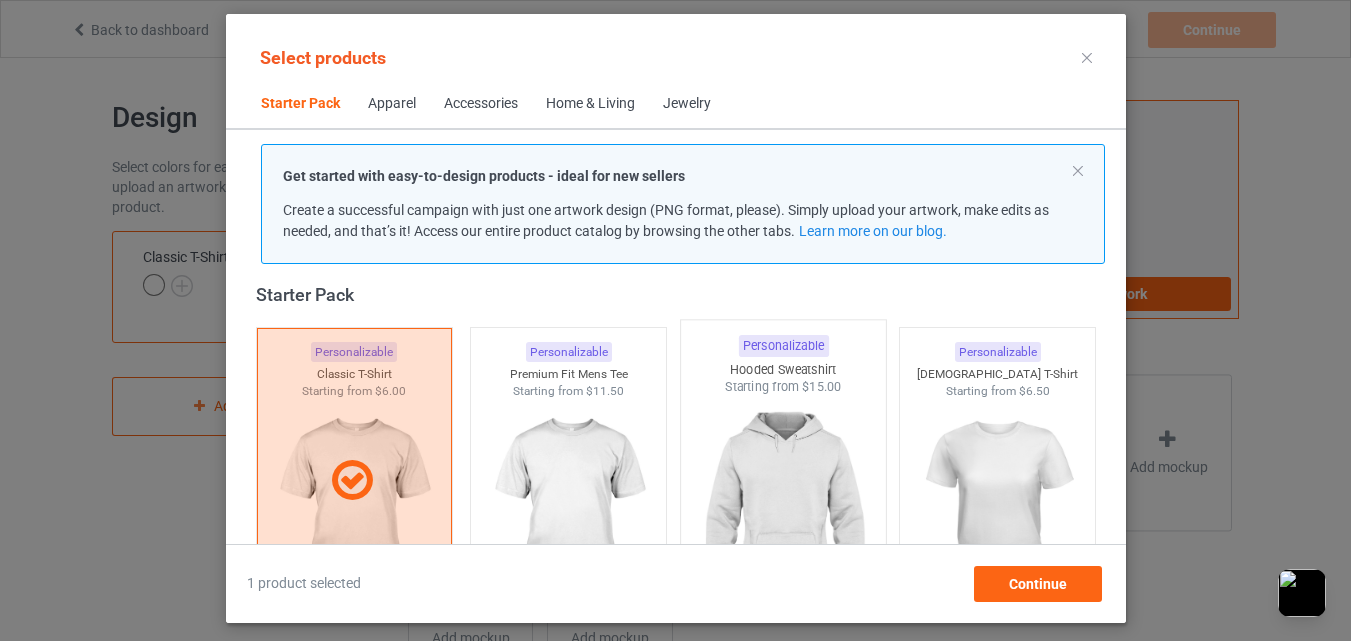 click at bounding box center (783, 513) 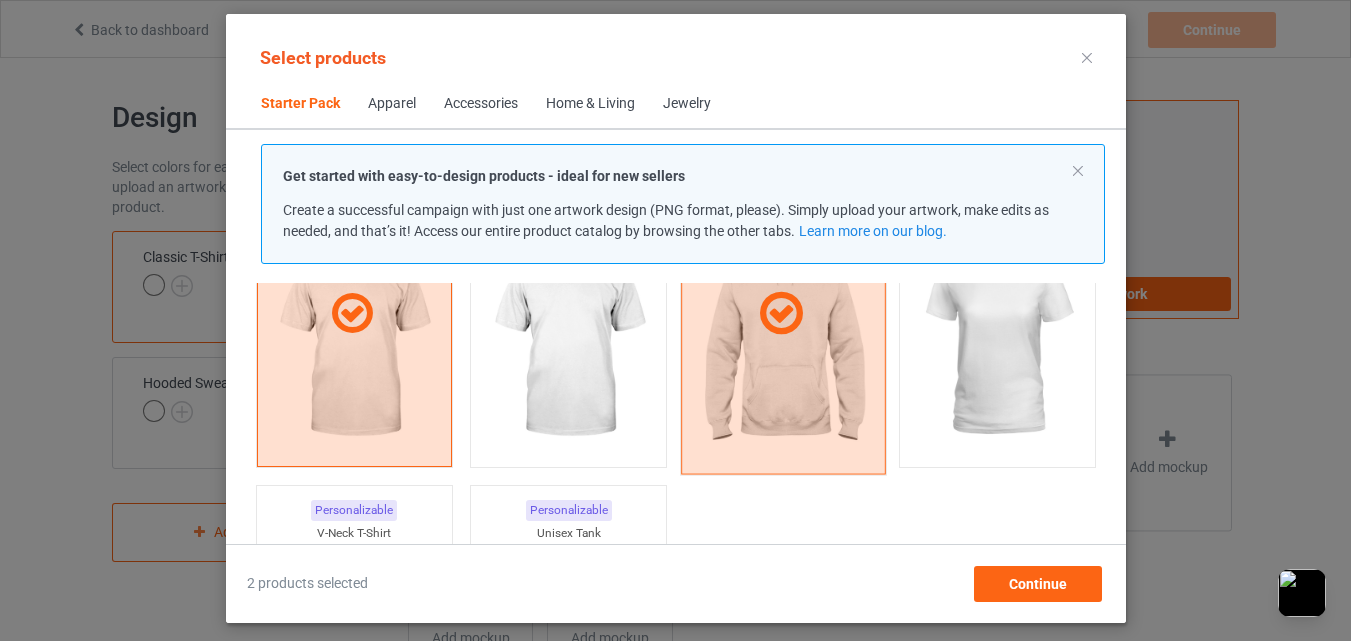scroll, scrollTop: 326, scrollLeft: 0, axis: vertical 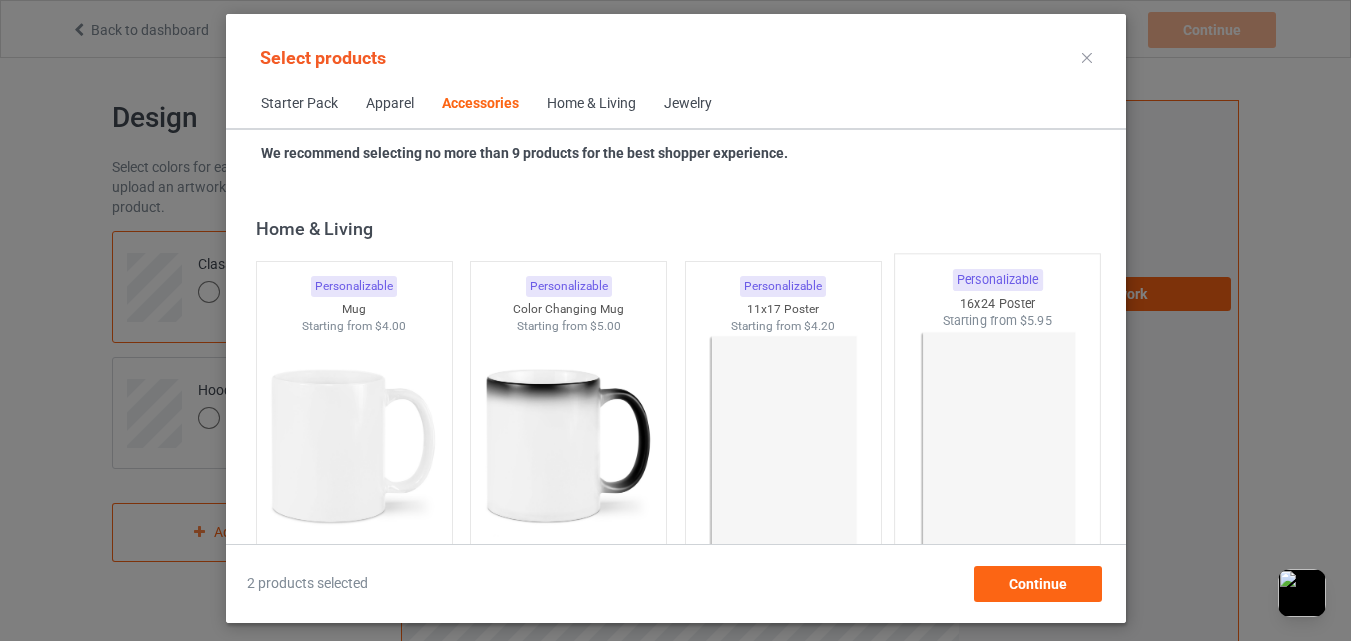 click at bounding box center (568, 446) 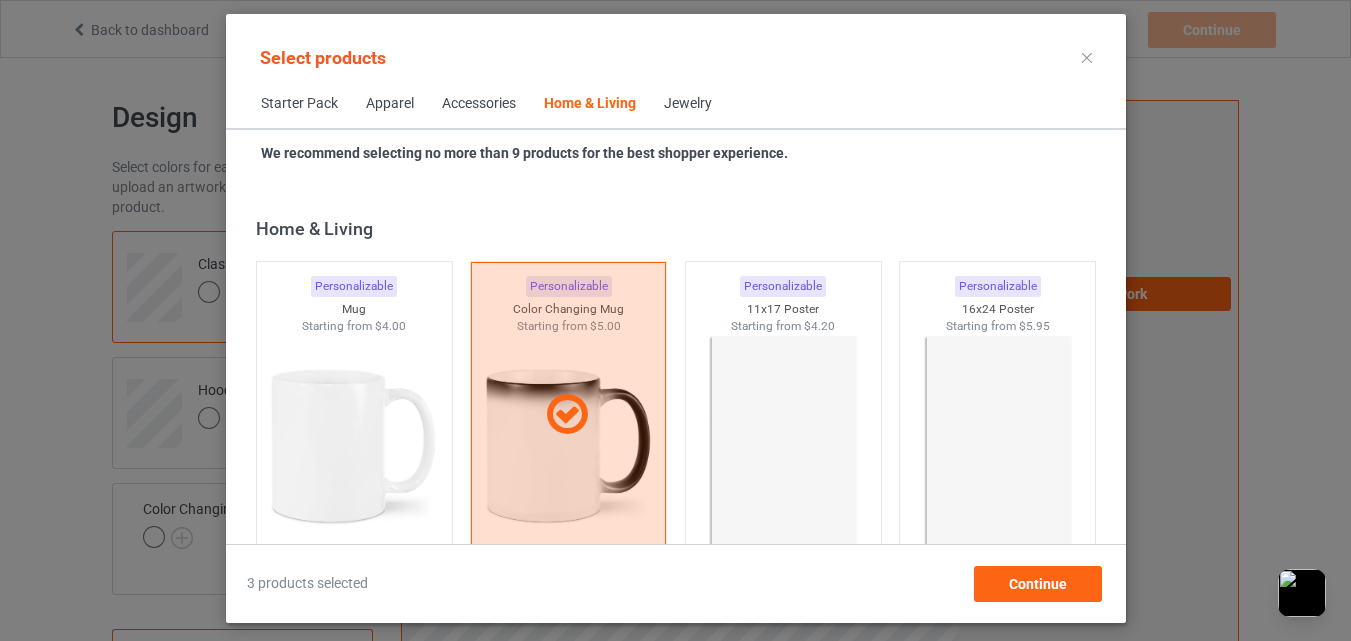 scroll, scrollTop: 9026, scrollLeft: 0, axis: vertical 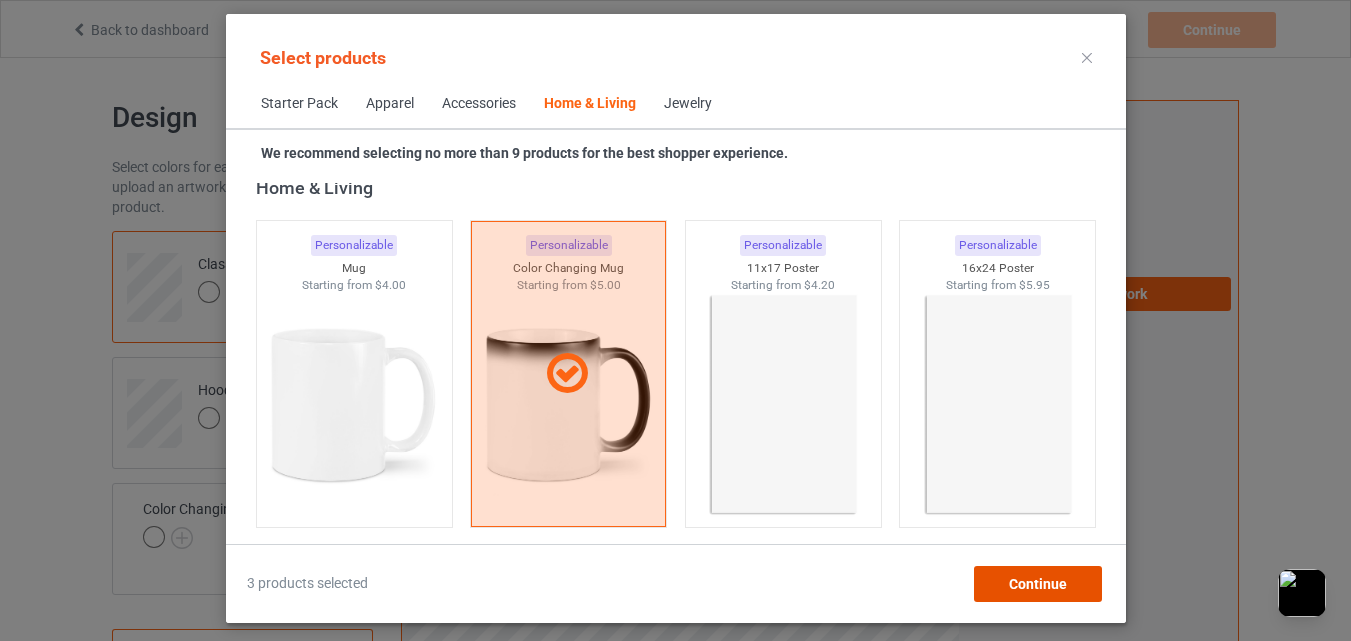 click on "Continue" at bounding box center (1037, 584) 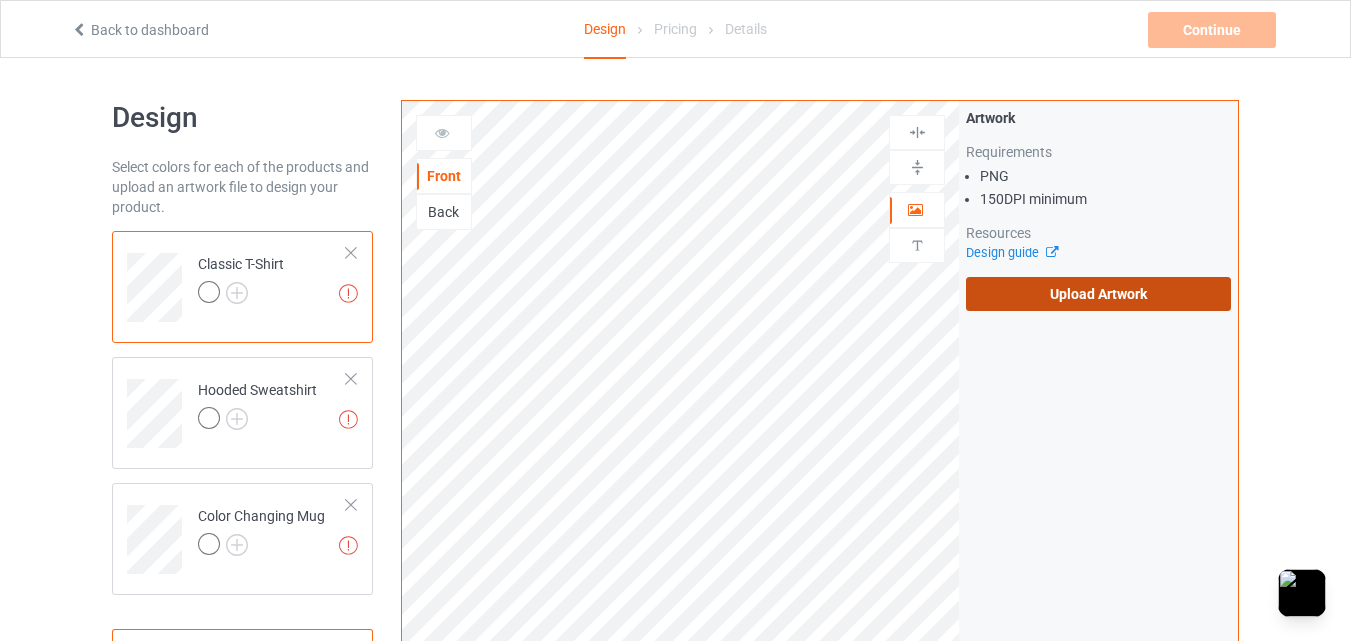 click on "Upload Artwork" at bounding box center (1098, 294) 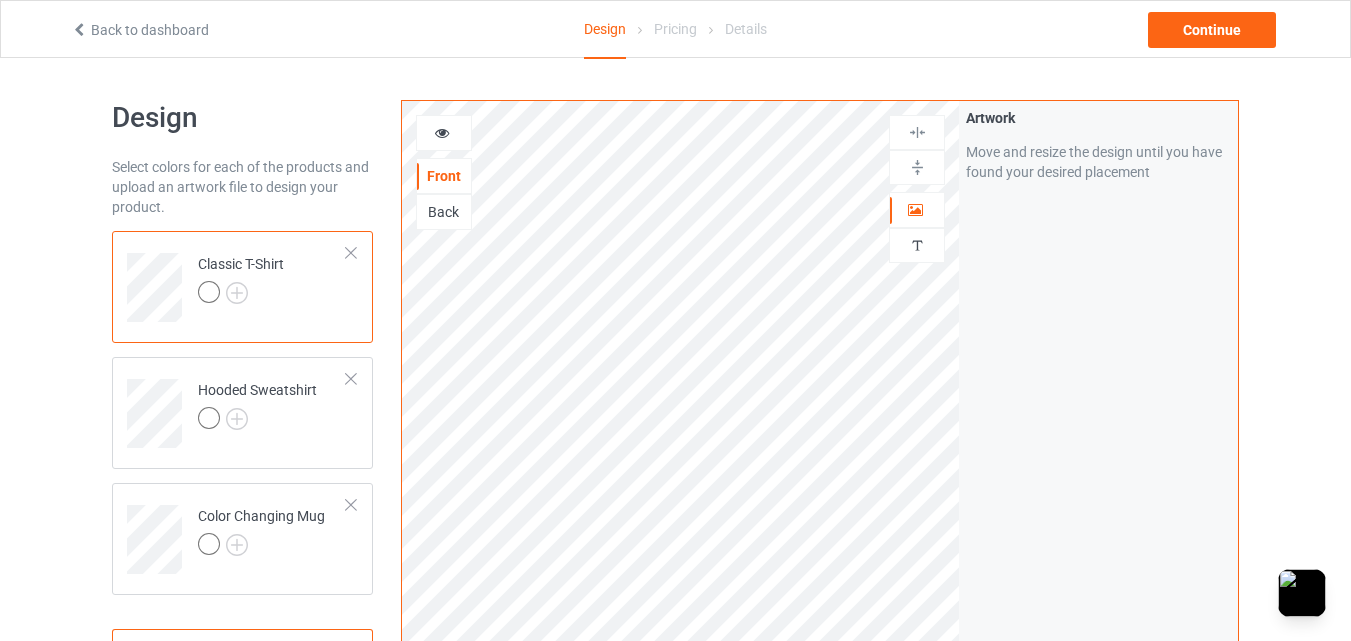 click at bounding box center [442, 130] 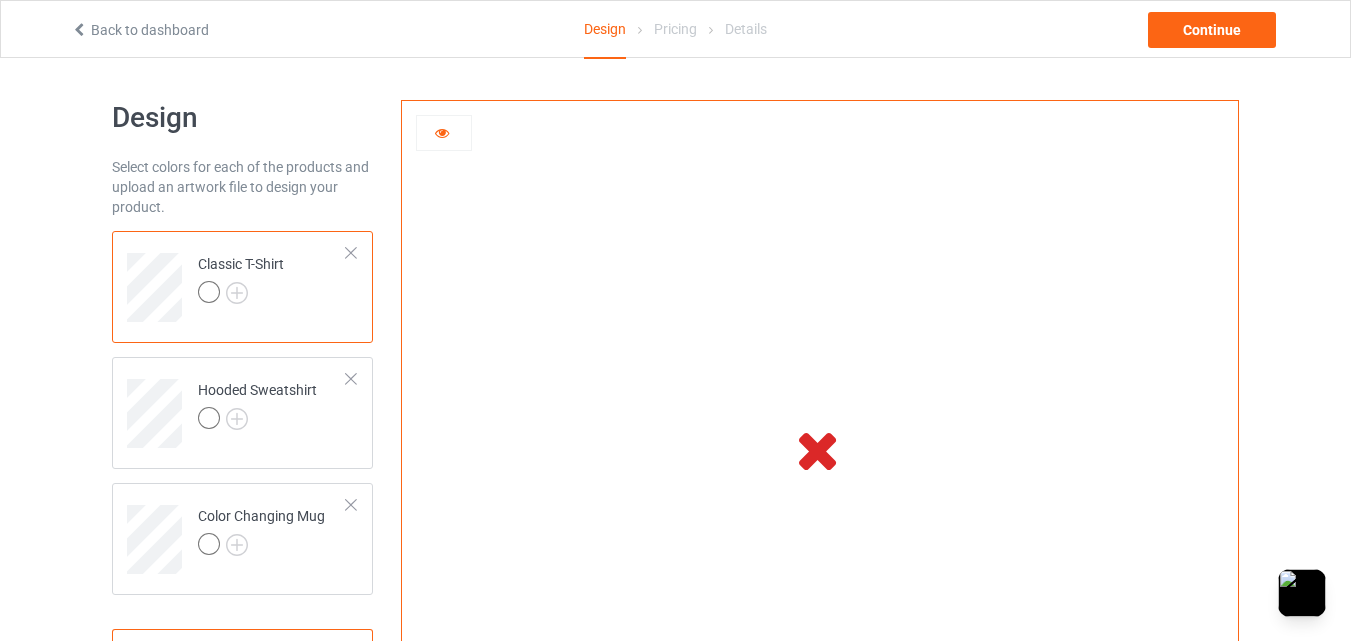 click at bounding box center (442, 130) 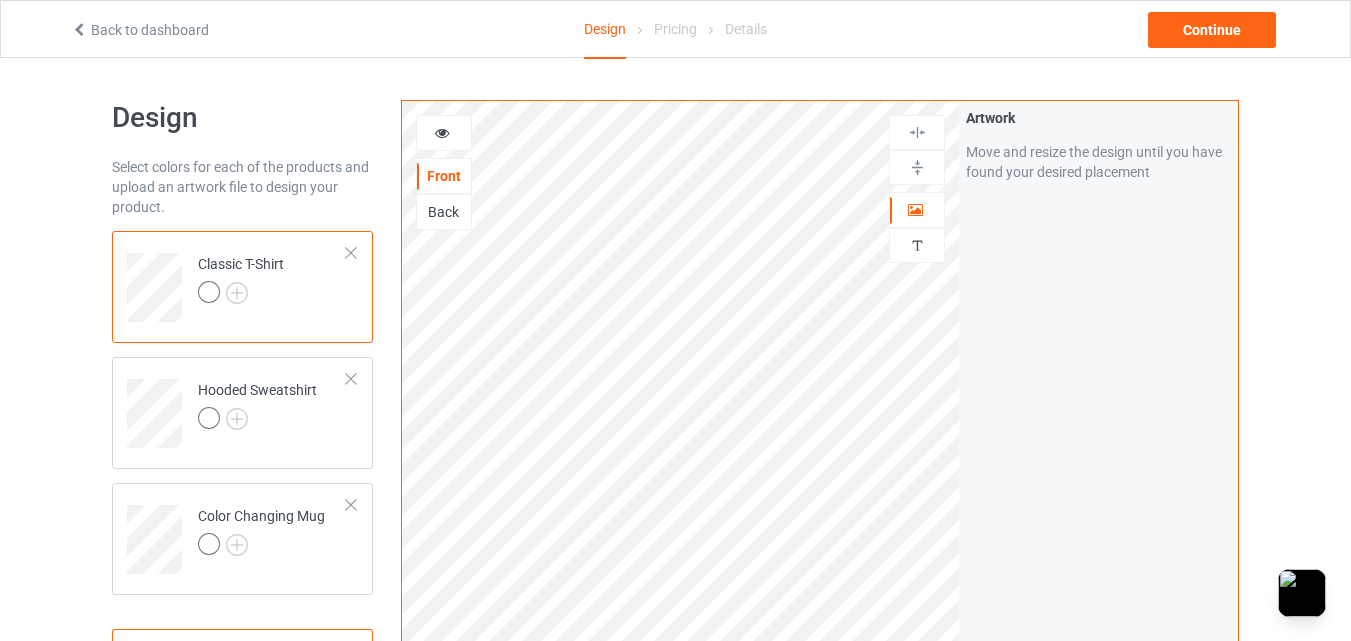 click at bounding box center (442, 130) 